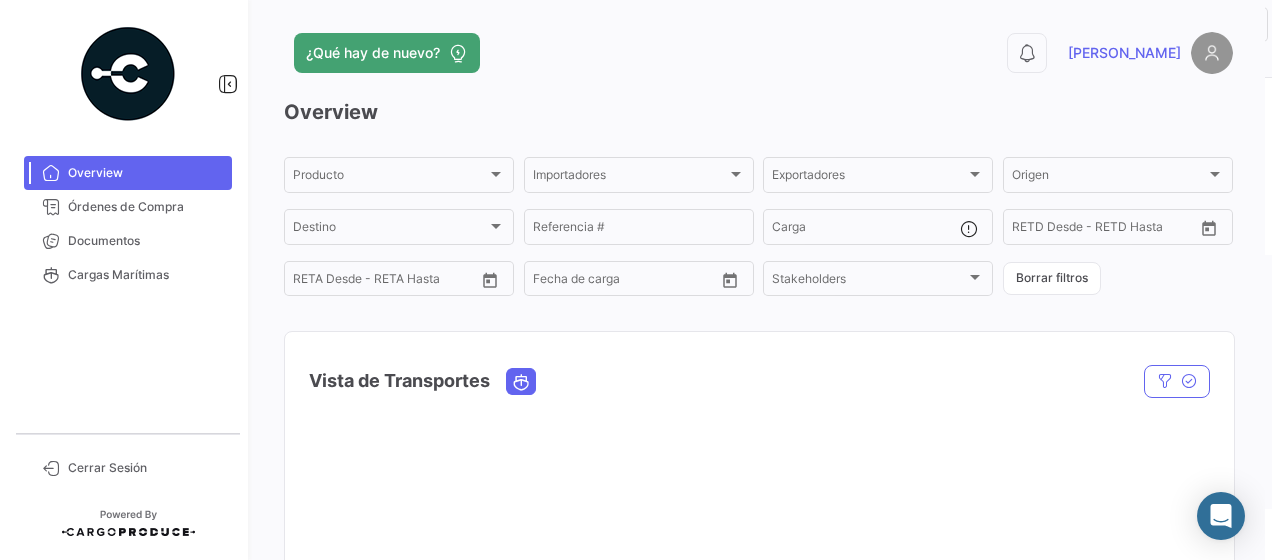 scroll, scrollTop: 0, scrollLeft: 0, axis: both 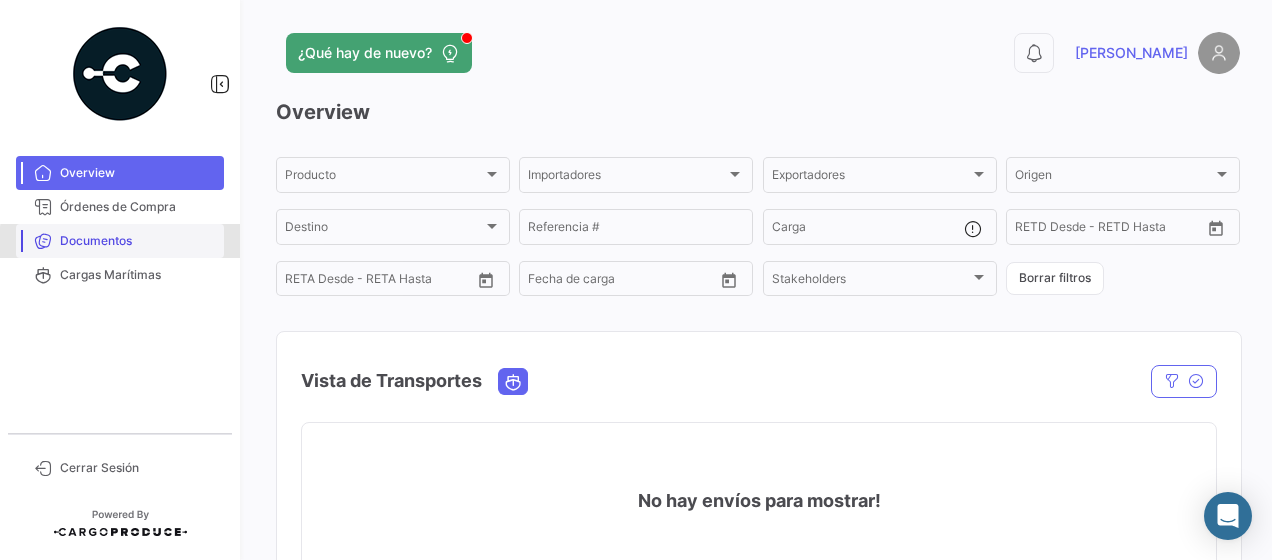 click on "Documentos" at bounding box center (138, 241) 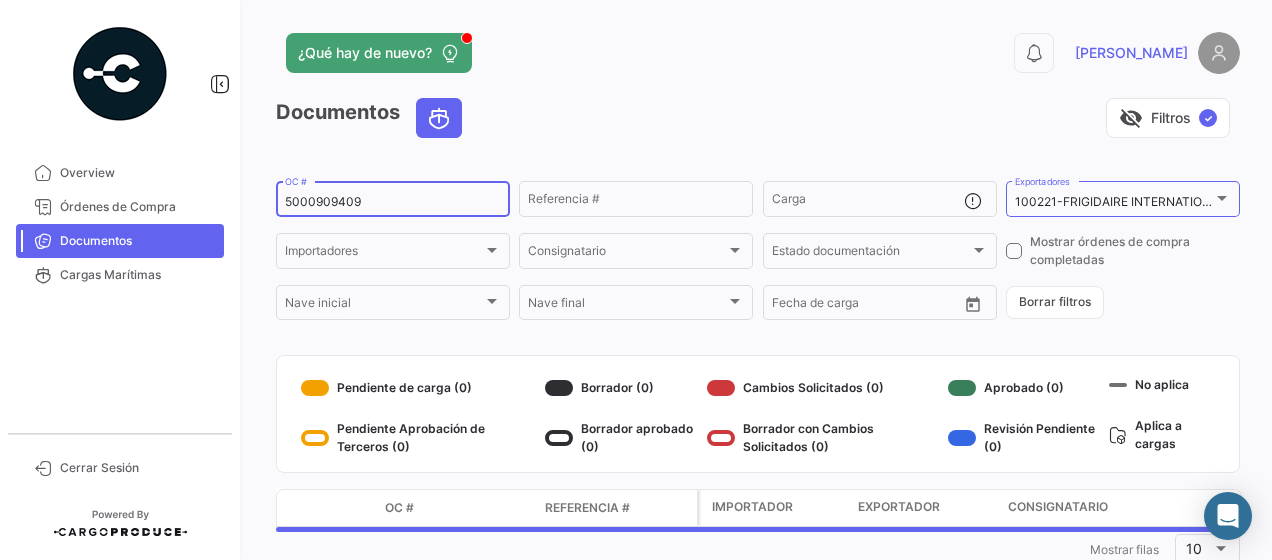 click on "5000909409" at bounding box center (393, 202) 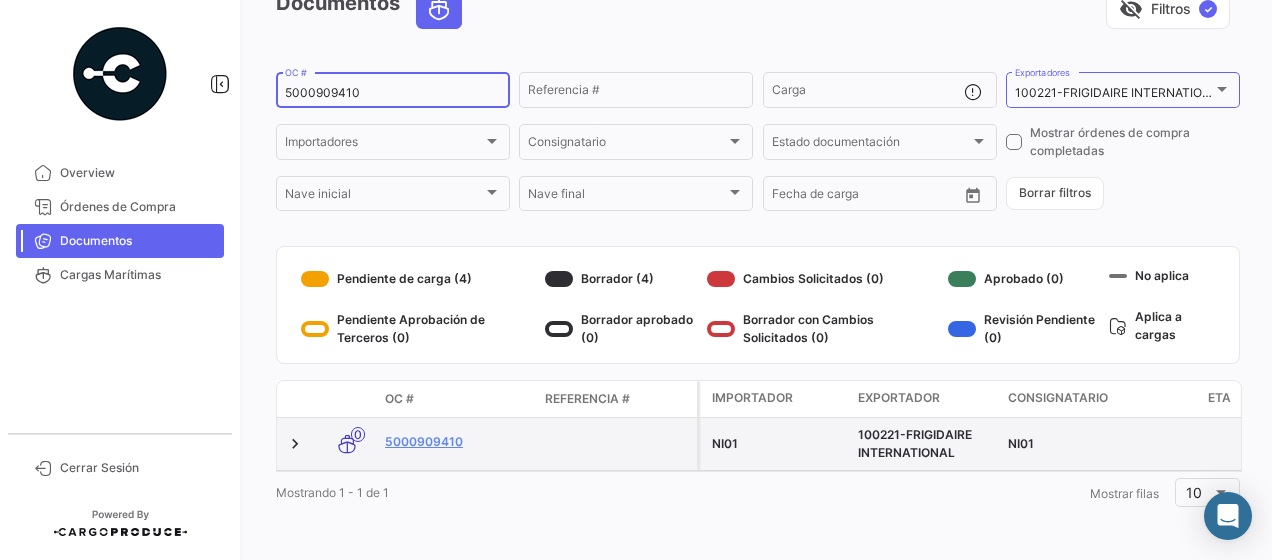 scroll, scrollTop: 124, scrollLeft: 0, axis: vertical 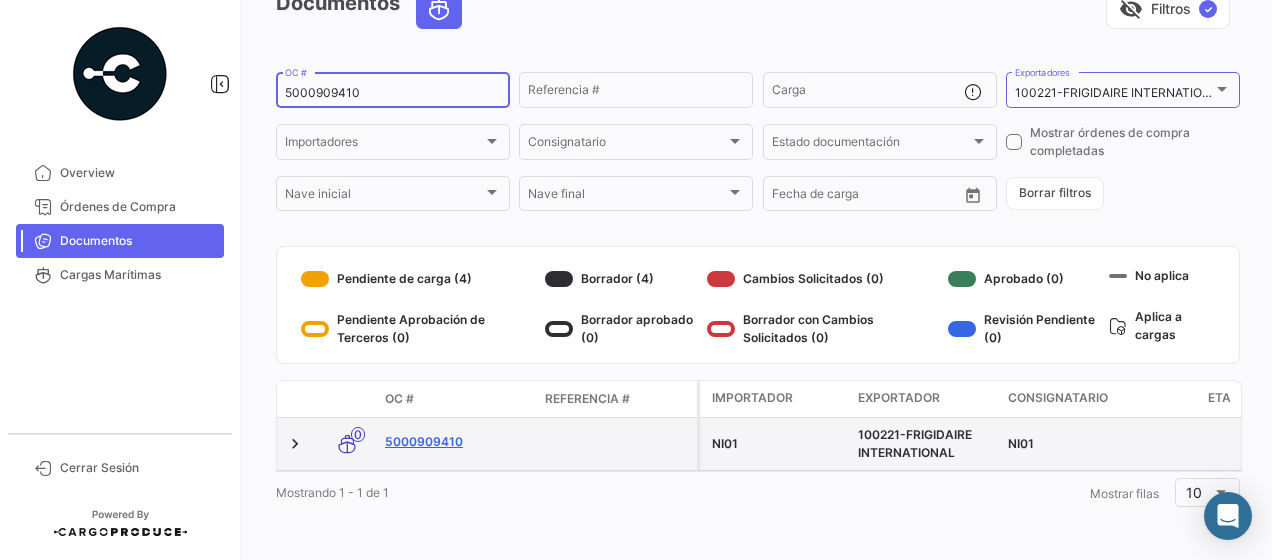 type on "5000909410" 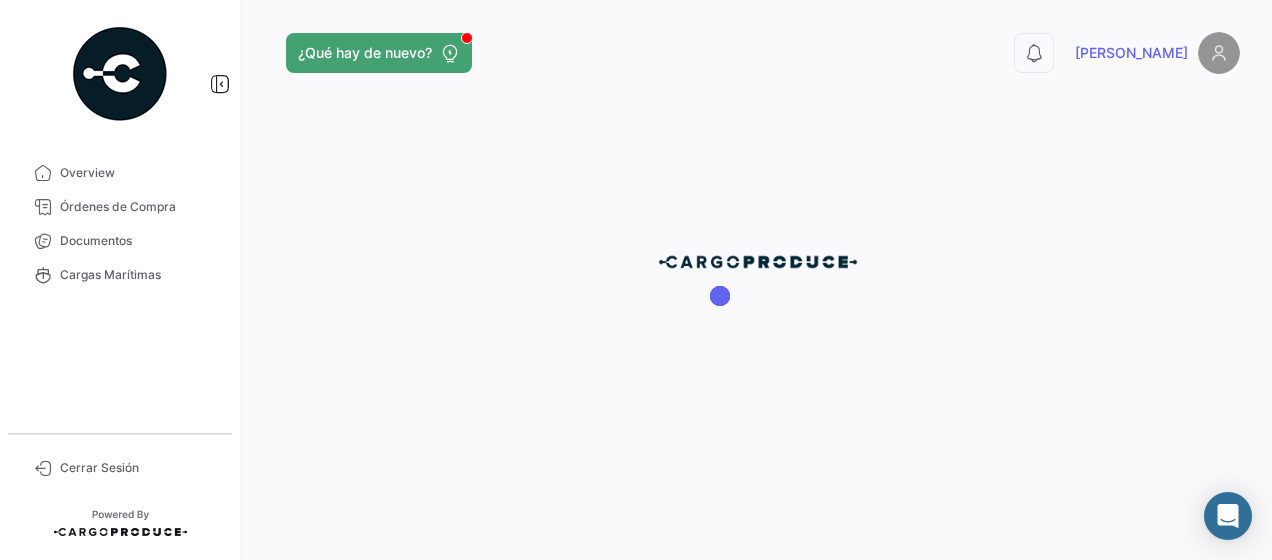 scroll, scrollTop: 0, scrollLeft: 0, axis: both 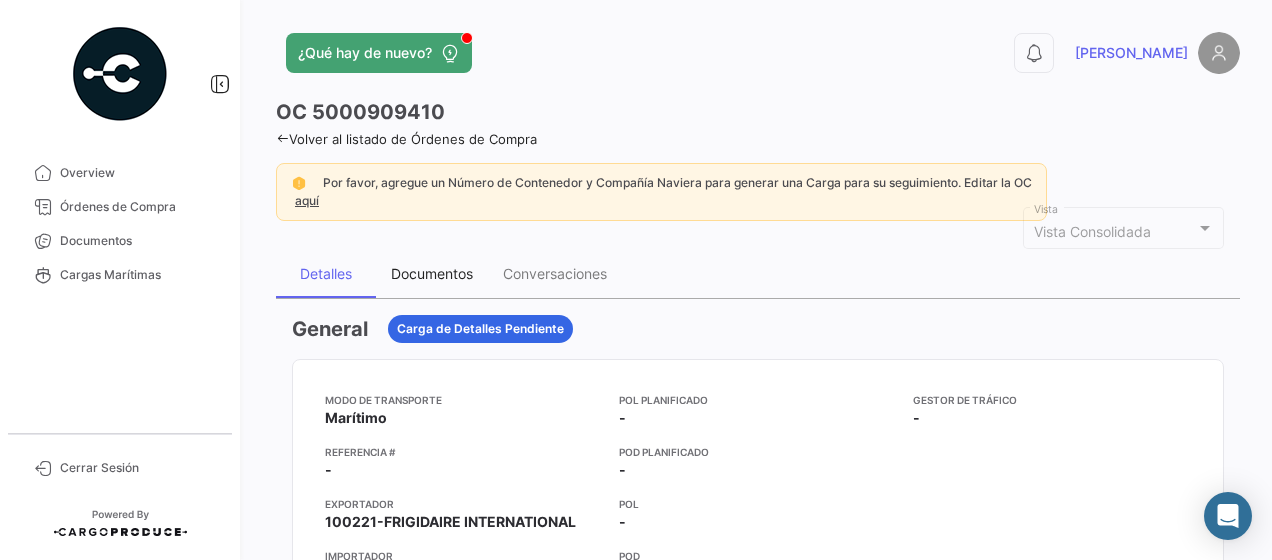 click on "Documentos" at bounding box center (432, 273) 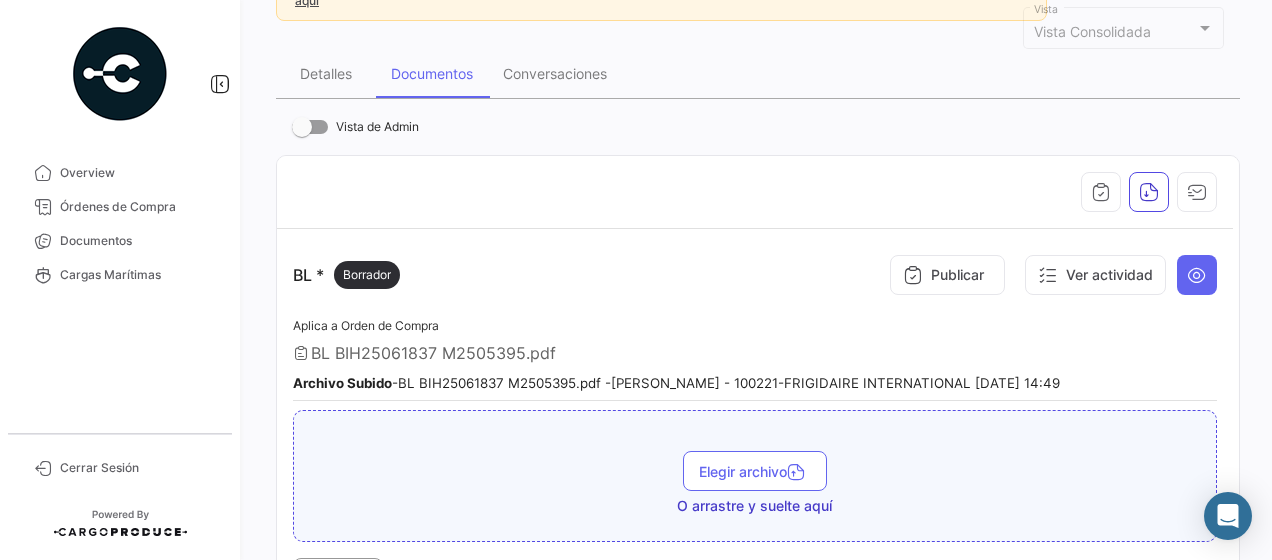 scroll, scrollTop: 300, scrollLeft: 0, axis: vertical 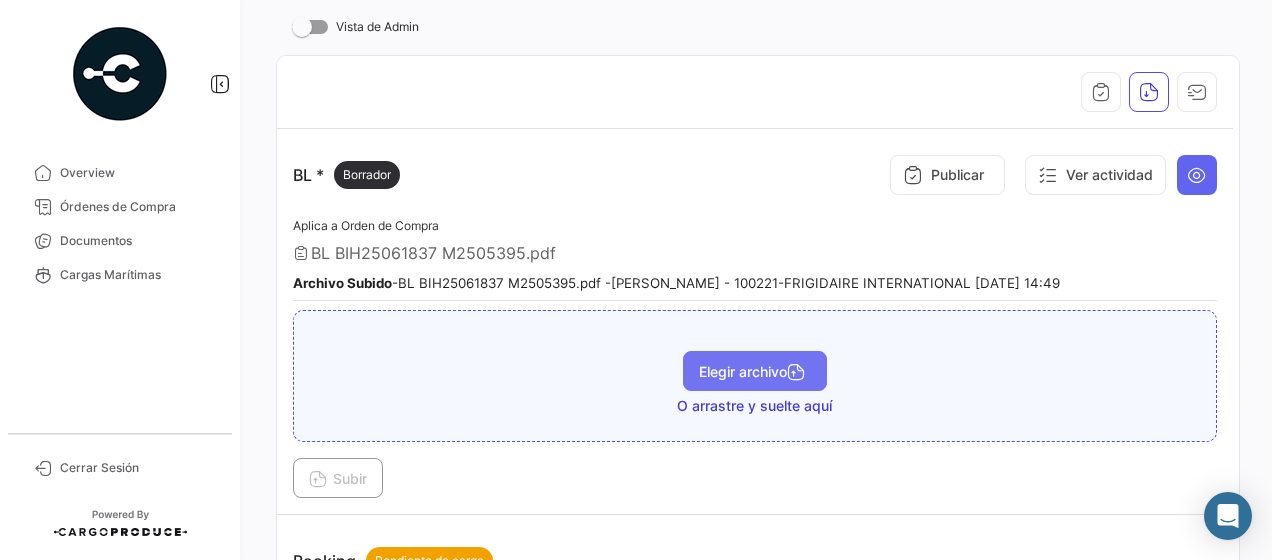 click on "Elegir archivo" at bounding box center (755, 371) 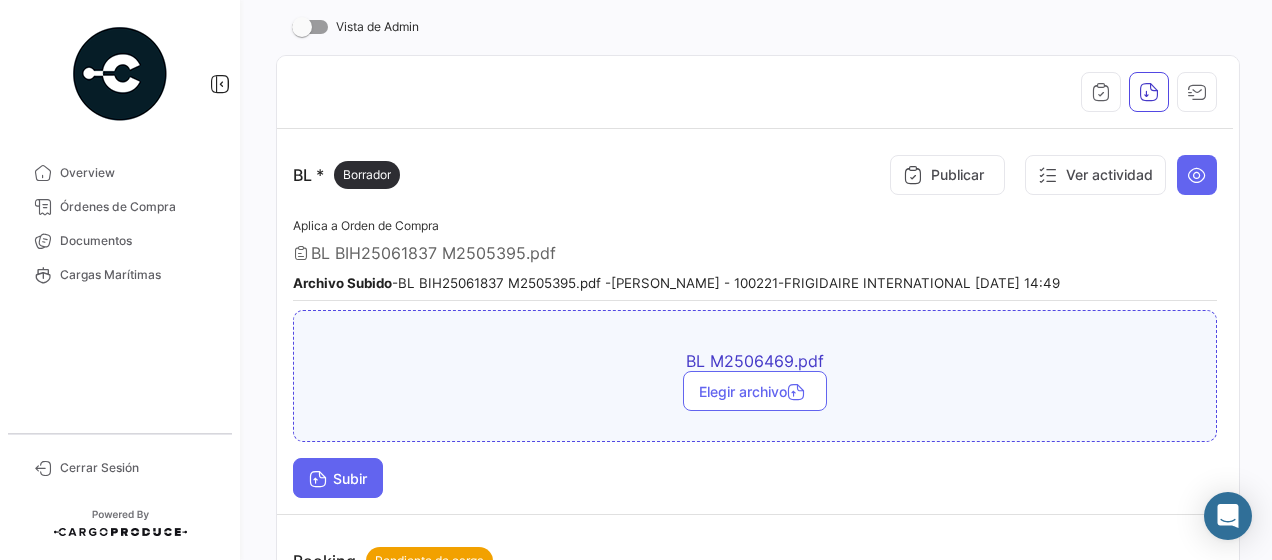 click at bounding box center [318, 481] 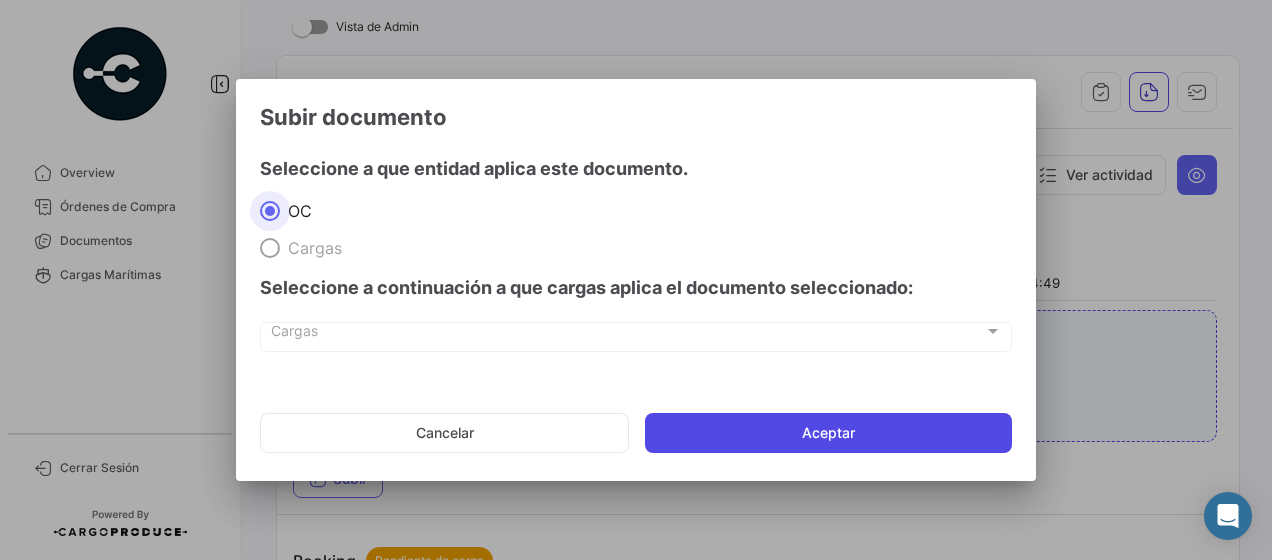 click on "Aceptar" 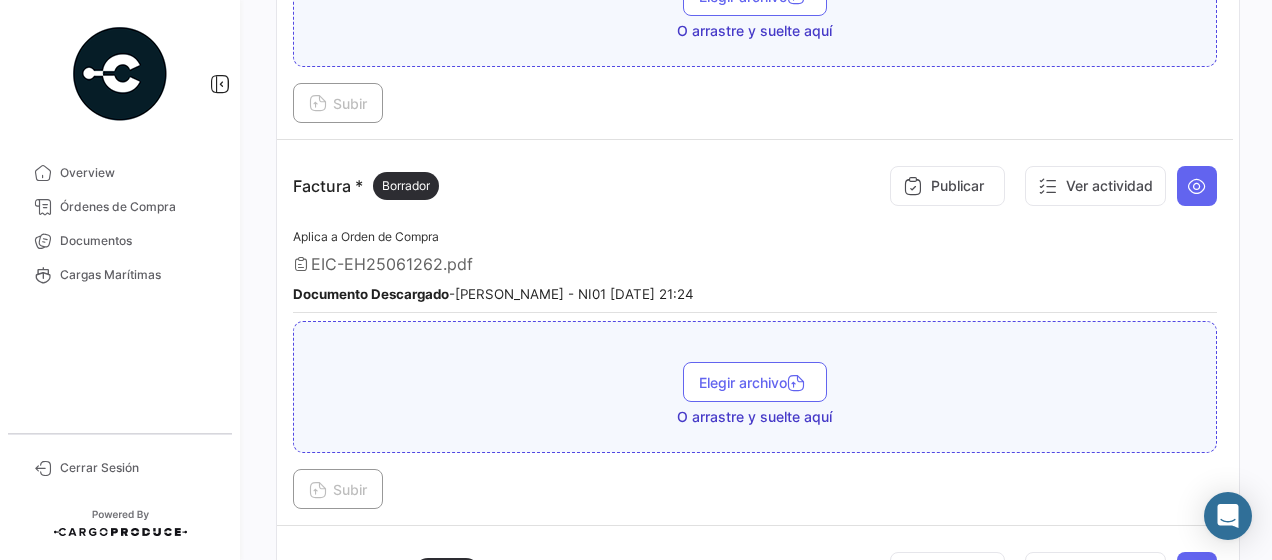 scroll, scrollTop: 1000, scrollLeft: 0, axis: vertical 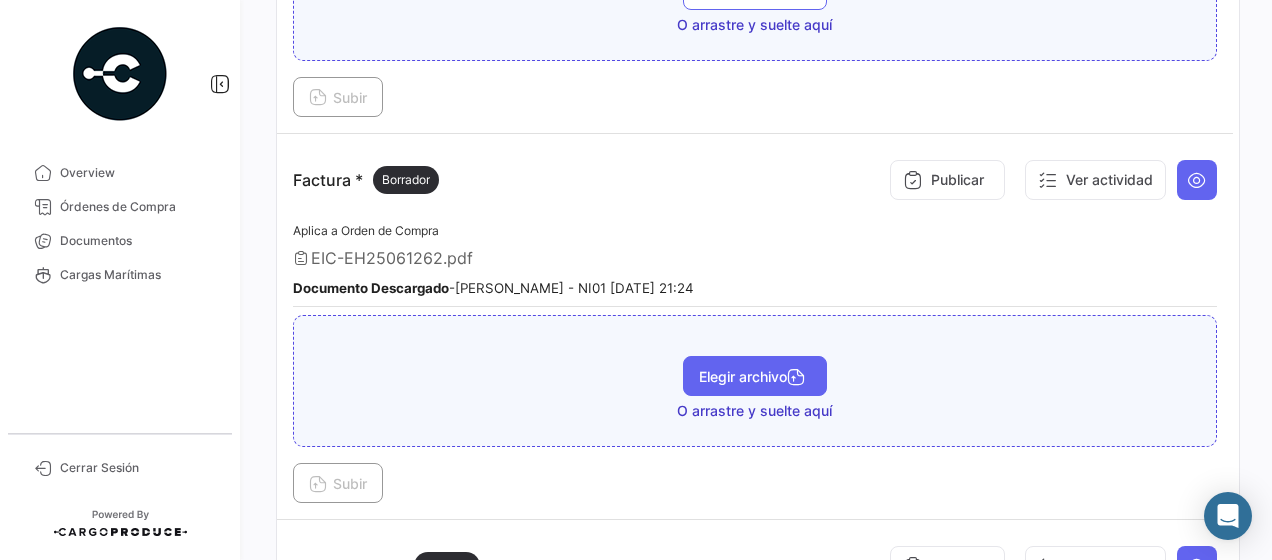 click on "Elegir archivo" at bounding box center (755, 376) 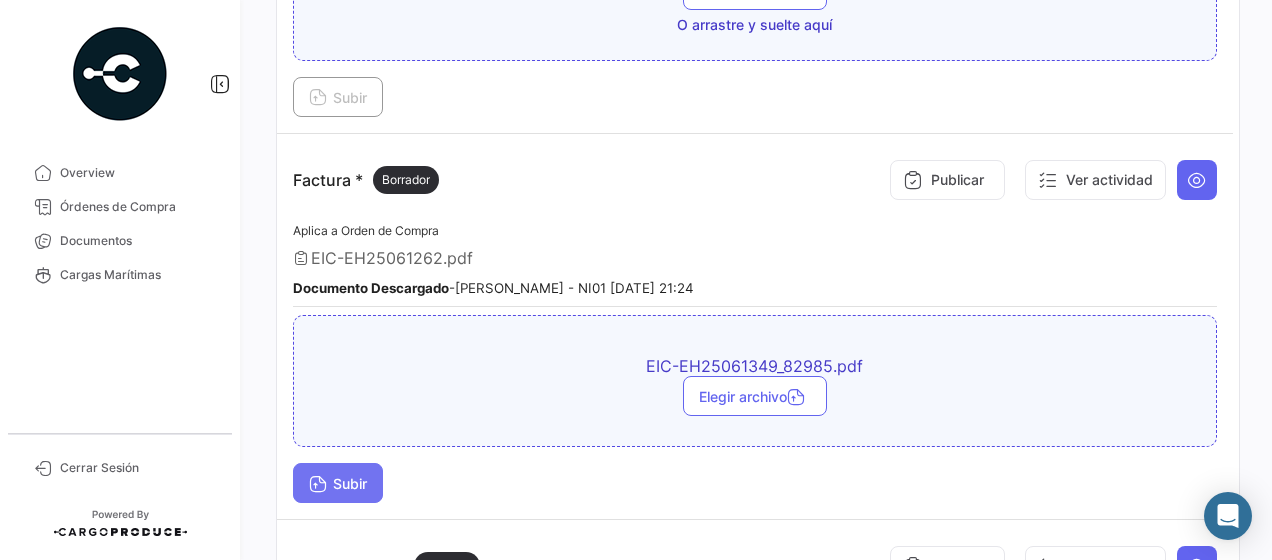 click on "Subir" at bounding box center (338, 483) 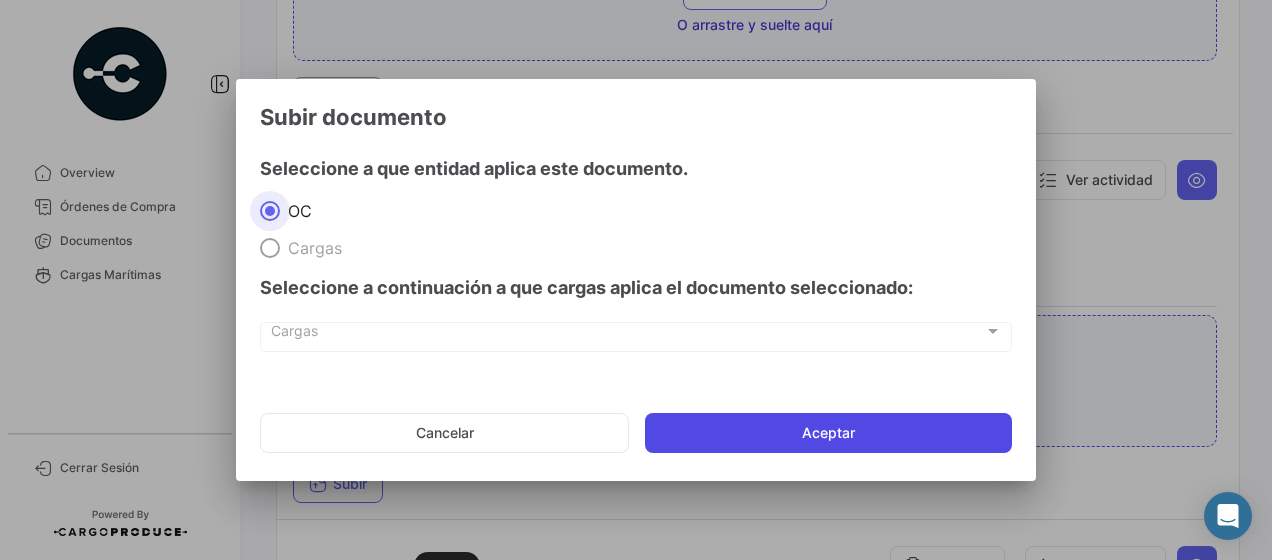 click on "Aceptar" 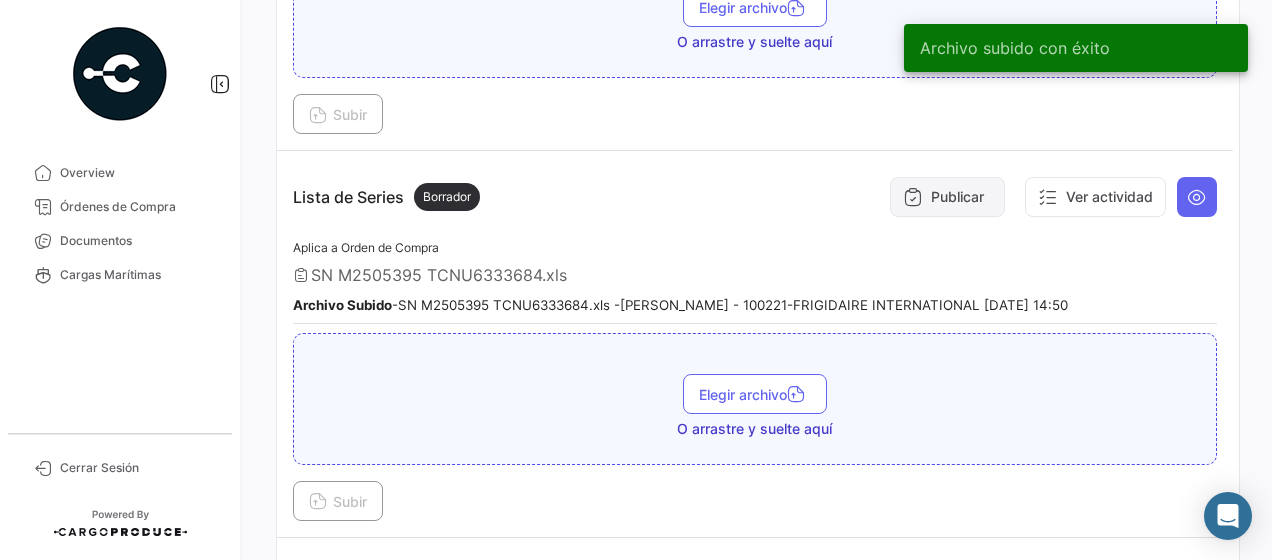 scroll, scrollTop: 1400, scrollLeft: 0, axis: vertical 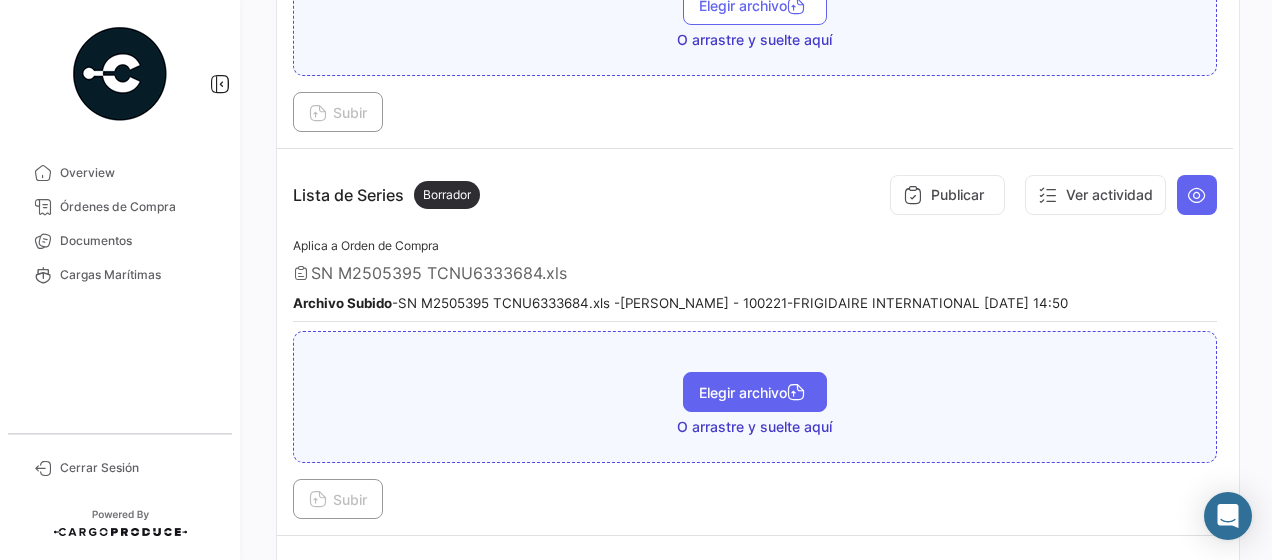 click on "Elegir archivo" at bounding box center [755, 392] 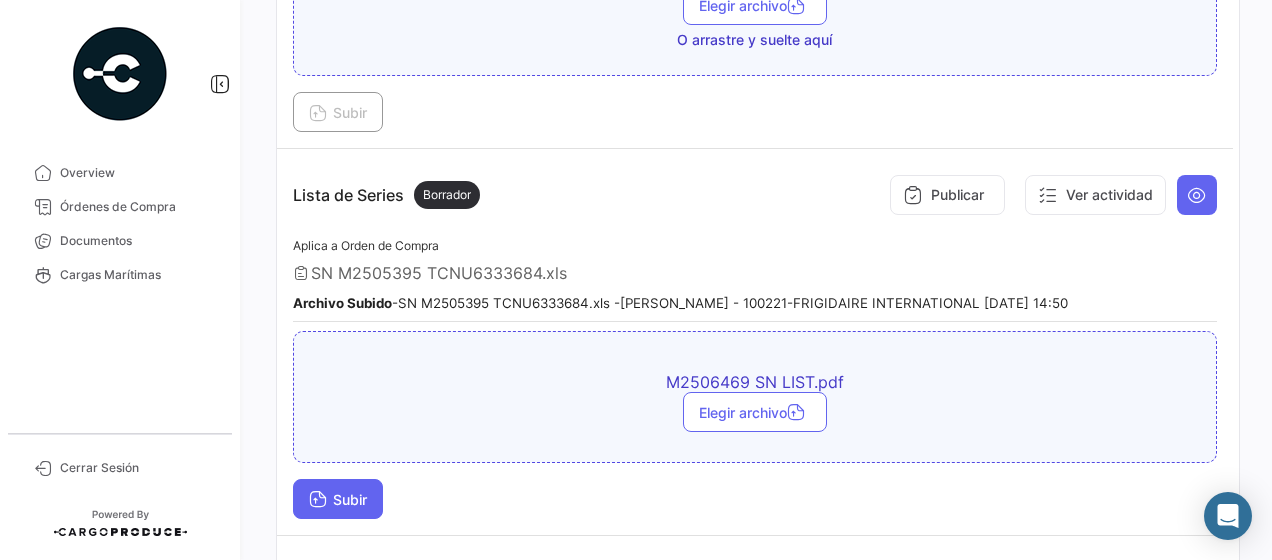 click on "Subir" at bounding box center [338, 499] 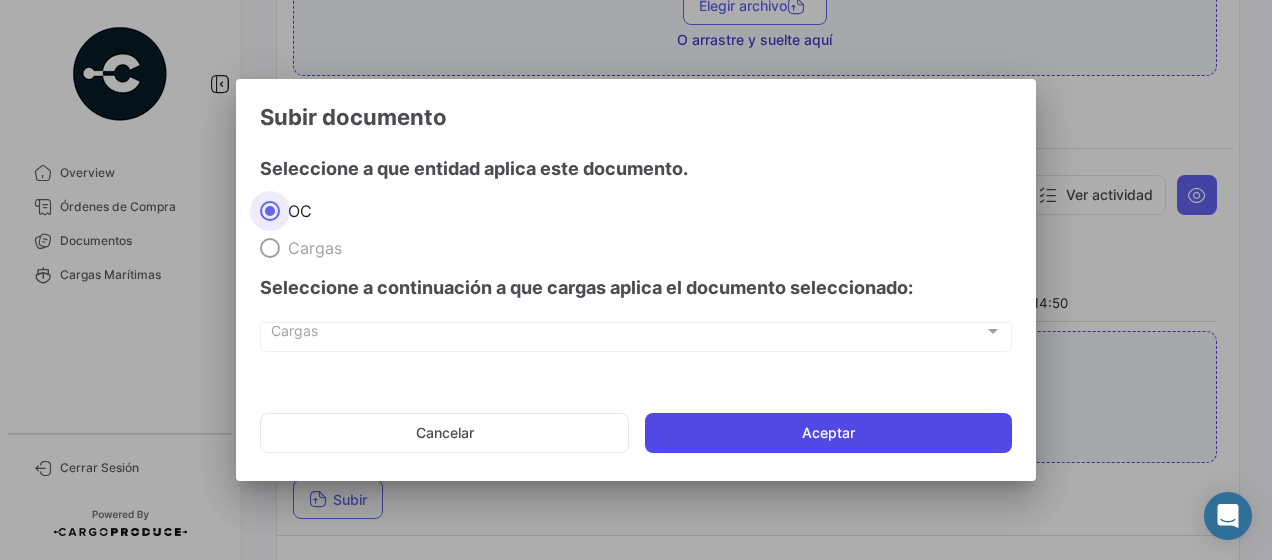 click on "Aceptar" 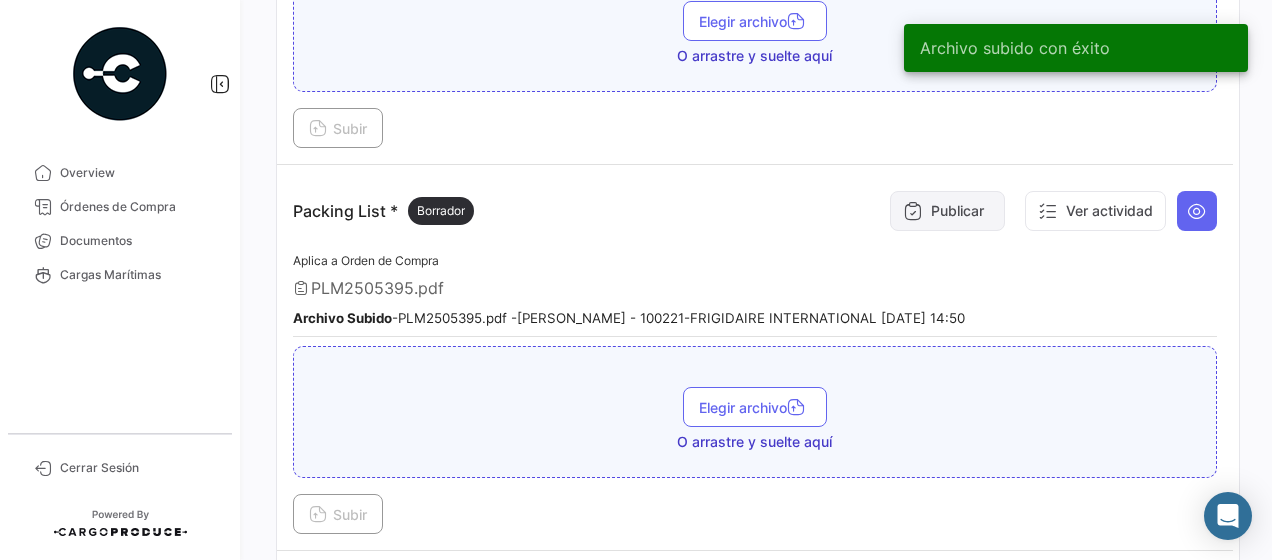 scroll, scrollTop: 1896, scrollLeft: 0, axis: vertical 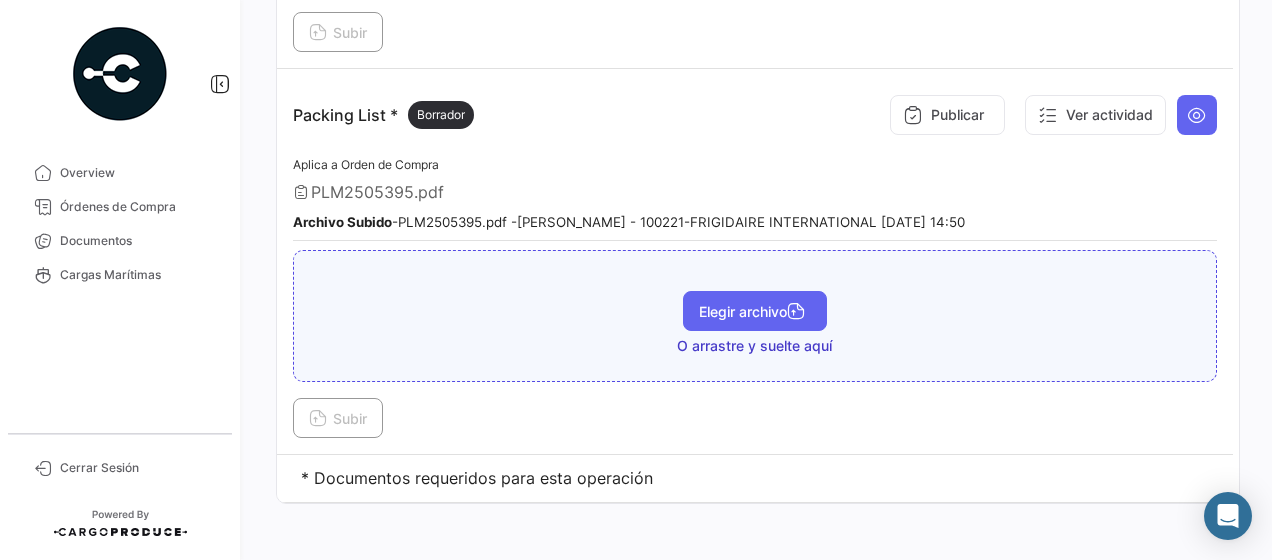 click on "Elegir archivo" at bounding box center [755, 311] 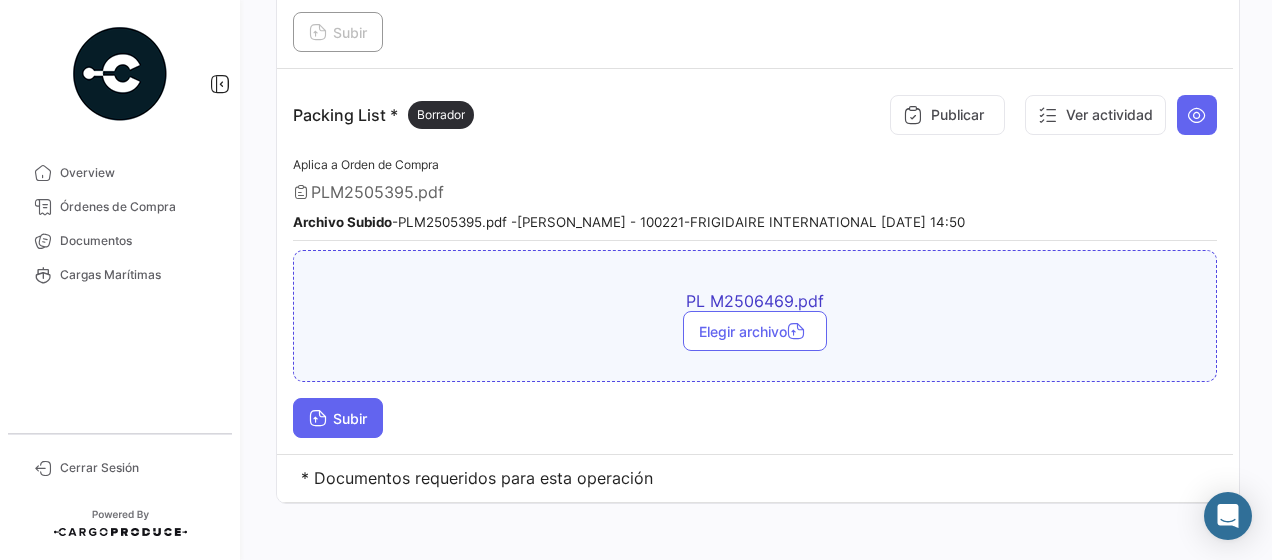click on "Subir" at bounding box center [338, 418] 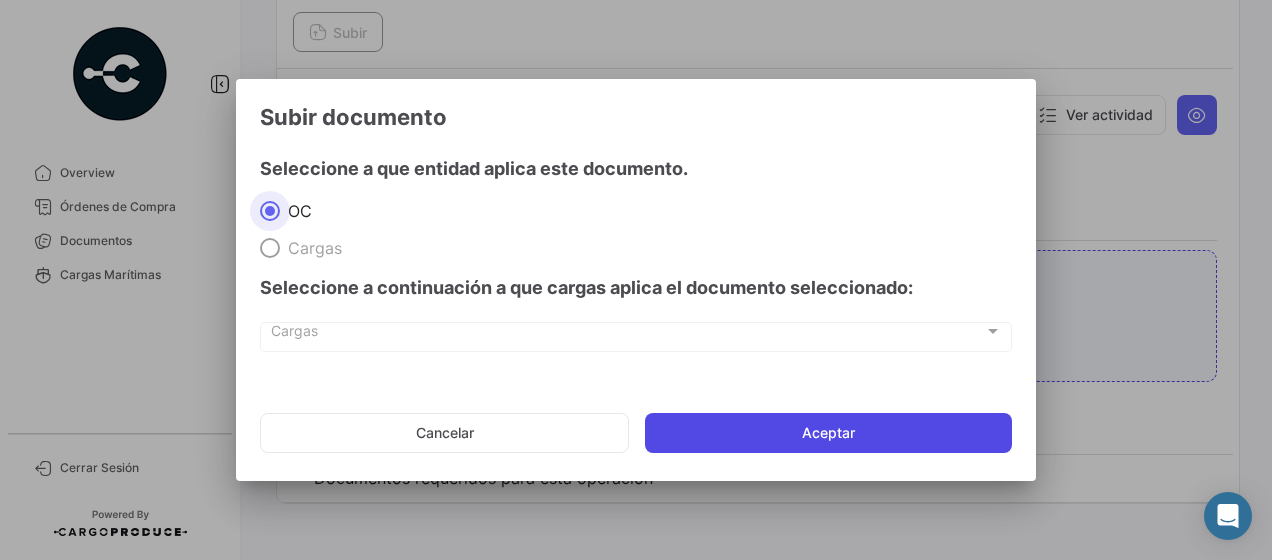 click on "Aceptar" 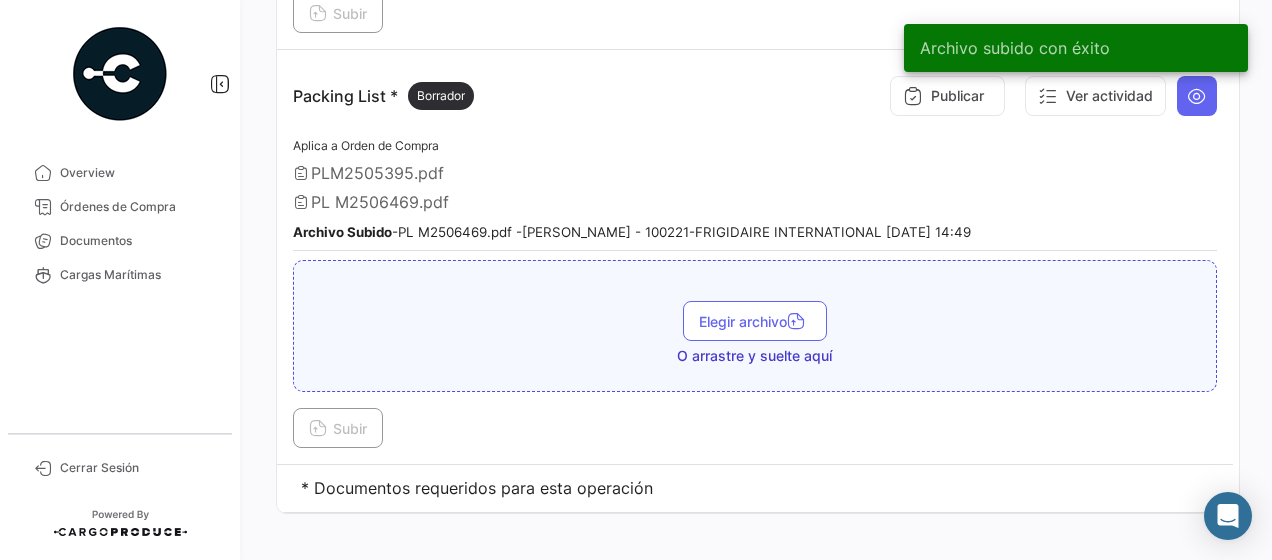 scroll, scrollTop: 1925, scrollLeft: 0, axis: vertical 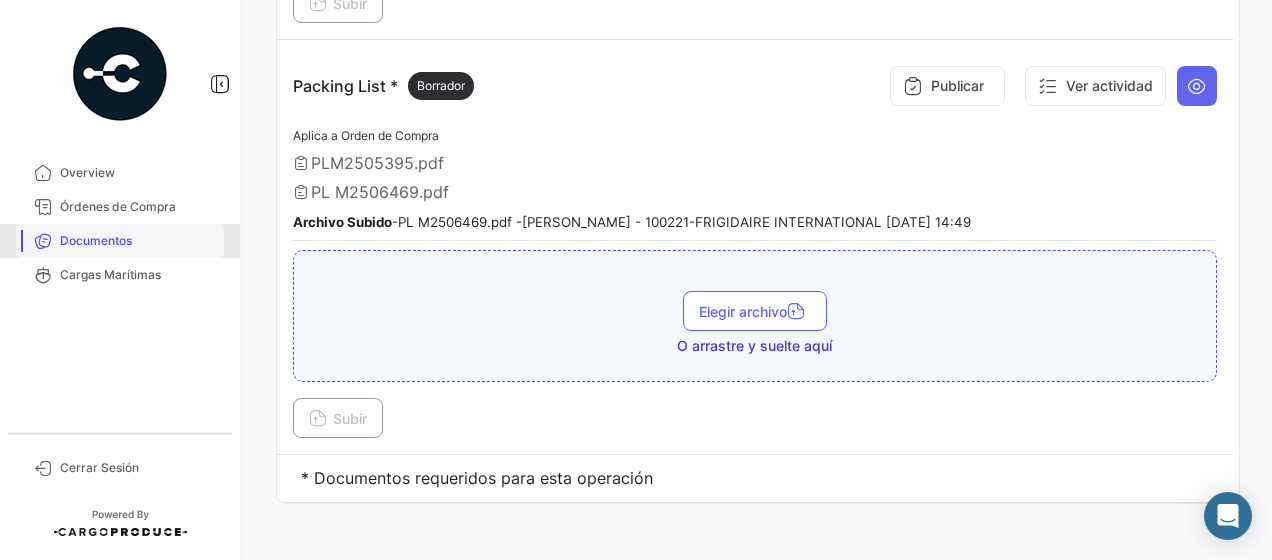 click on "Documentos" at bounding box center [138, 241] 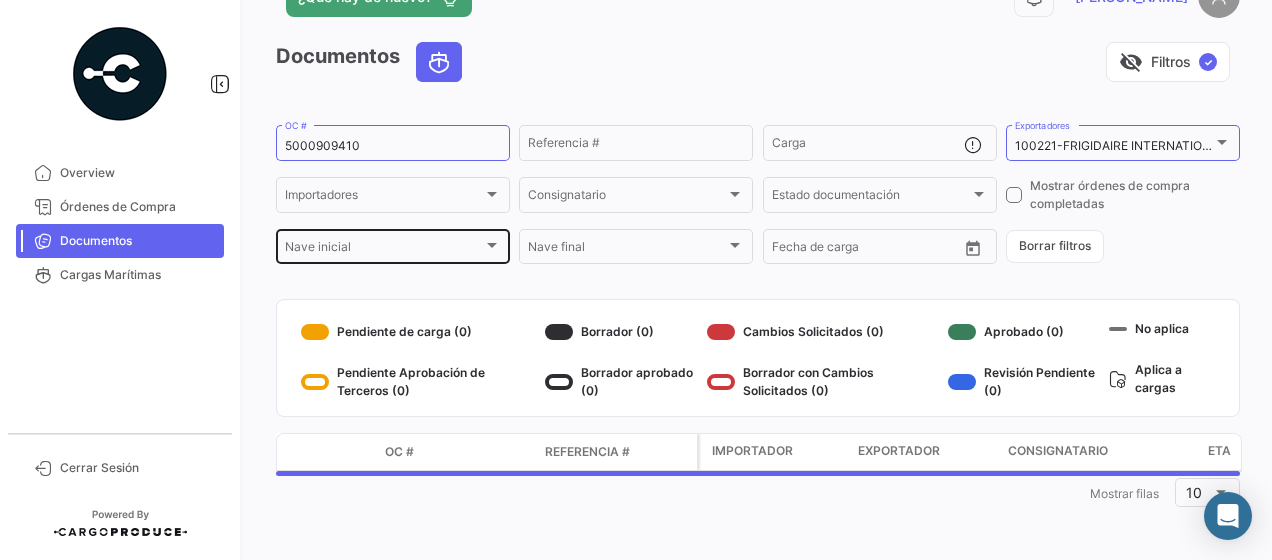 scroll, scrollTop: 0, scrollLeft: 0, axis: both 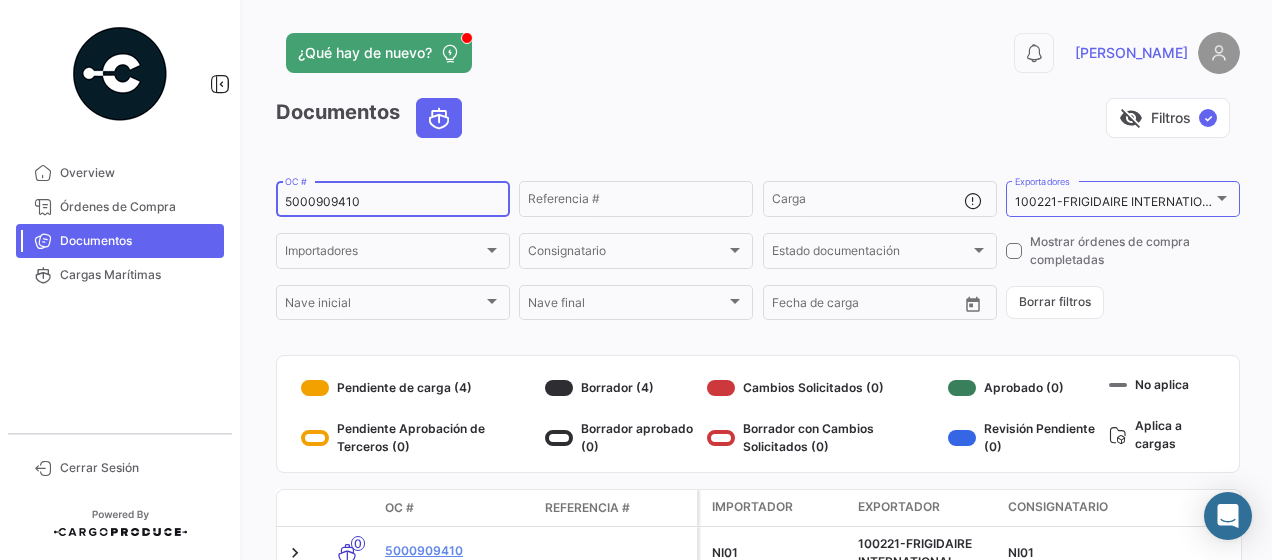 click on "5000909410" at bounding box center [393, 202] 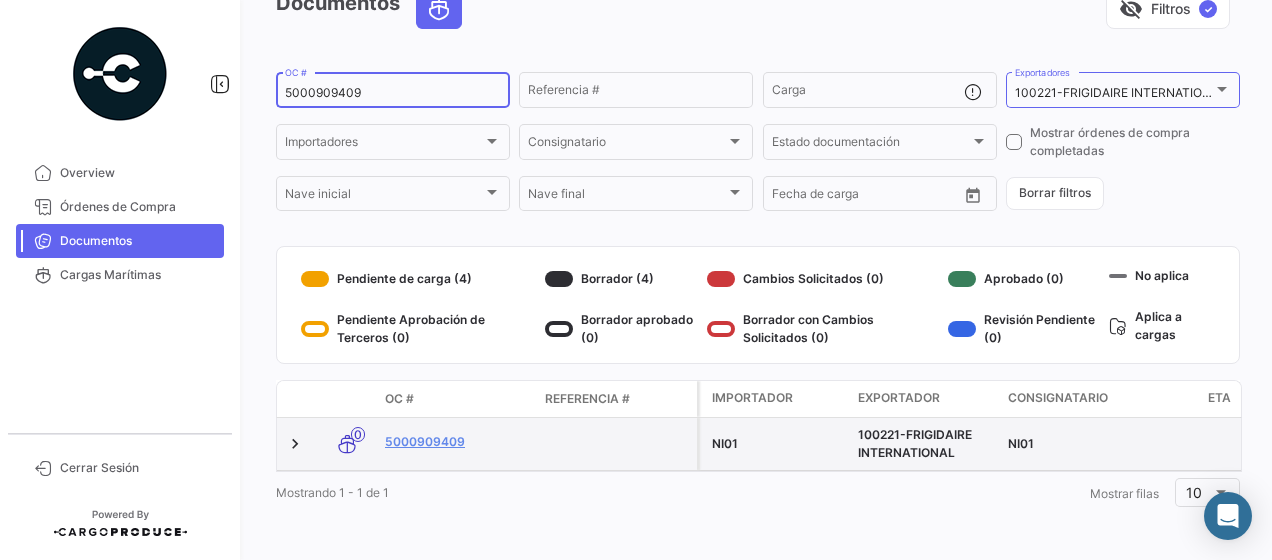 scroll, scrollTop: 124, scrollLeft: 0, axis: vertical 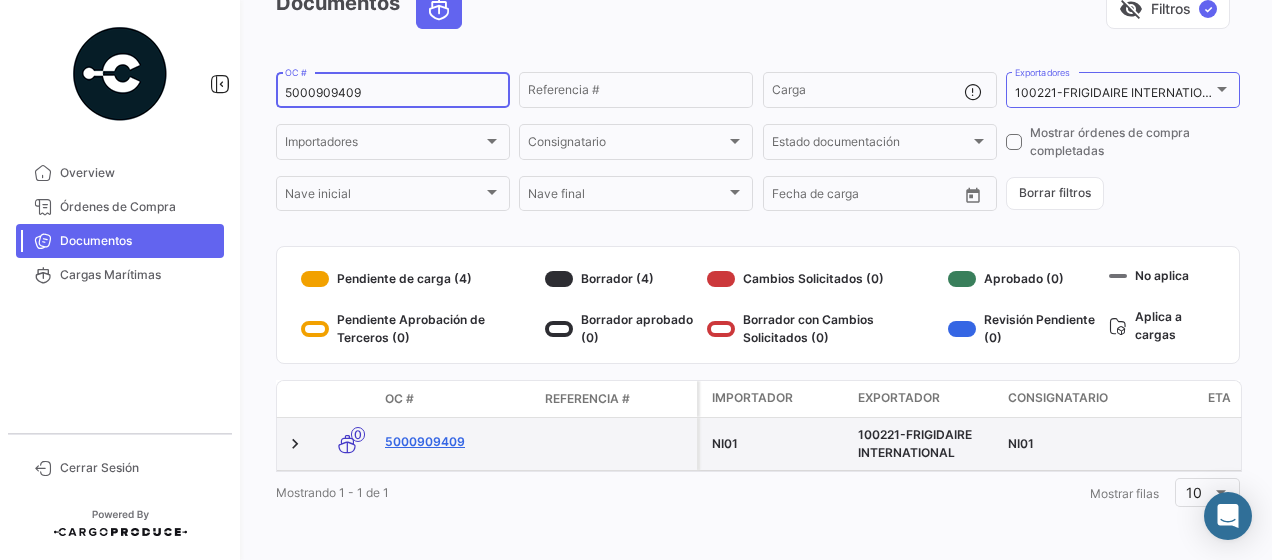 type on "5000909409" 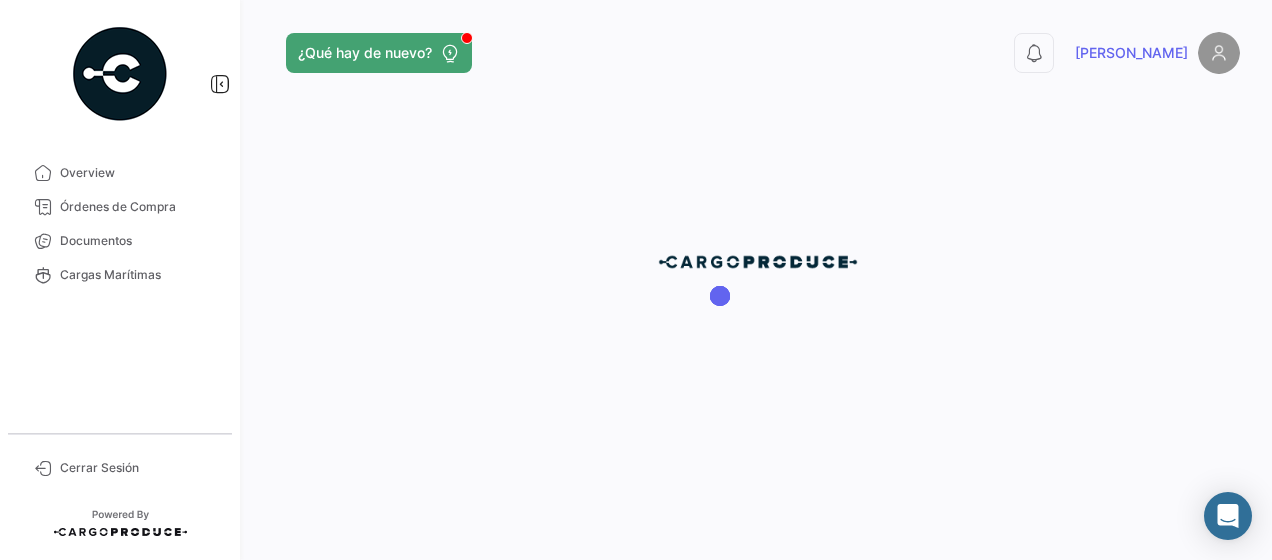 scroll, scrollTop: 0, scrollLeft: 0, axis: both 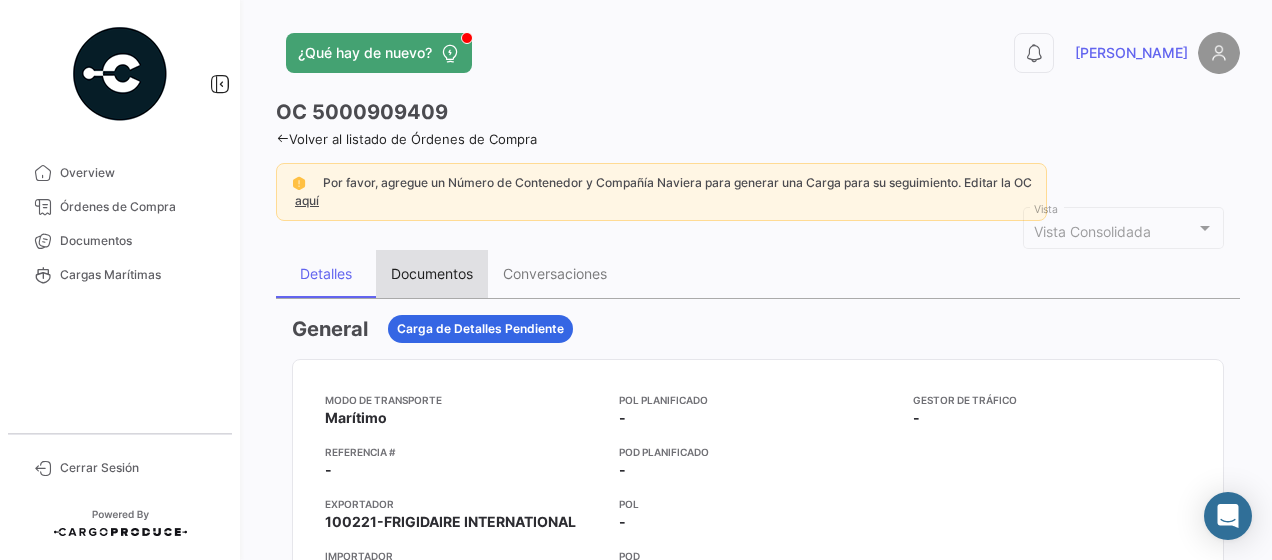 click on "Documentos" at bounding box center [432, 273] 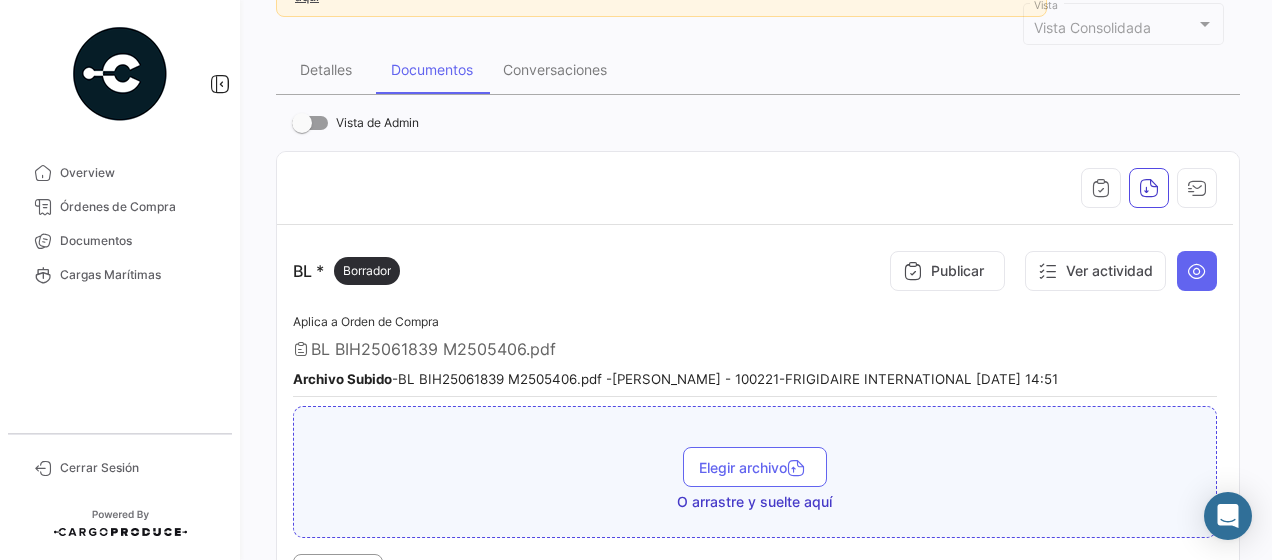 scroll, scrollTop: 300, scrollLeft: 0, axis: vertical 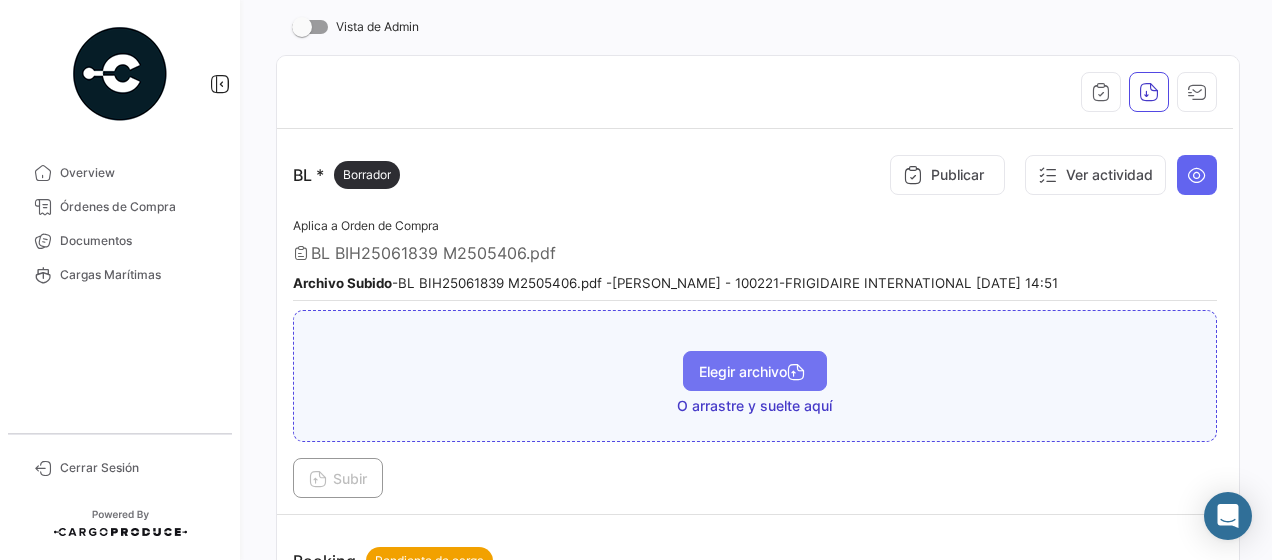 click on "Elegir archivo" at bounding box center [755, 371] 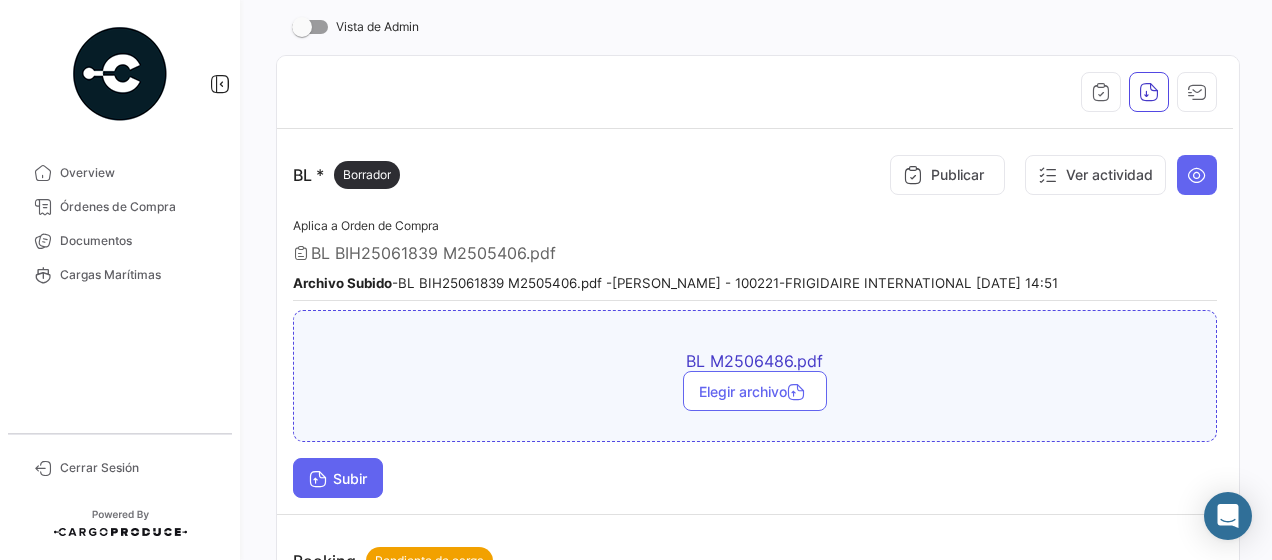 click on "Subir" at bounding box center (338, 478) 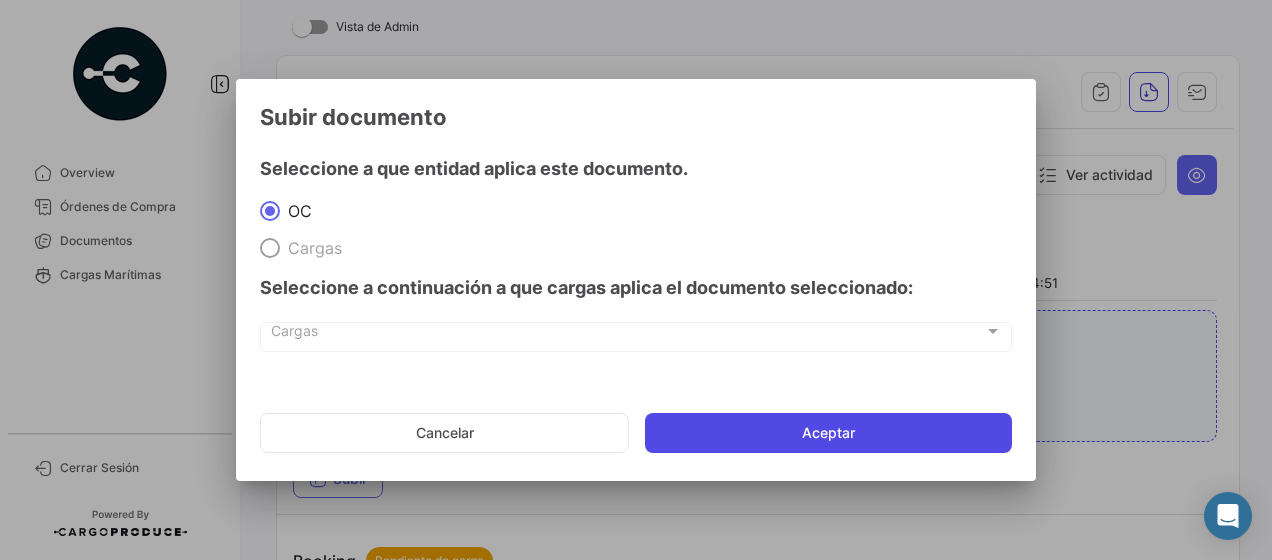 click on "Aceptar" 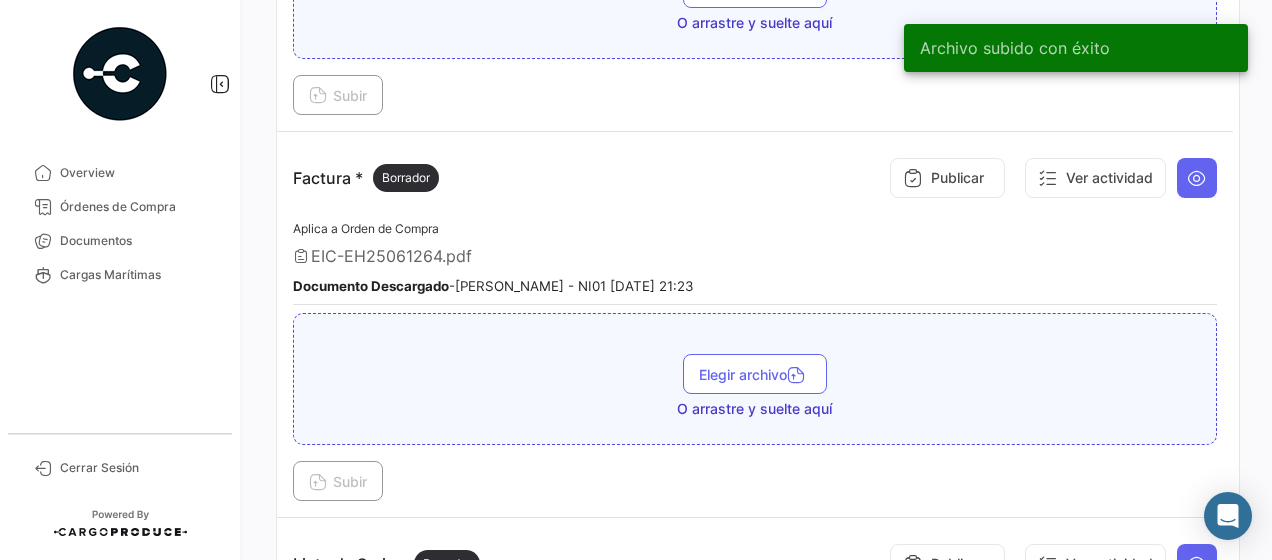 scroll, scrollTop: 1100, scrollLeft: 0, axis: vertical 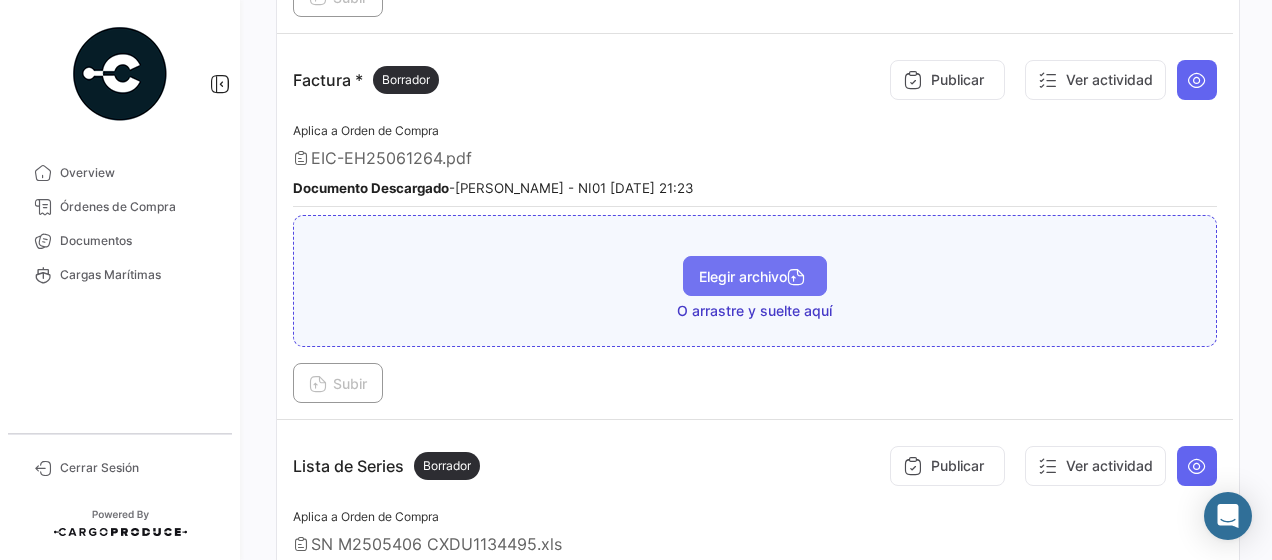 click on "Elegir archivo" at bounding box center (755, 276) 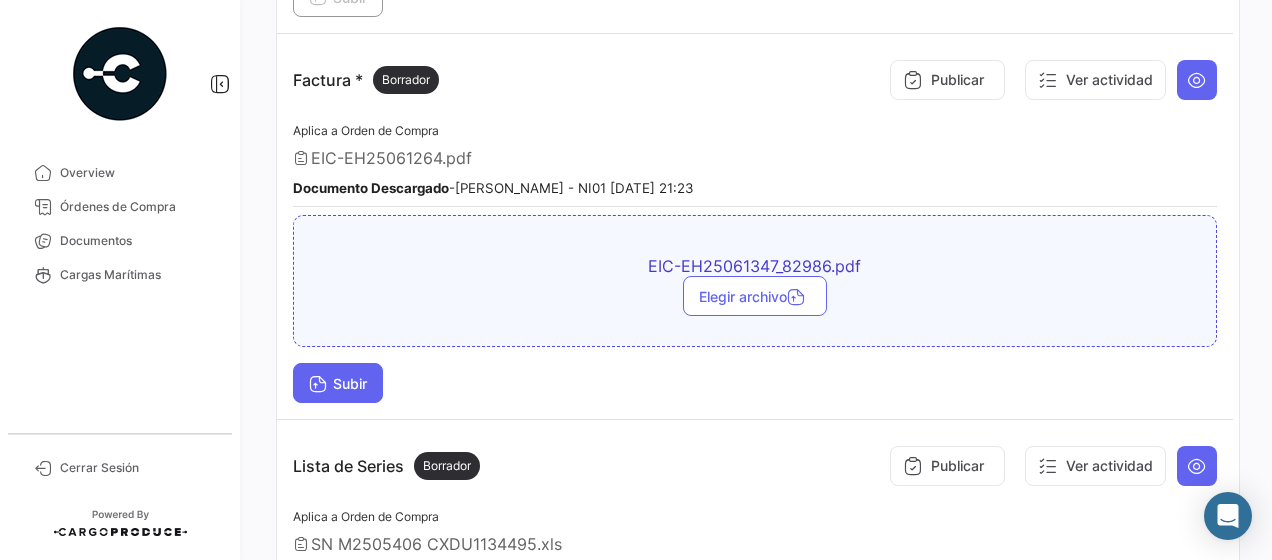 click on "Subir" at bounding box center (338, 383) 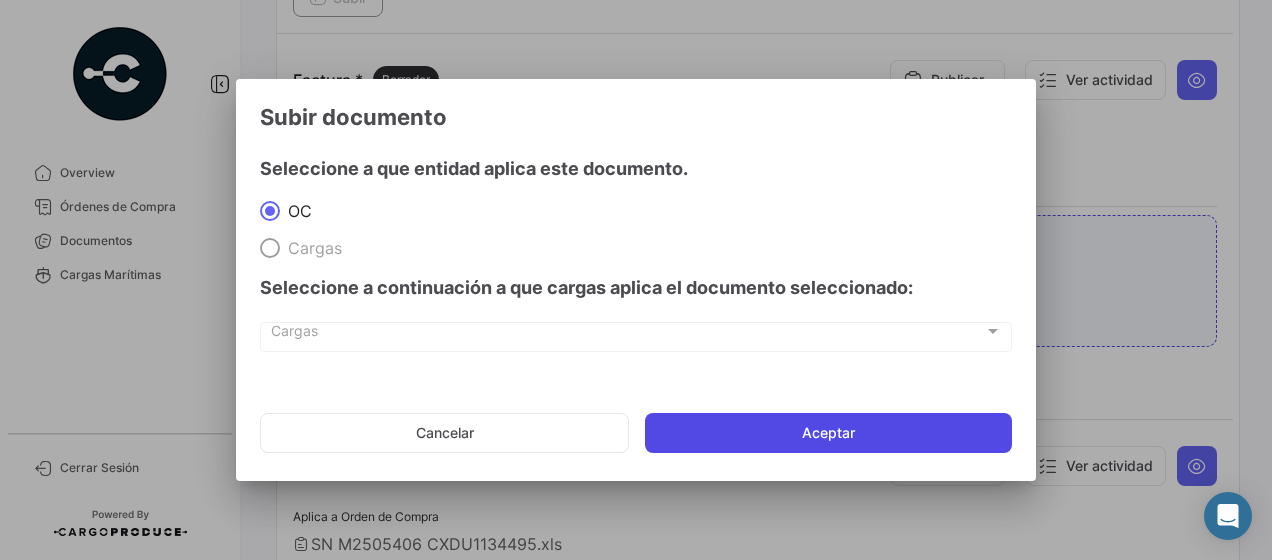 click on "Aceptar" 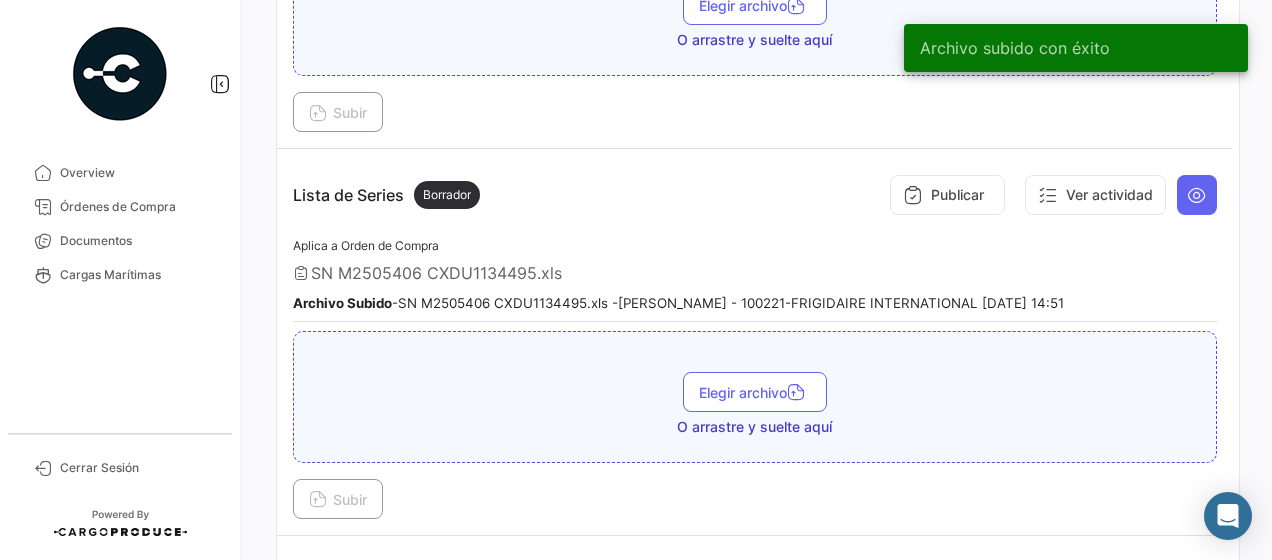scroll, scrollTop: 1500, scrollLeft: 0, axis: vertical 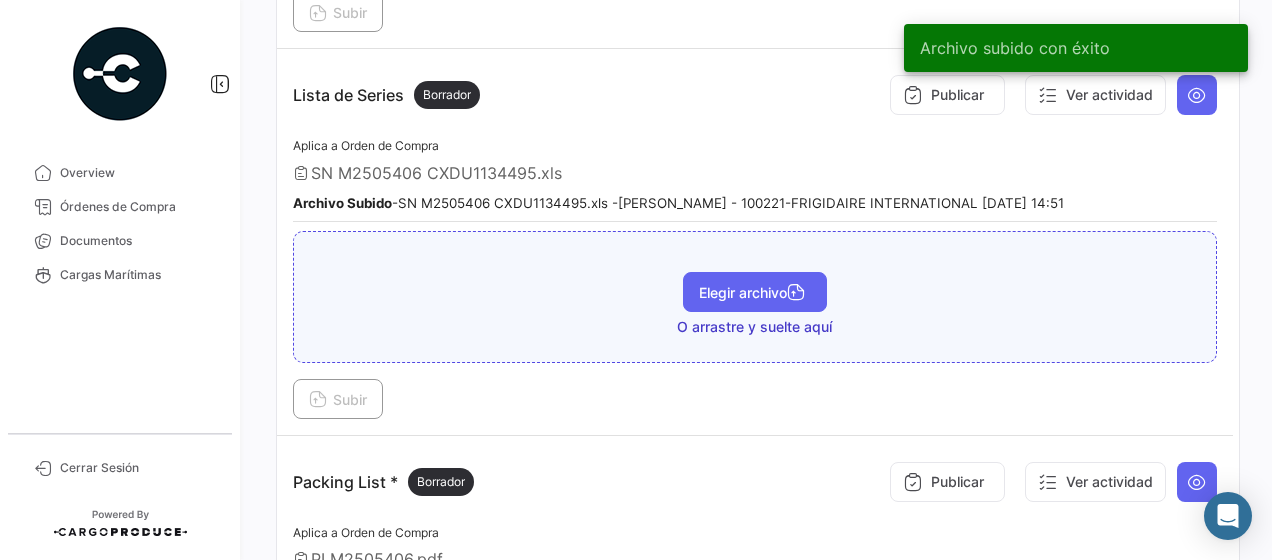 click on "Elegir archivo" at bounding box center [755, 292] 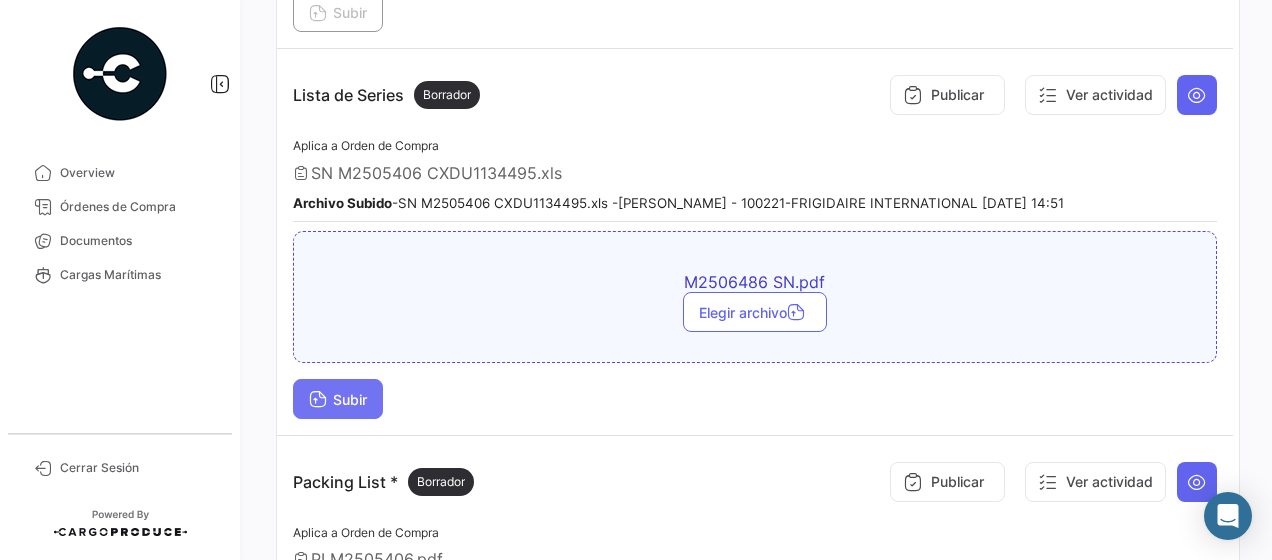 click on "Subir" at bounding box center (338, 399) 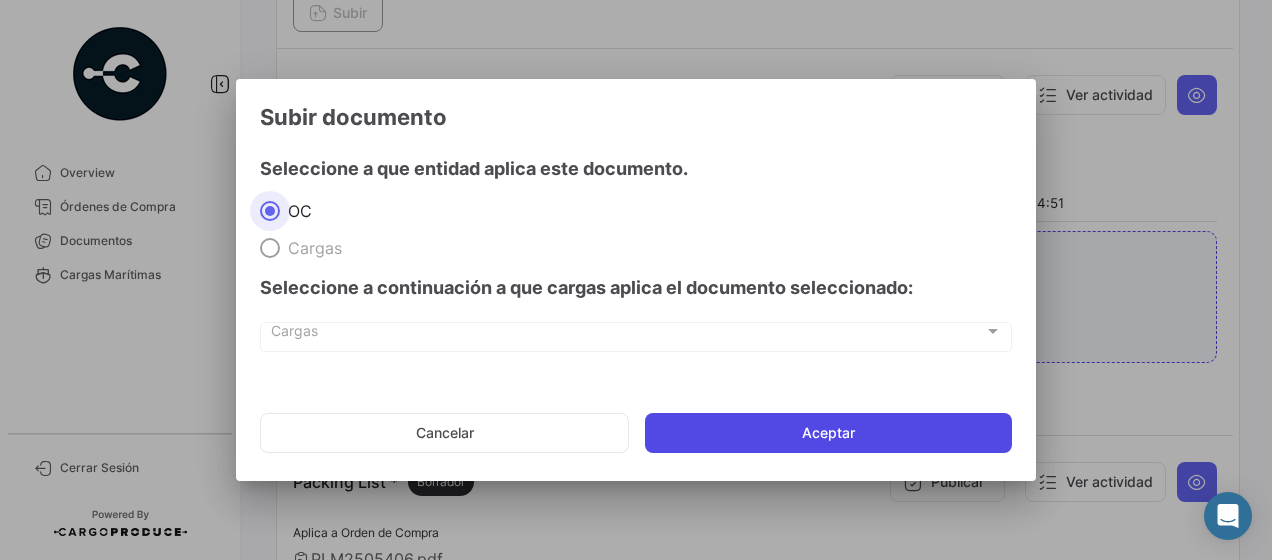 click on "Aceptar" 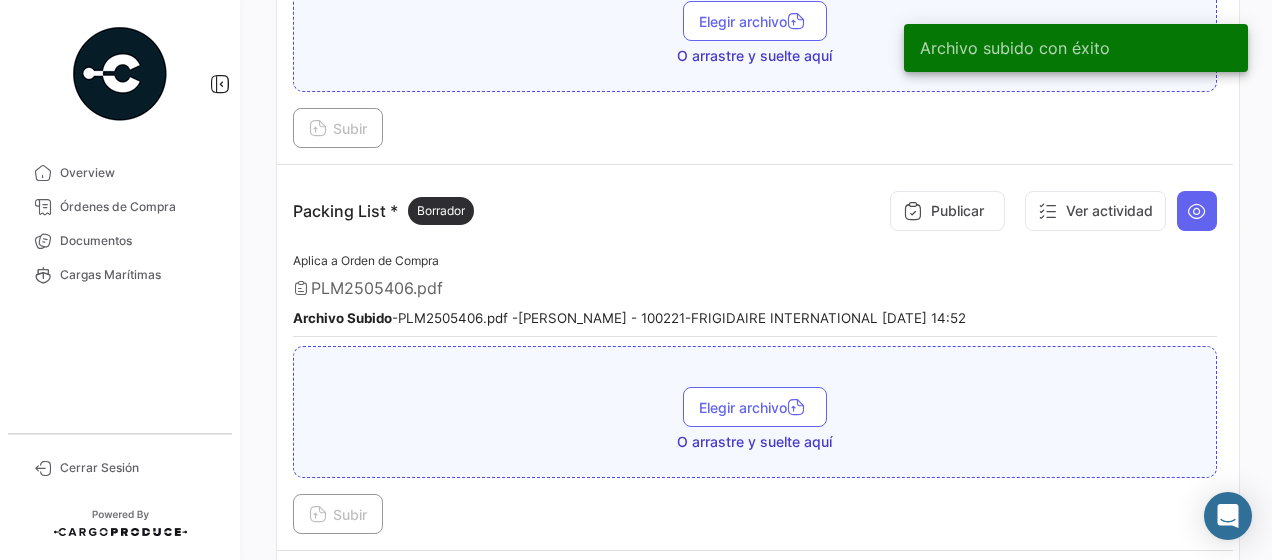 scroll, scrollTop: 1896, scrollLeft: 0, axis: vertical 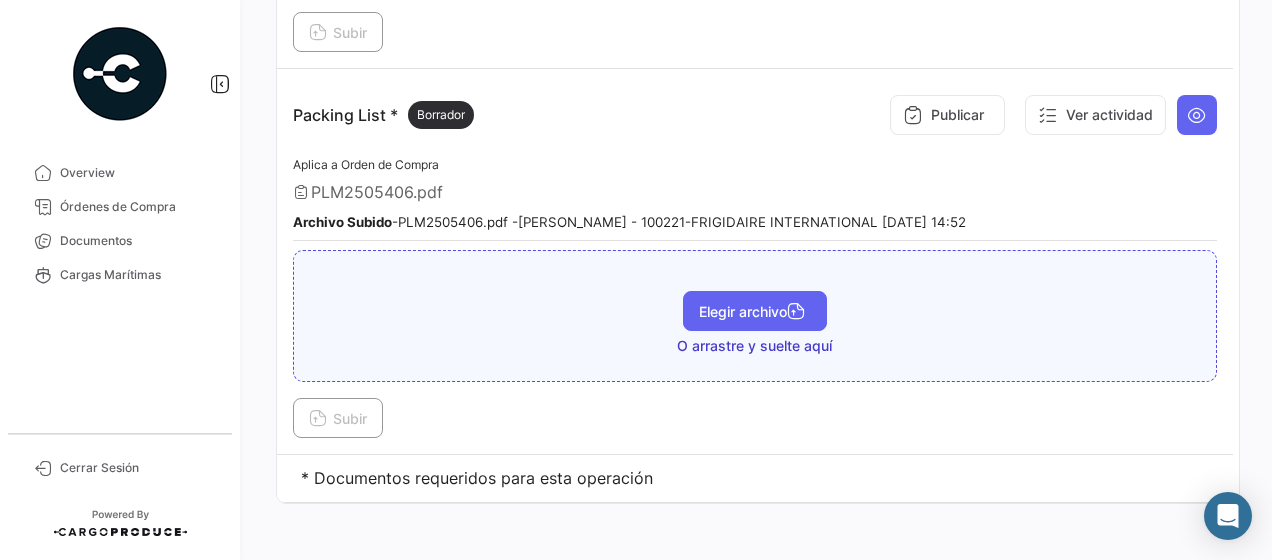 click on "Elegir archivo" at bounding box center (755, 311) 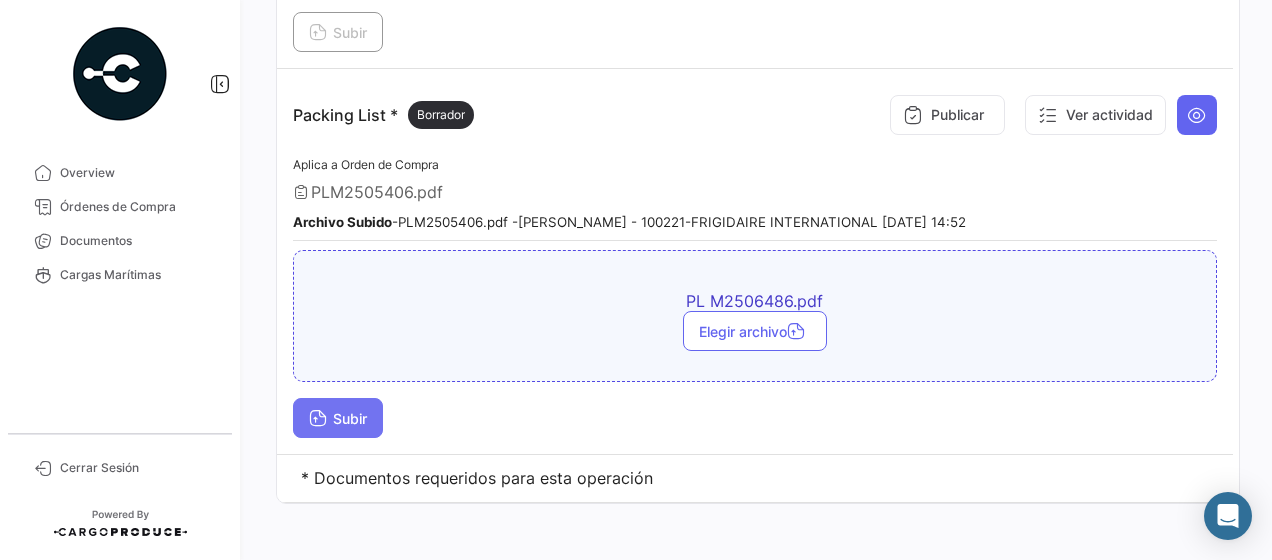 click on "Subir" at bounding box center (338, 418) 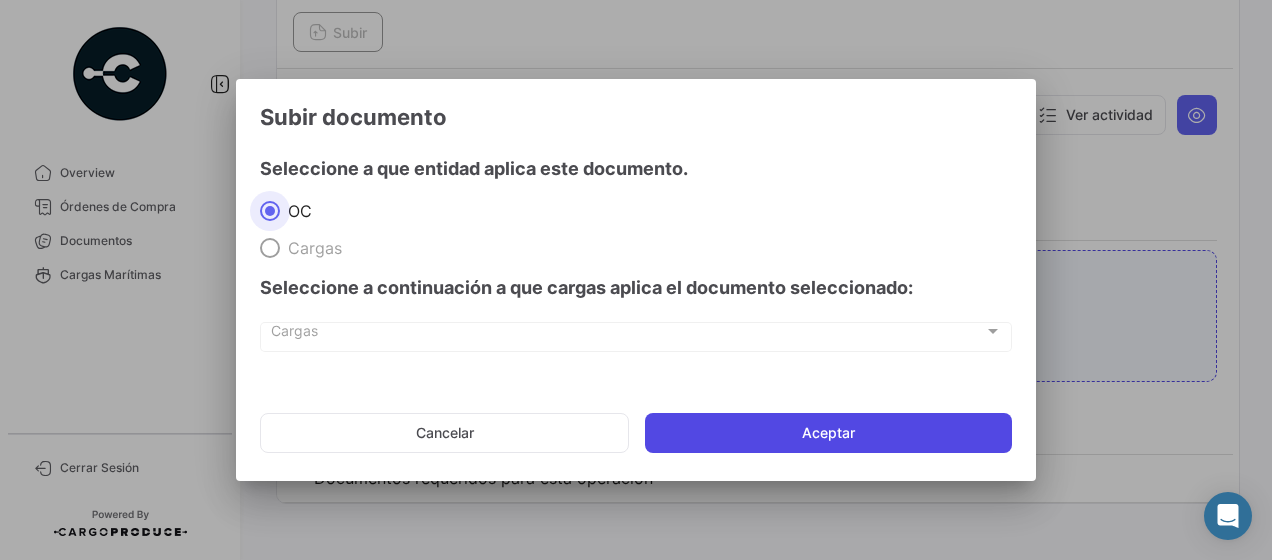 click on "Aceptar" 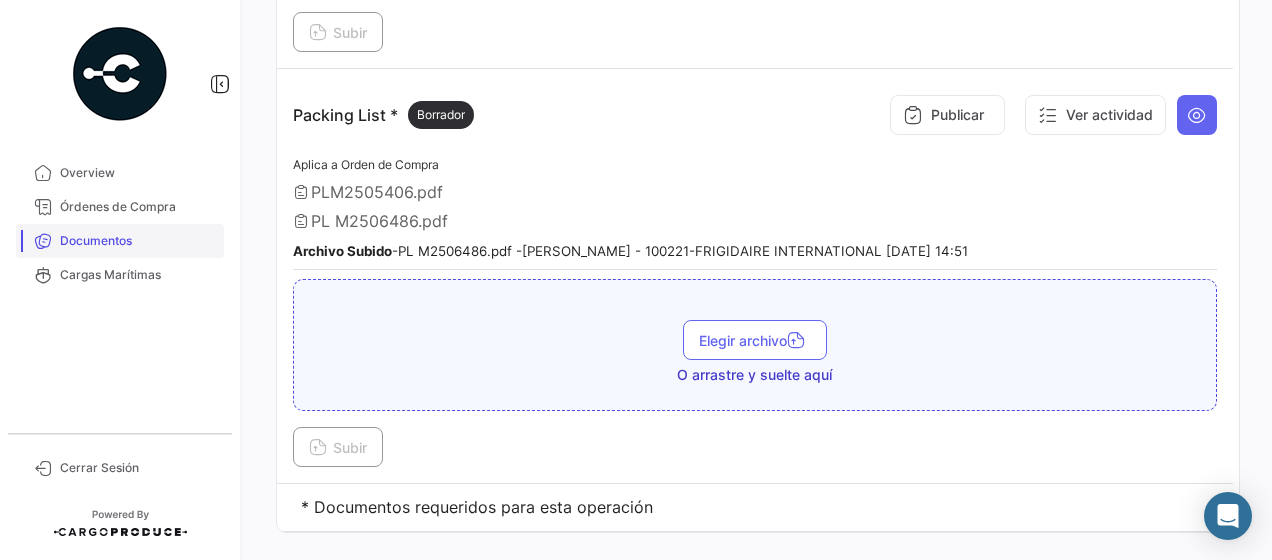 click on "Documentos" at bounding box center [138, 241] 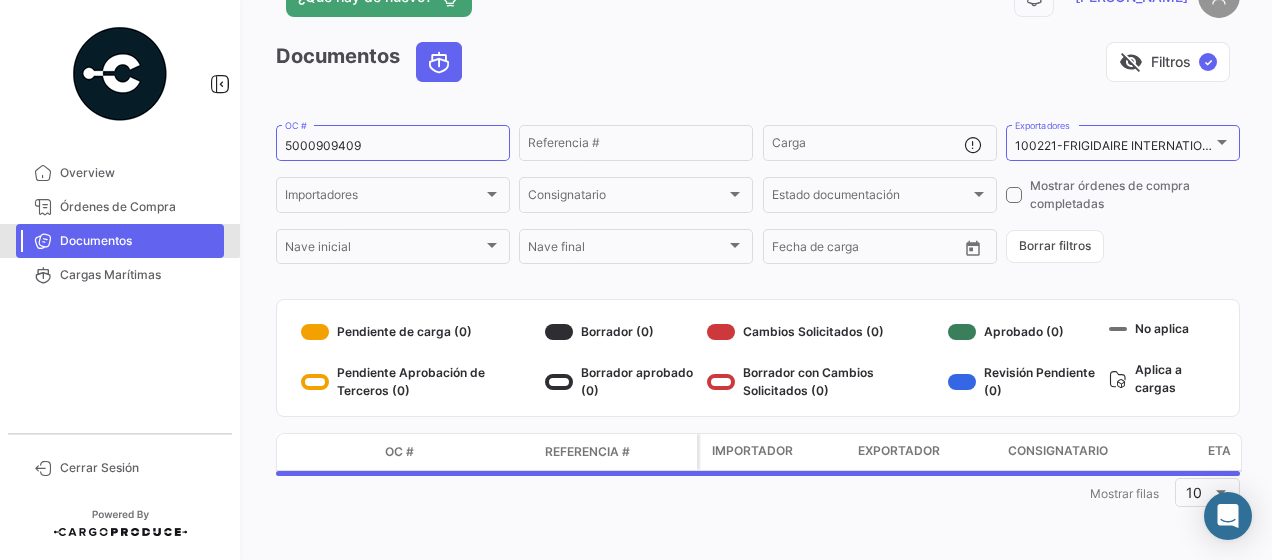 scroll, scrollTop: 0, scrollLeft: 0, axis: both 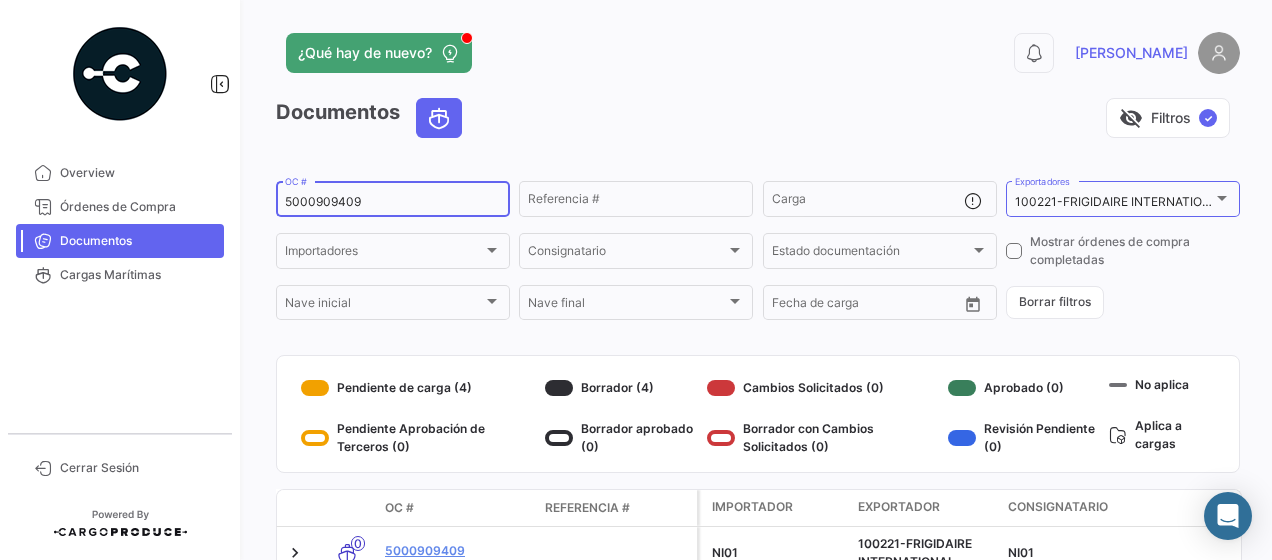 click on "5000909409" at bounding box center (393, 202) 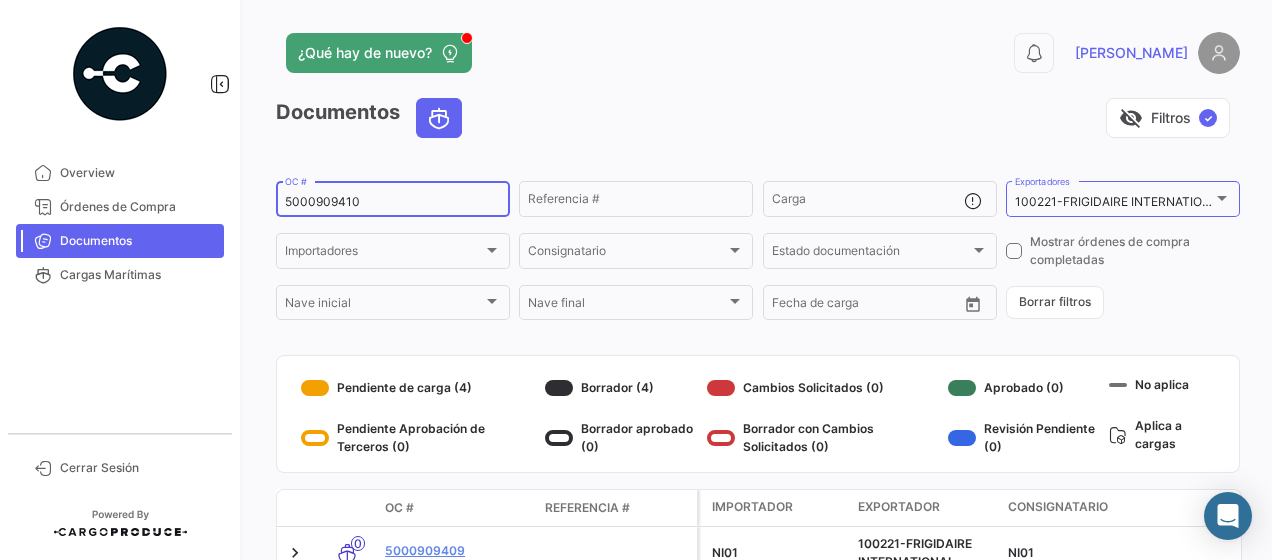 type on "5000909410" 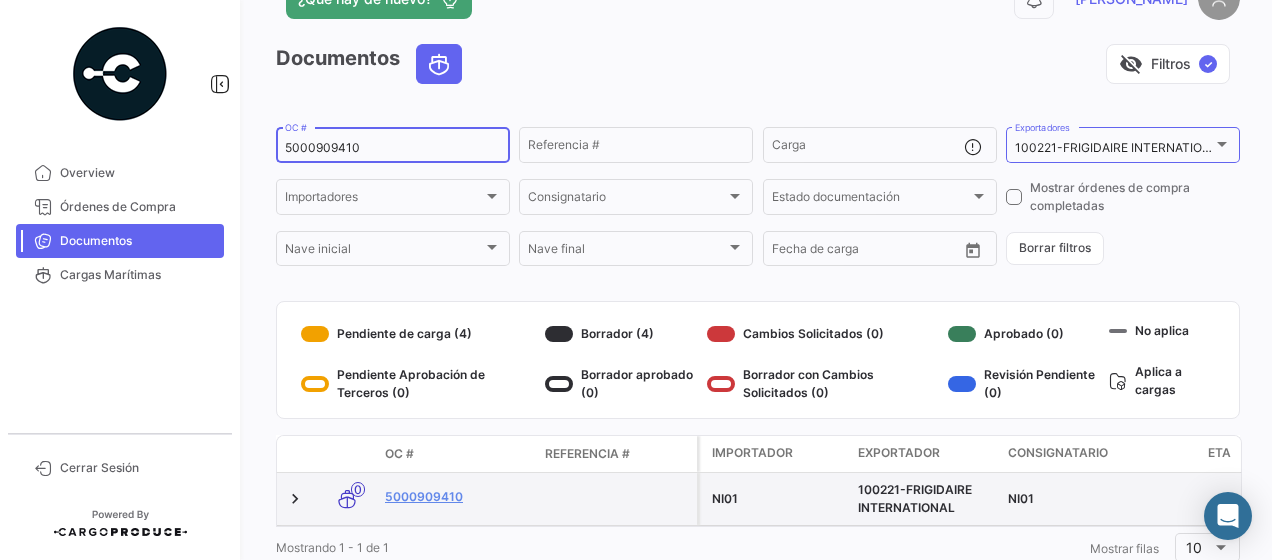 scroll, scrollTop: 100, scrollLeft: 0, axis: vertical 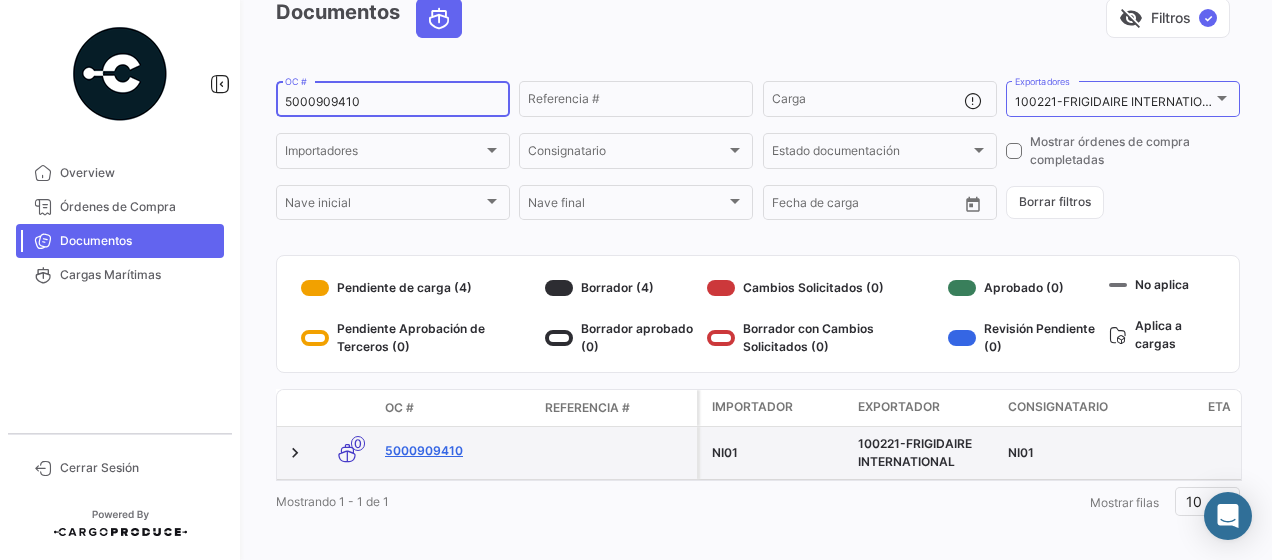 click on "5000909410" 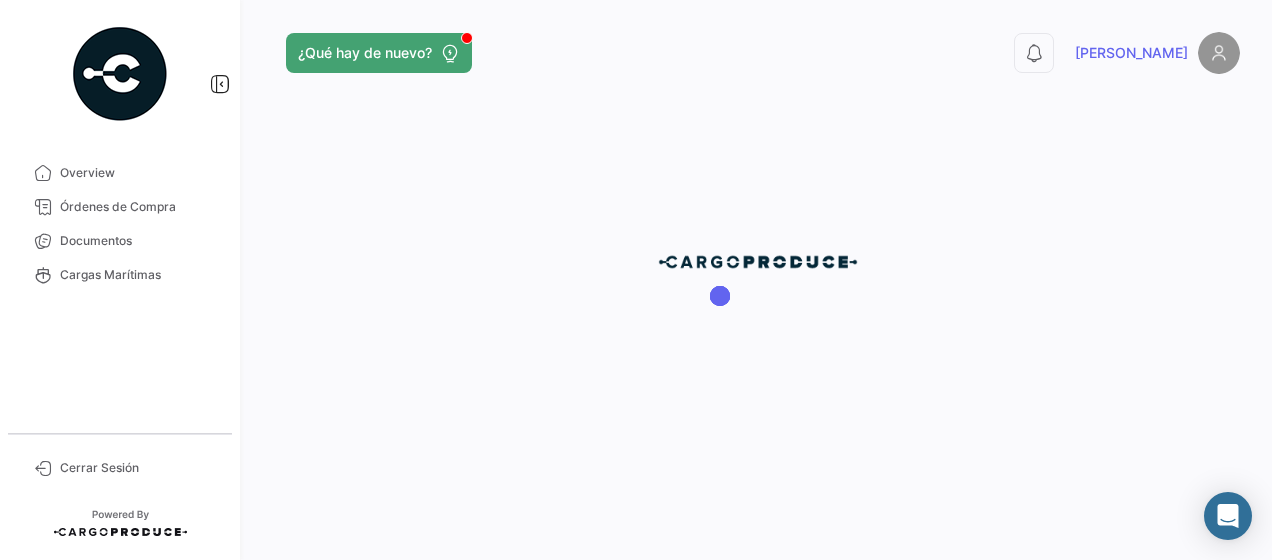 scroll, scrollTop: 0, scrollLeft: 0, axis: both 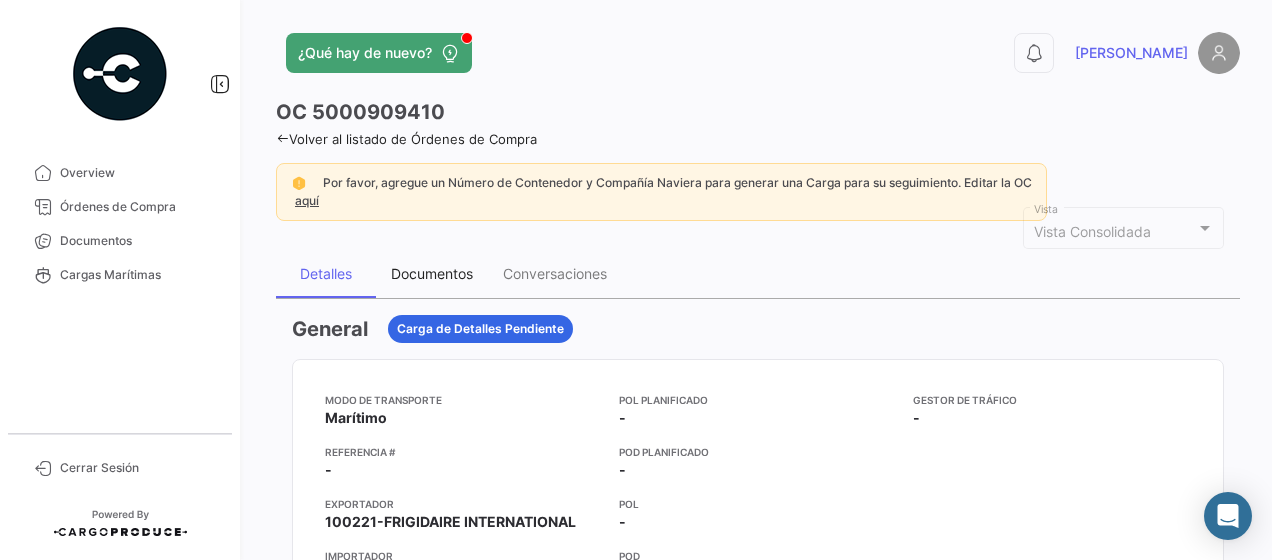 click on "Documentos" at bounding box center (432, 273) 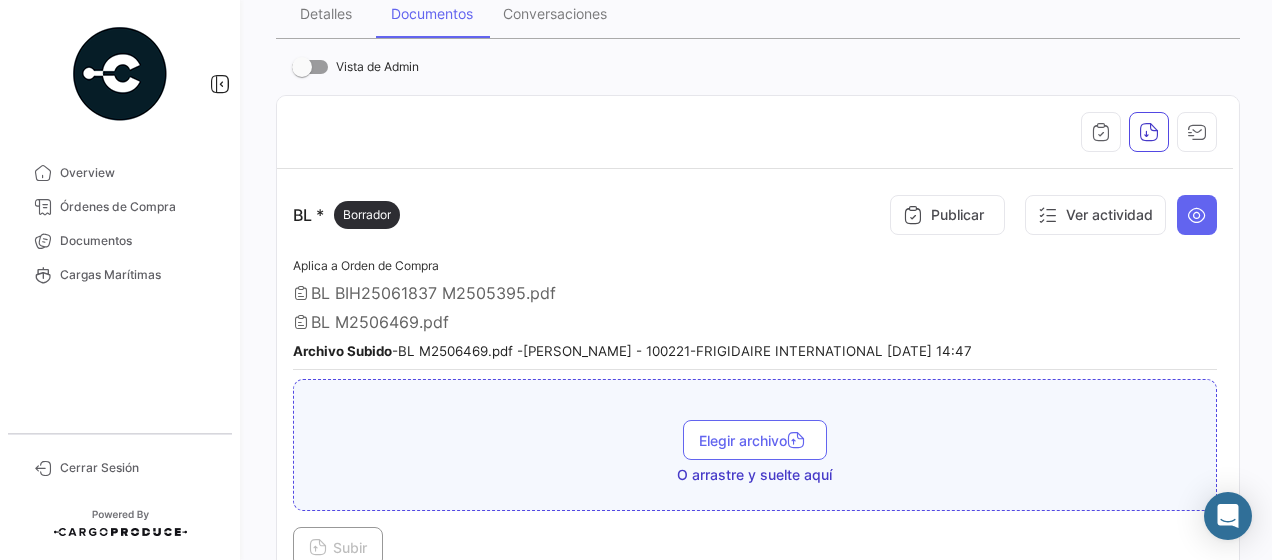 scroll, scrollTop: 300, scrollLeft: 0, axis: vertical 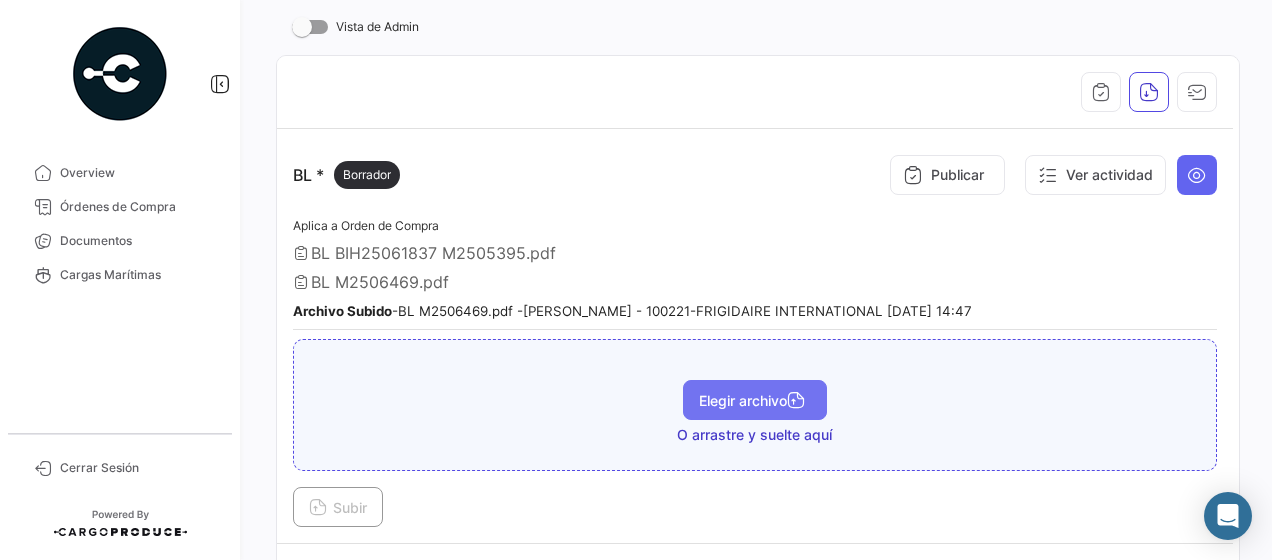 click on "Elegir archivo" at bounding box center (755, 400) 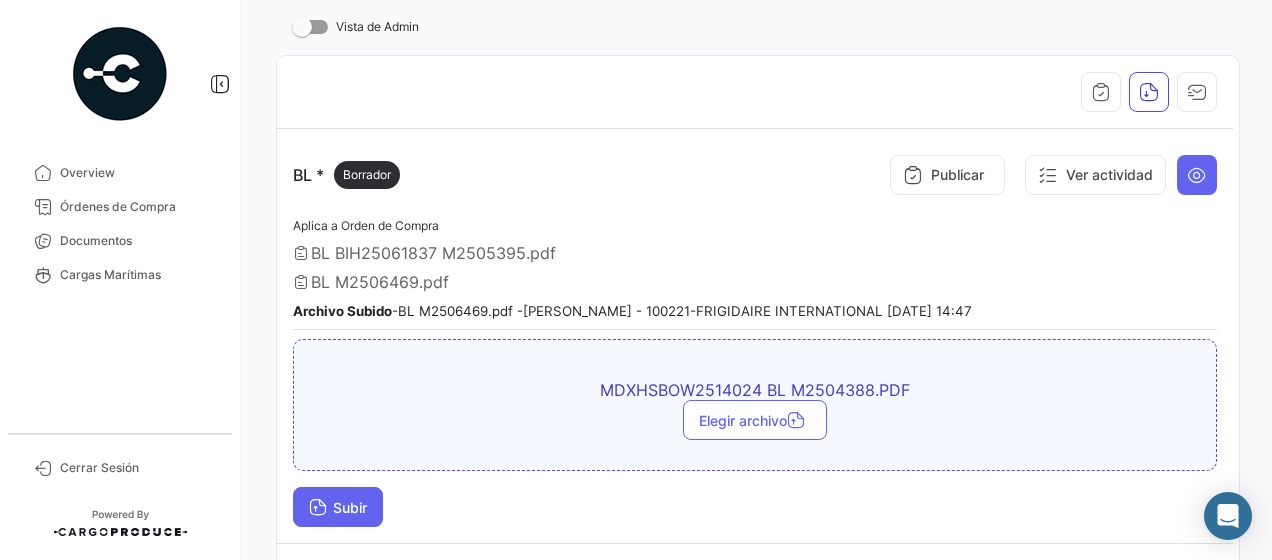 click on "Subir" at bounding box center [338, 507] 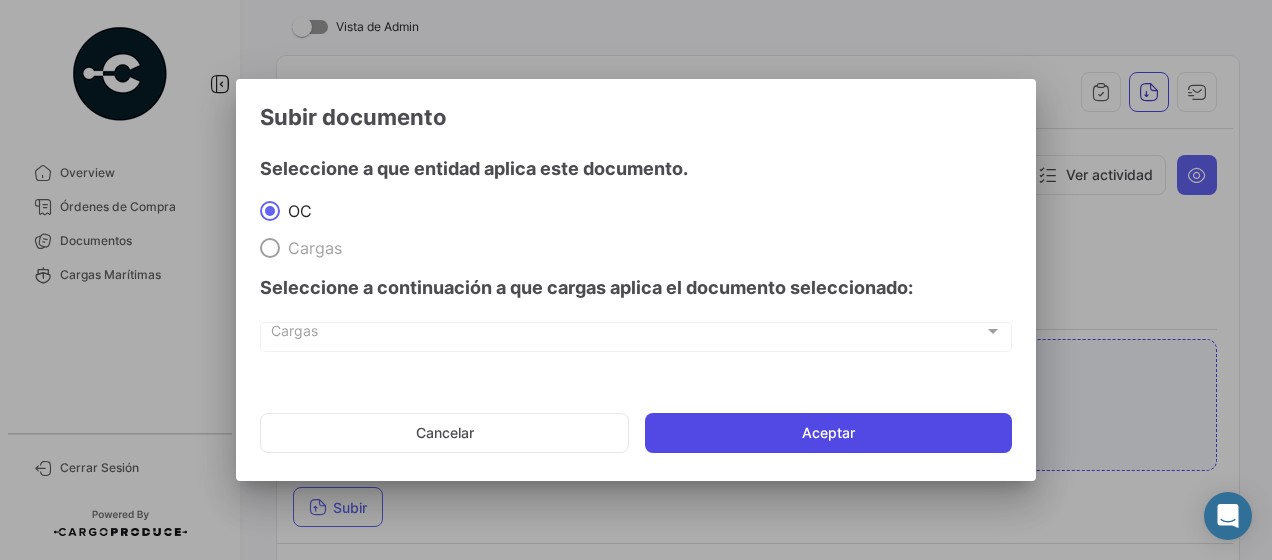 click on "Aceptar" 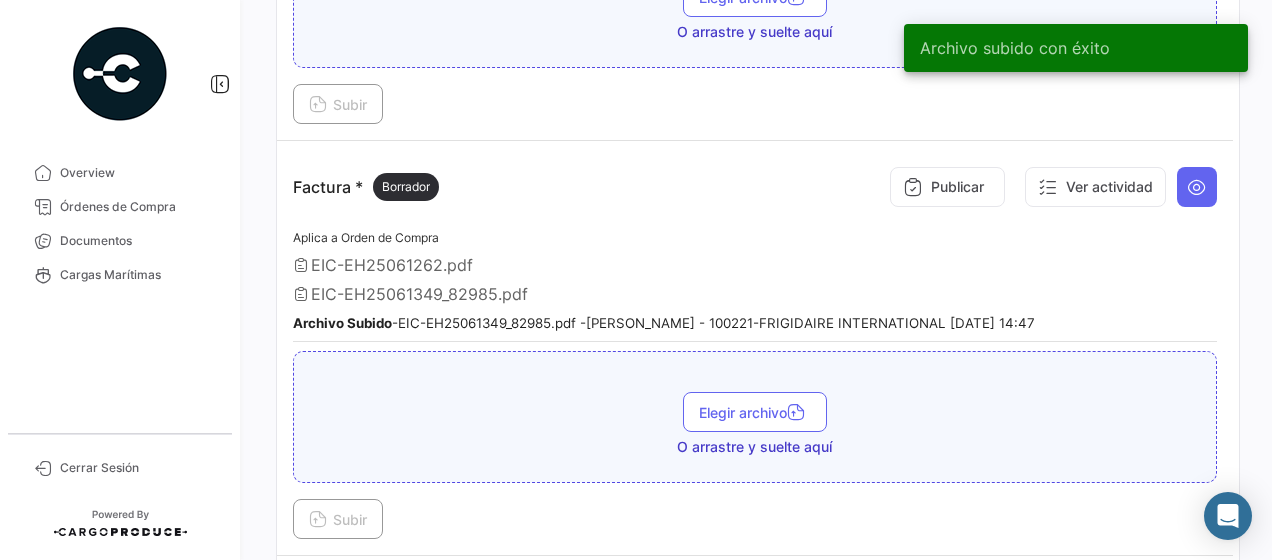 scroll, scrollTop: 1100, scrollLeft: 0, axis: vertical 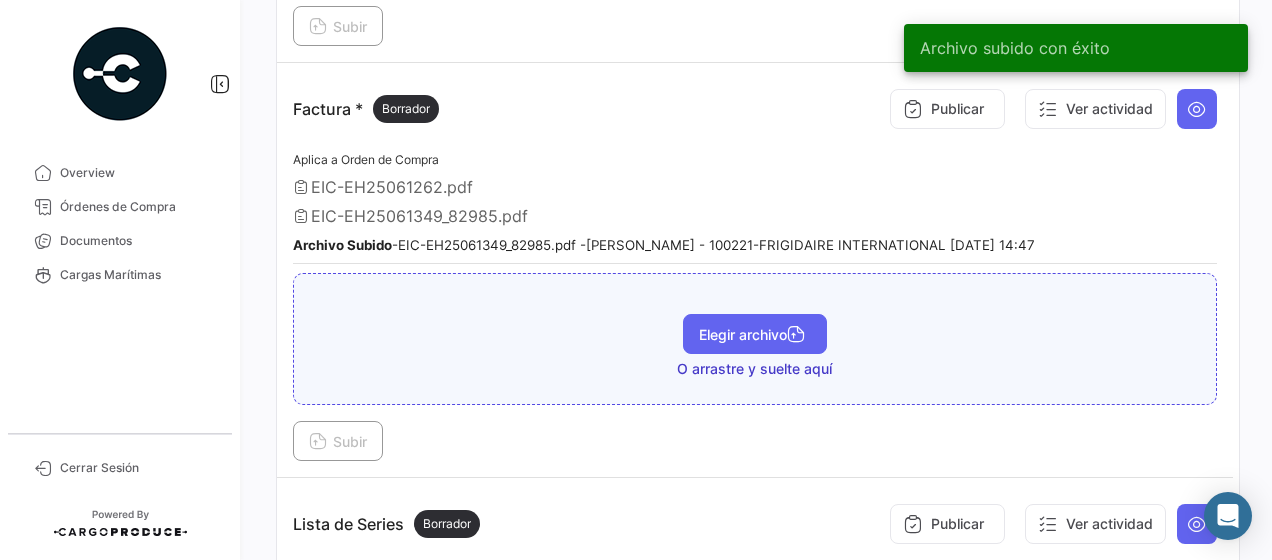 click on "Elegir archivo" at bounding box center (755, 334) 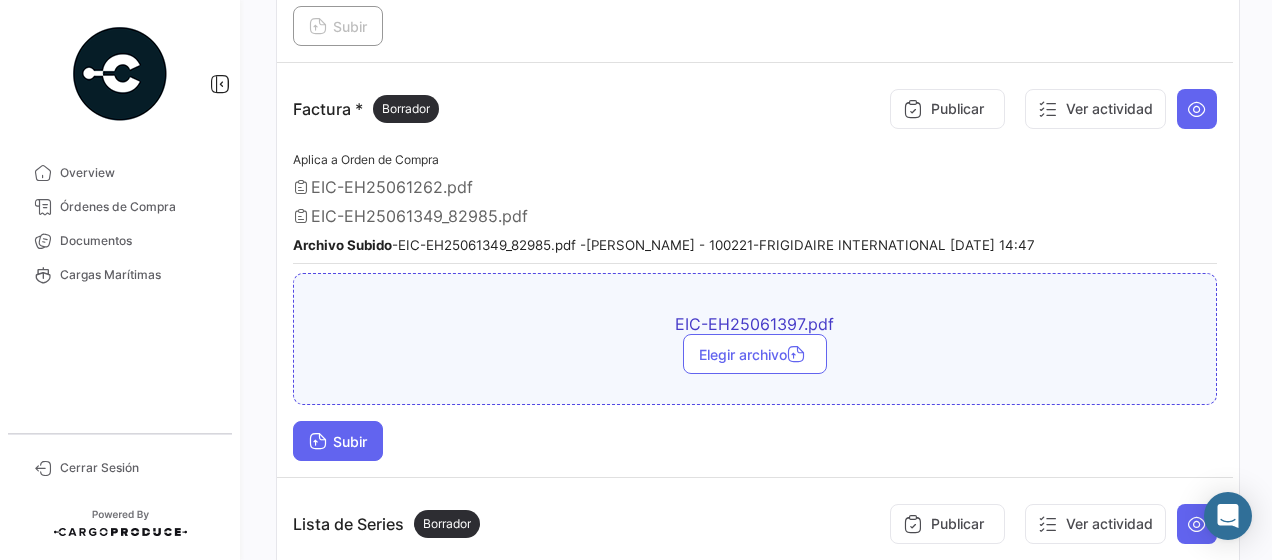 click on "Subir" at bounding box center [338, 441] 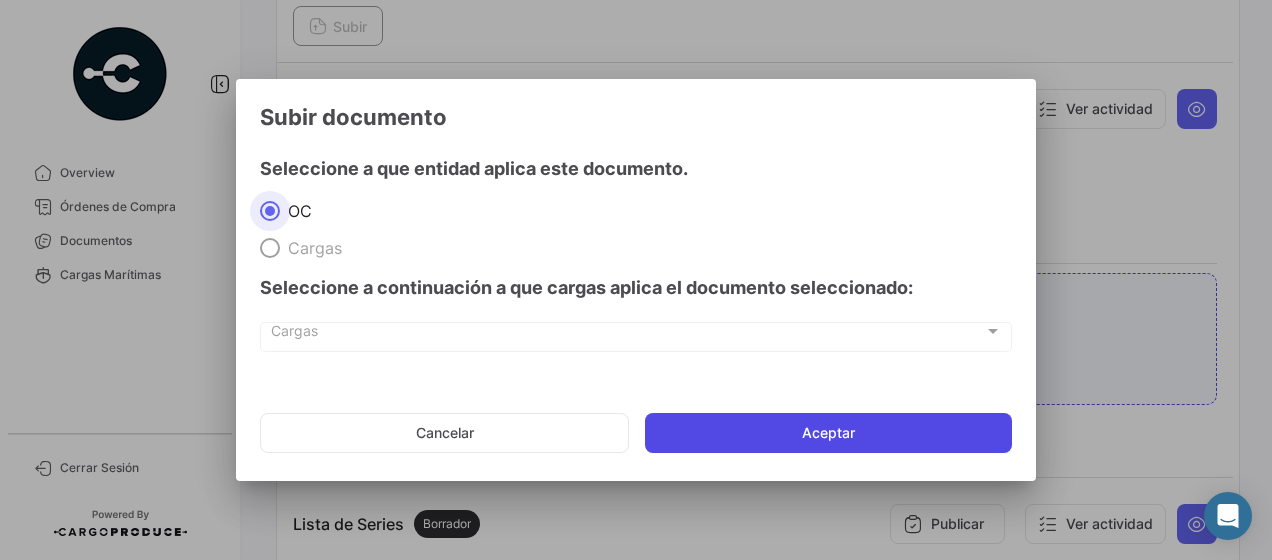 drag, startPoint x: 716, startPoint y: 431, endPoint x: 764, endPoint y: 435, distance: 48.166378 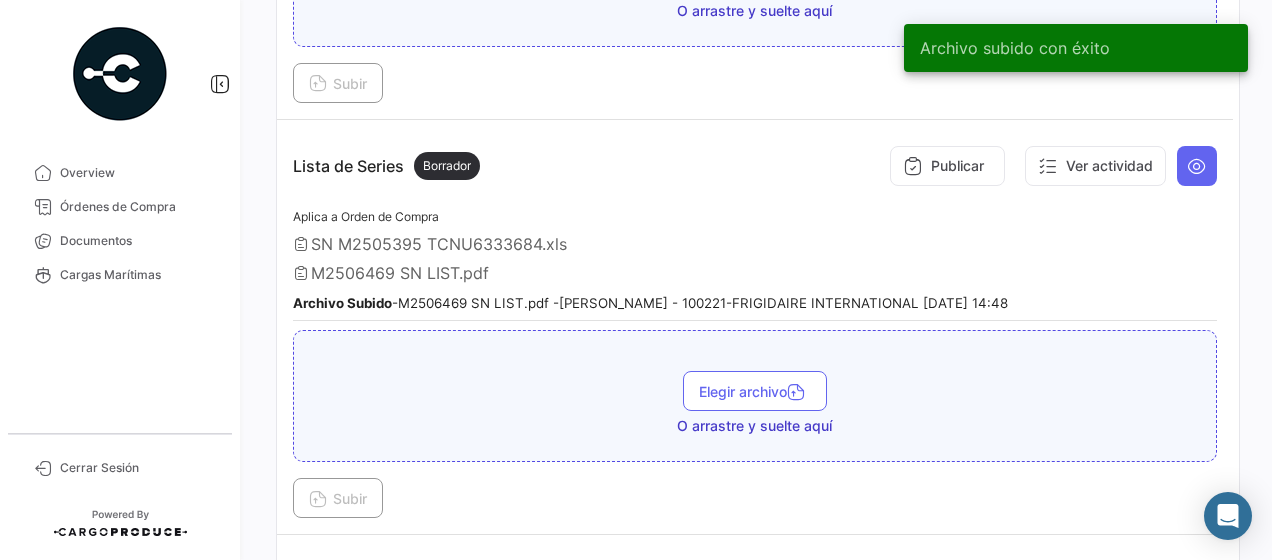 scroll, scrollTop: 1500, scrollLeft: 0, axis: vertical 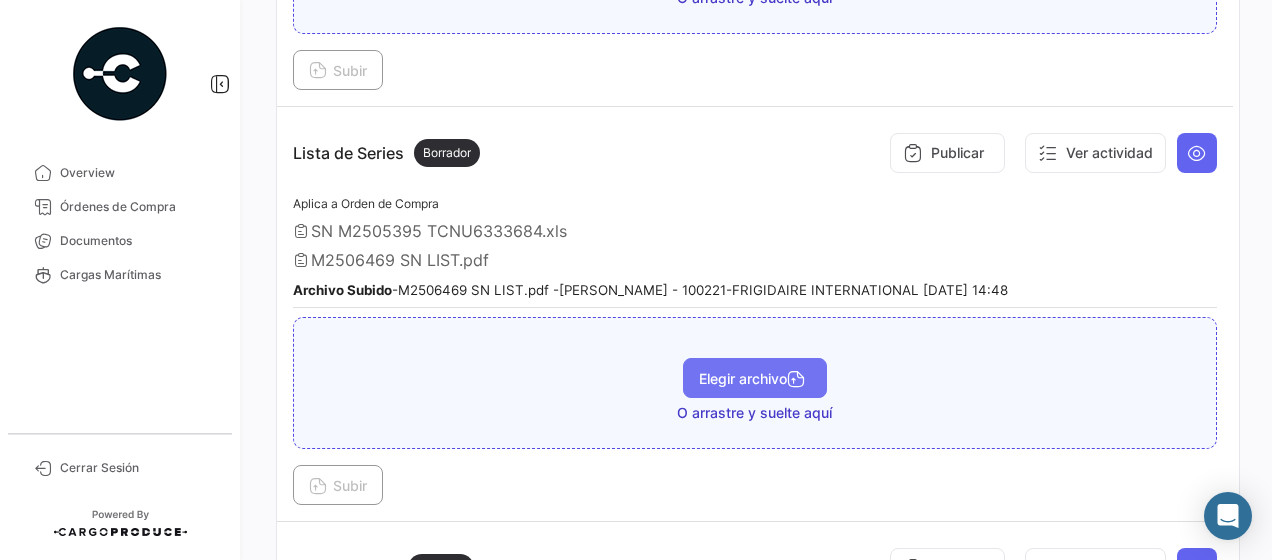 click on "Elegir archivo" at bounding box center (755, 378) 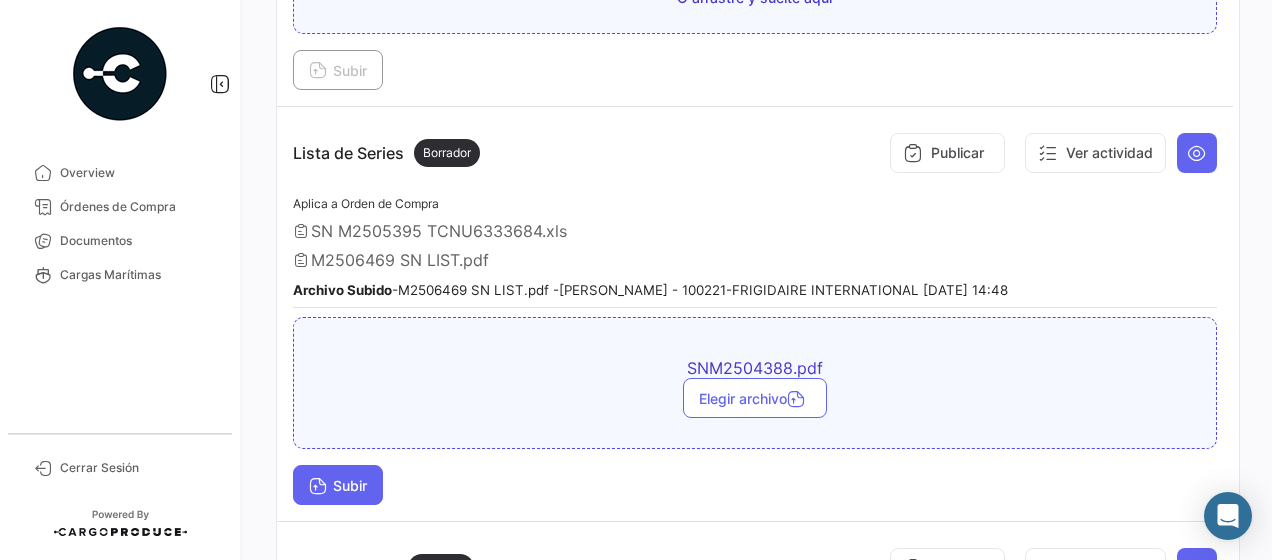 click on "Subir" at bounding box center (338, 485) 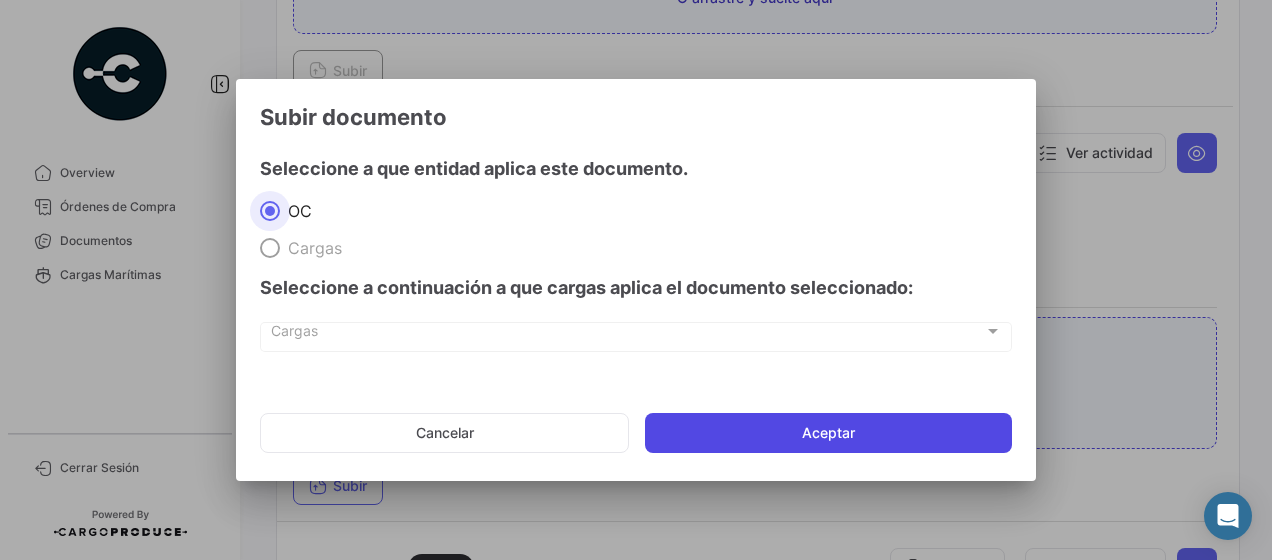 click on "Aceptar" 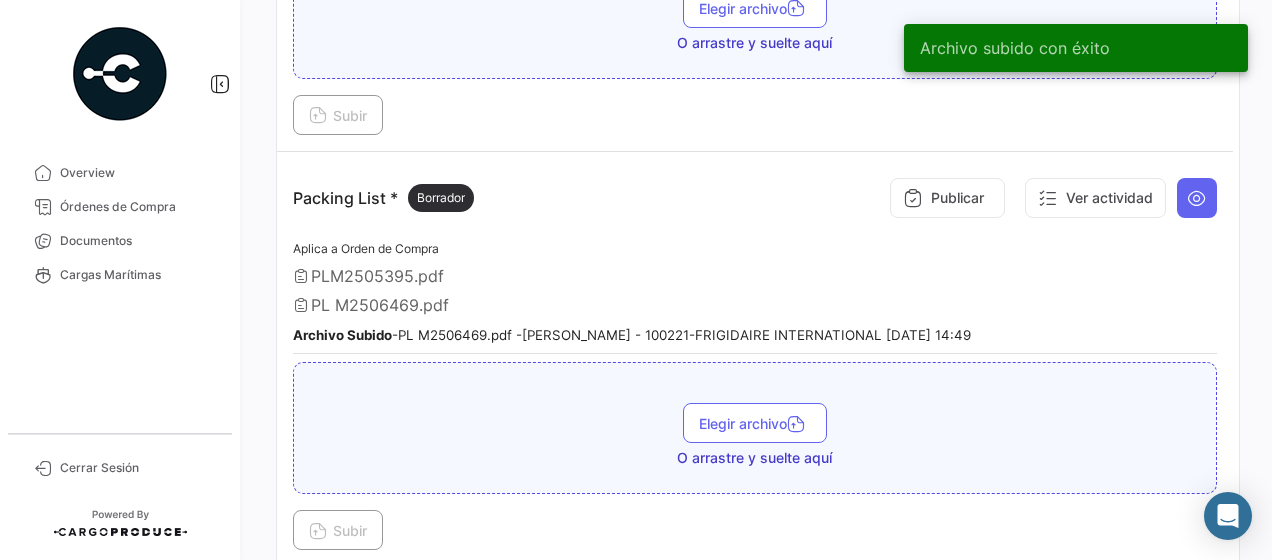scroll, scrollTop: 1900, scrollLeft: 0, axis: vertical 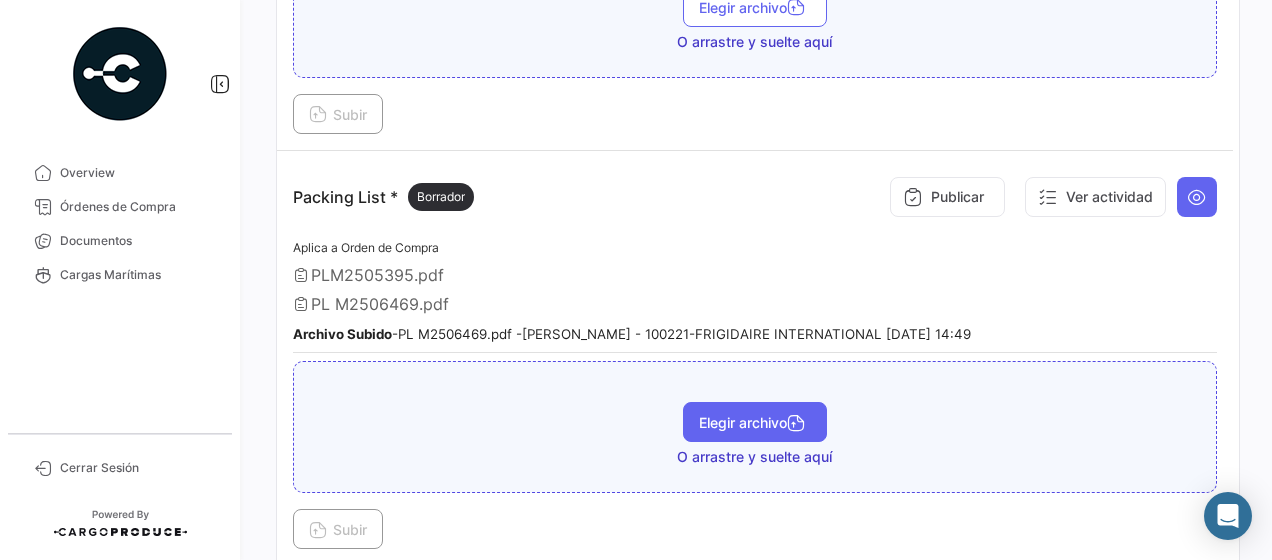 click on "Elegir archivo" at bounding box center (755, 422) 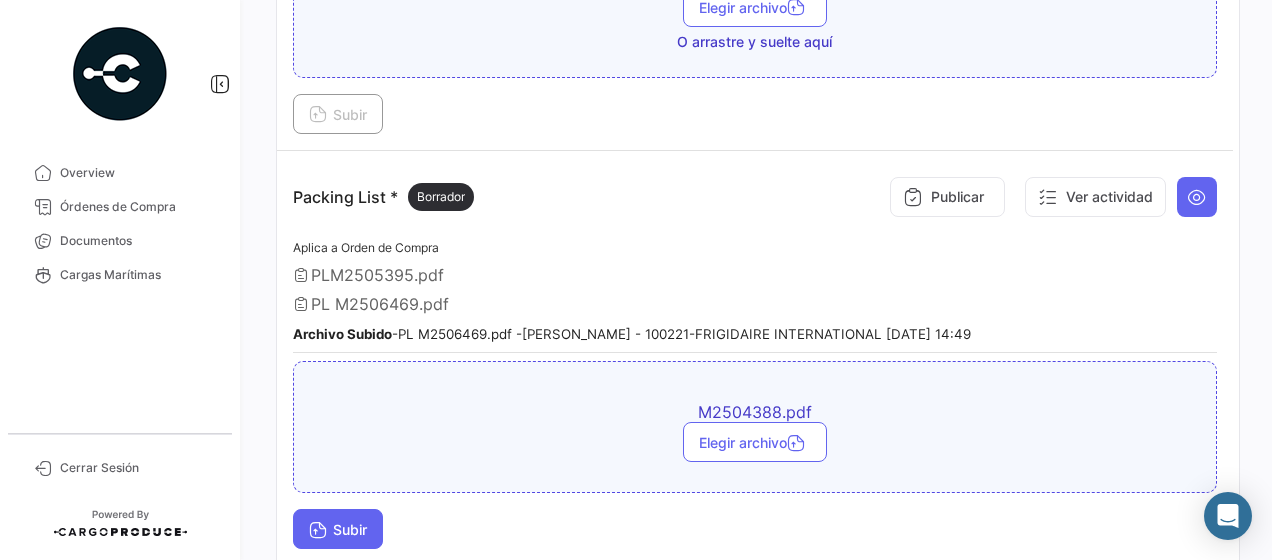 click on "Subir" at bounding box center (338, 529) 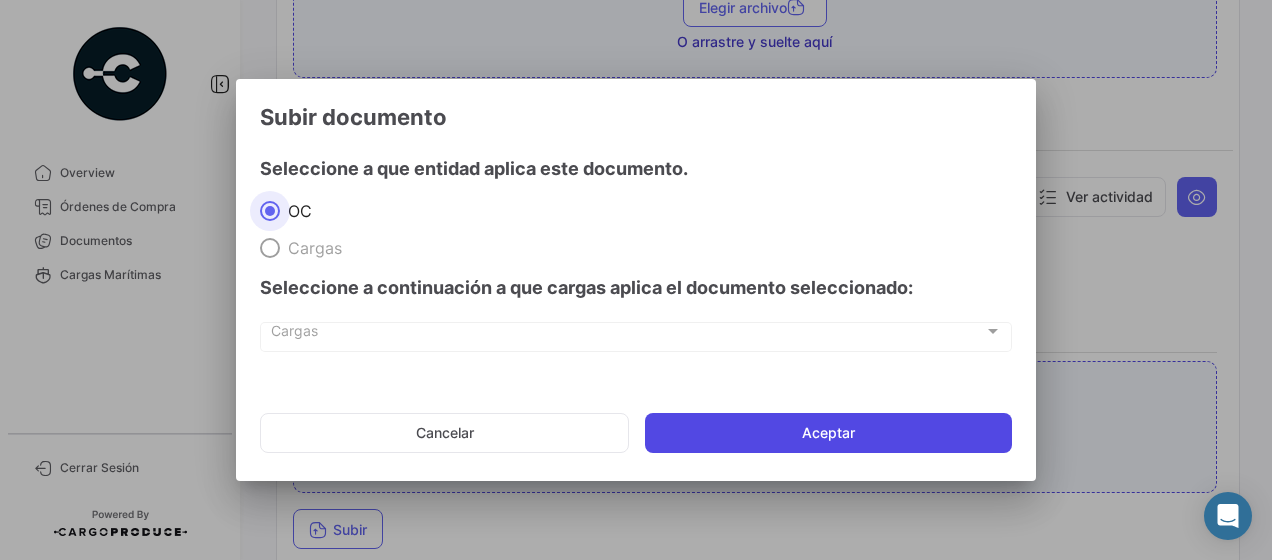 click on "Aceptar" 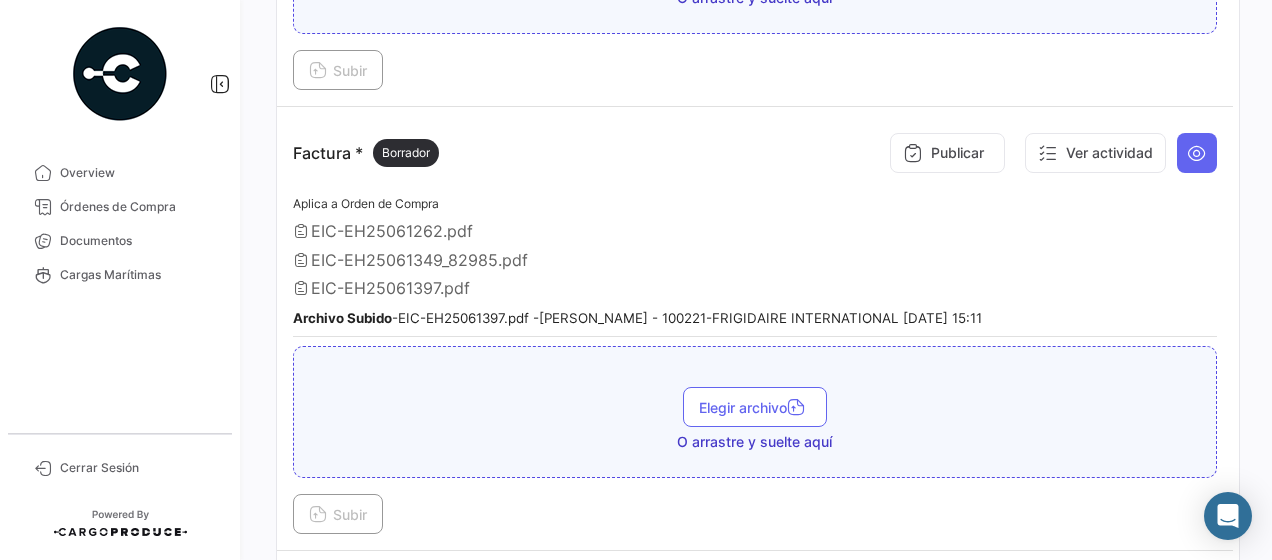 scroll, scrollTop: 1038, scrollLeft: 0, axis: vertical 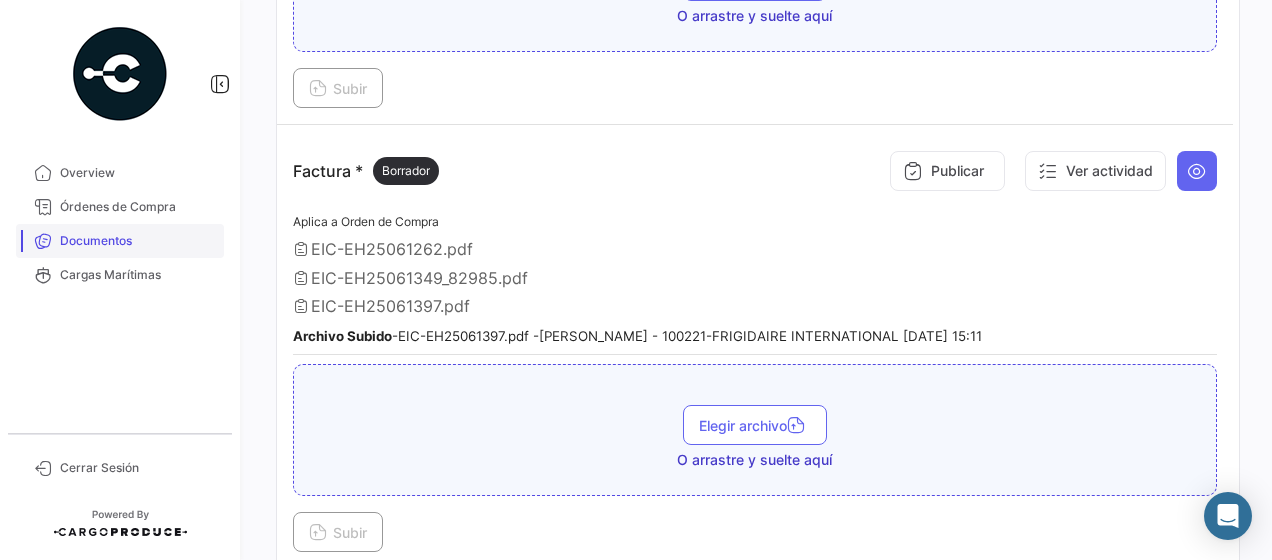 click on "Documentos" at bounding box center [138, 241] 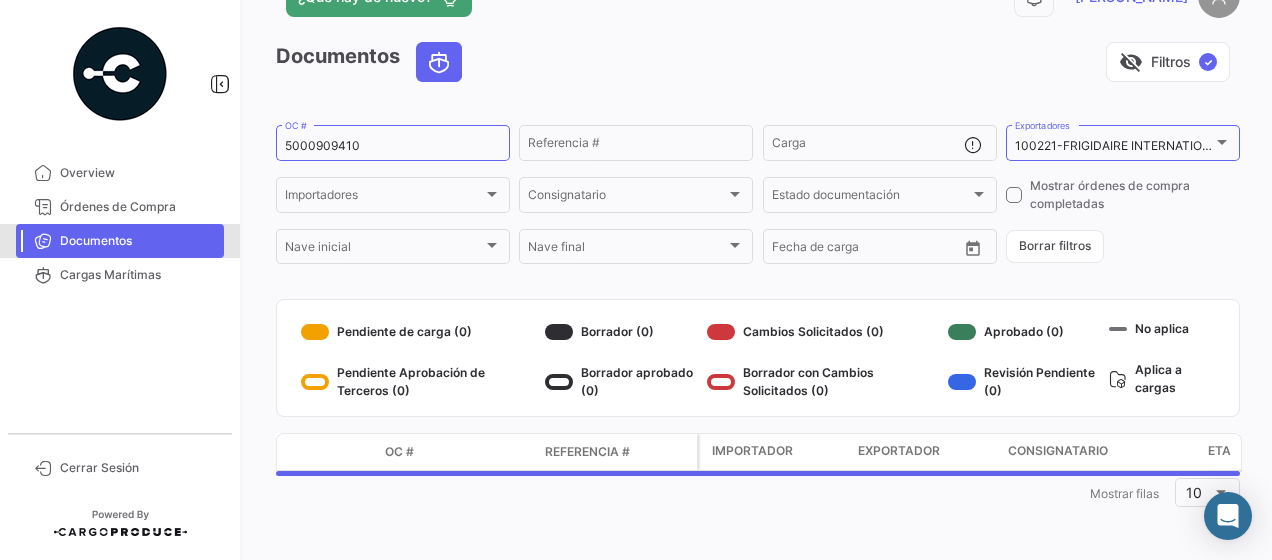 scroll, scrollTop: 0, scrollLeft: 0, axis: both 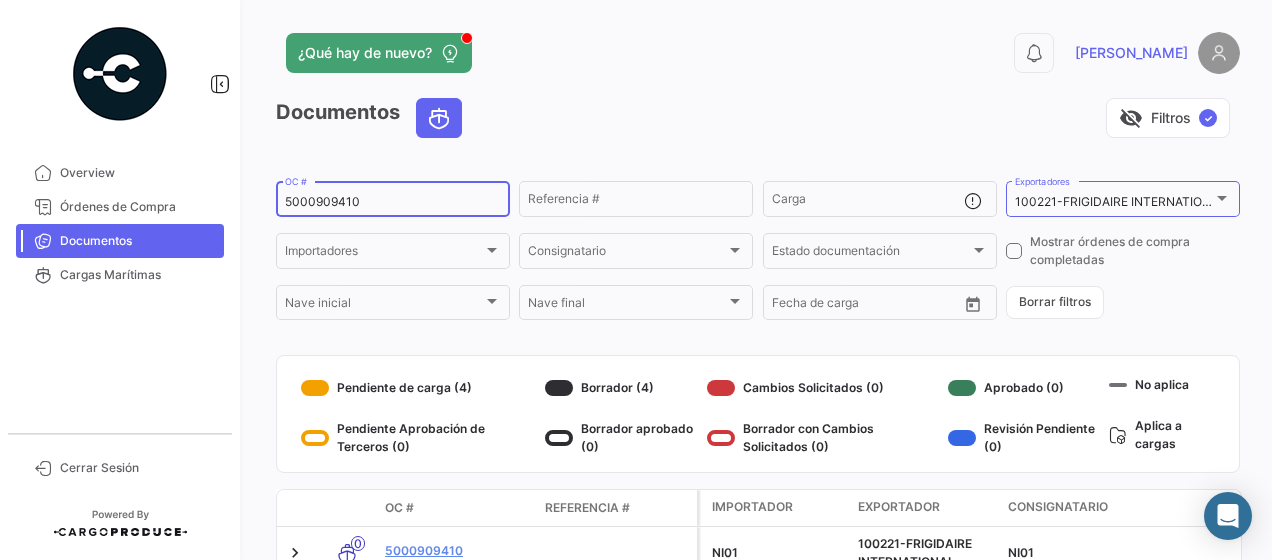 click on "5000909410" at bounding box center (393, 202) 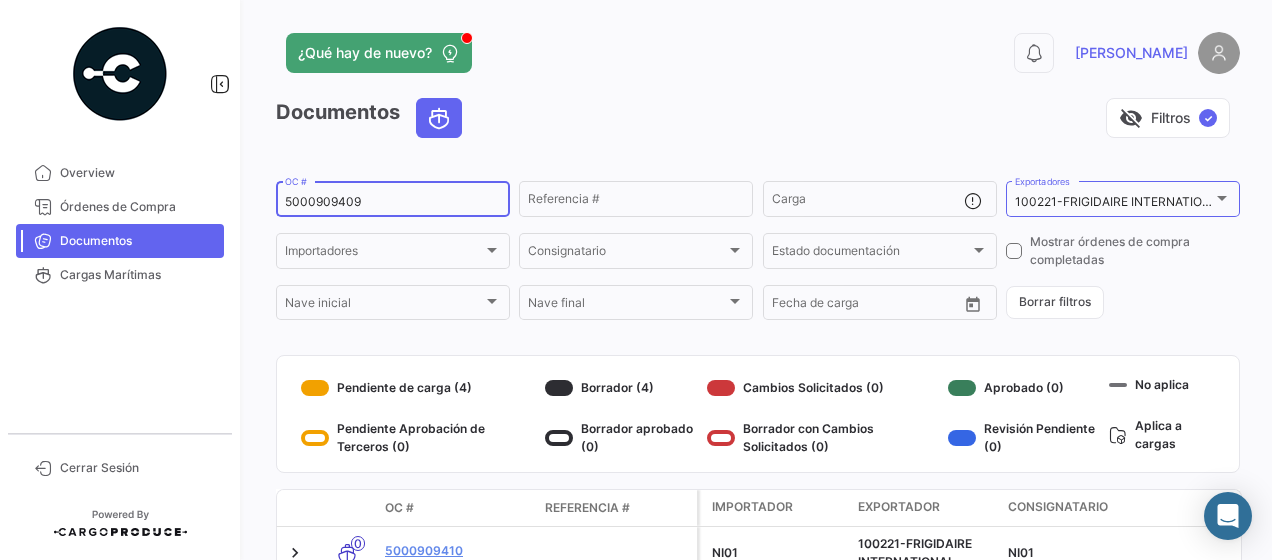 type on "5000909409" 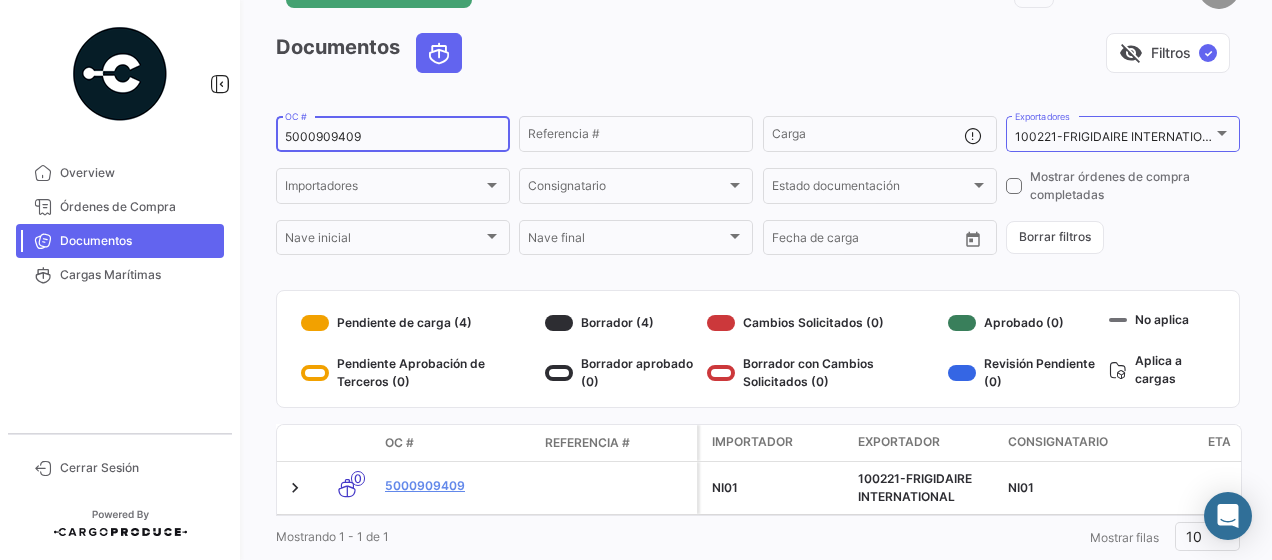 scroll, scrollTop: 124, scrollLeft: 0, axis: vertical 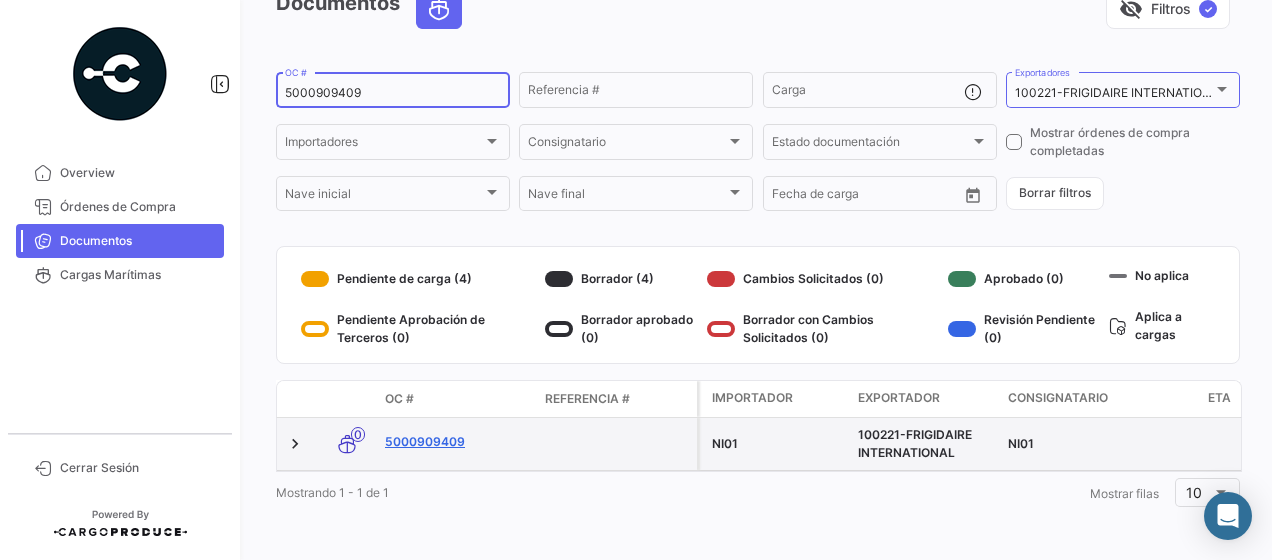 click on "5000909409" 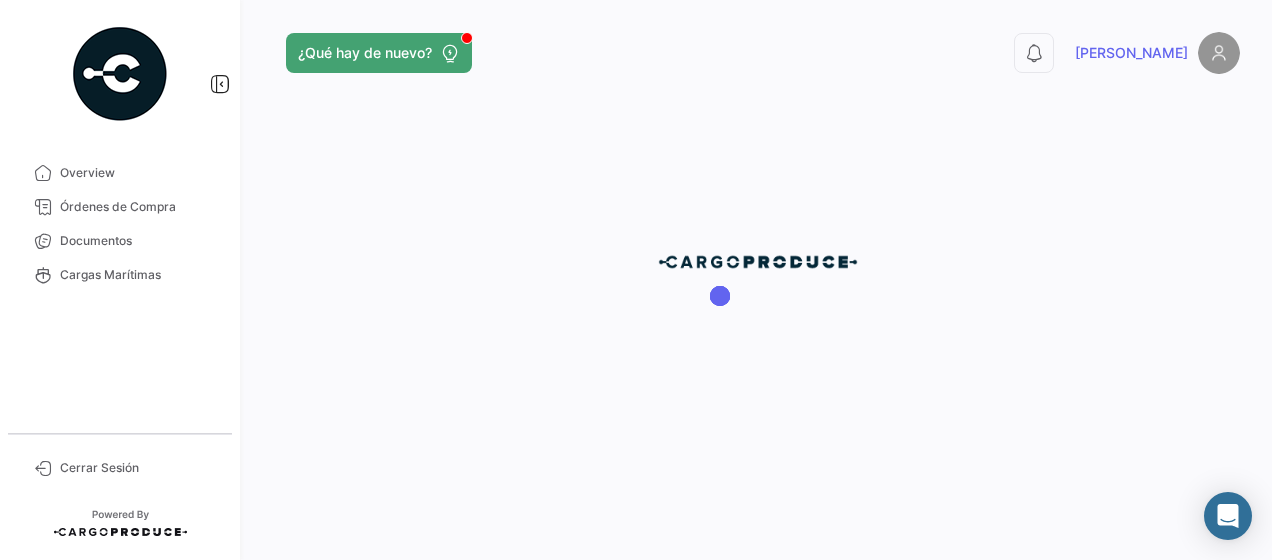 scroll, scrollTop: 0, scrollLeft: 0, axis: both 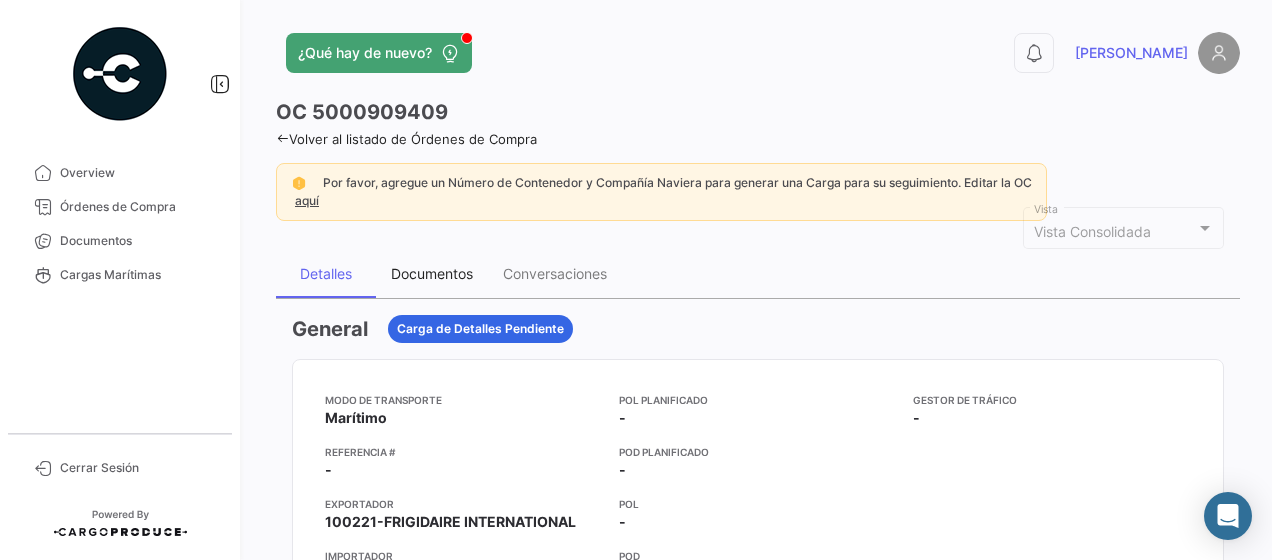 click on "Documentos" at bounding box center (432, 273) 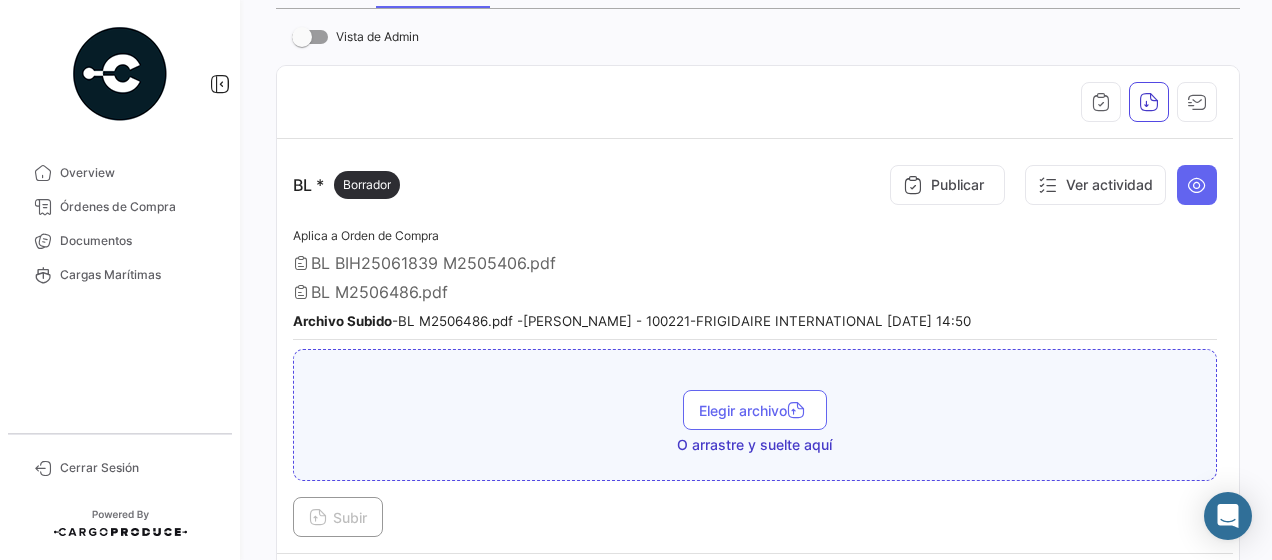scroll, scrollTop: 300, scrollLeft: 0, axis: vertical 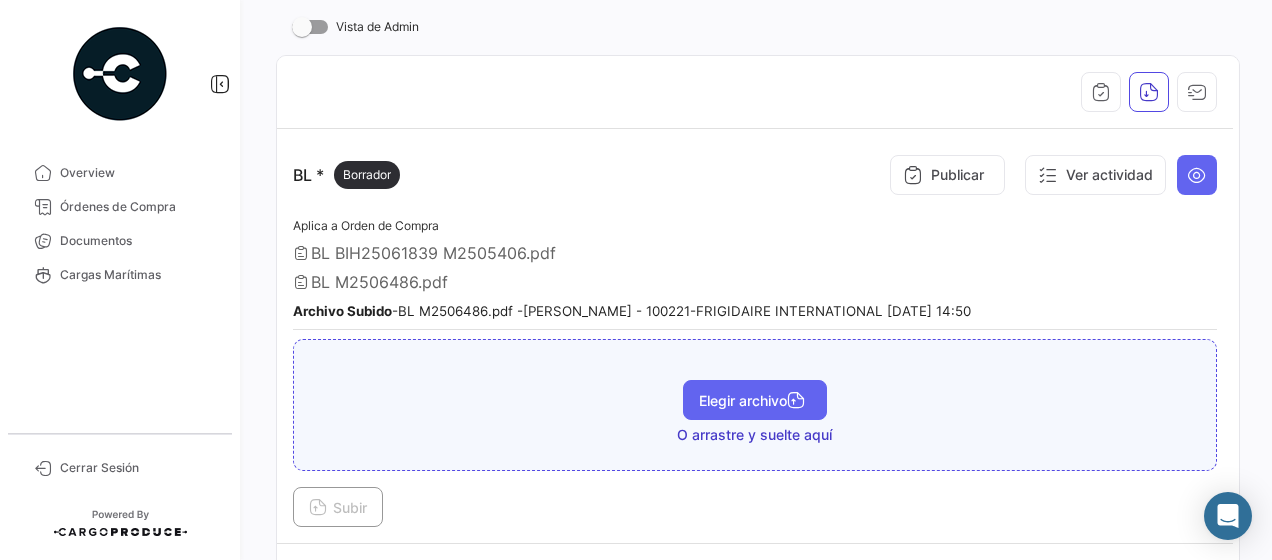 click on "Elegir archivo" at bounding box center [755, 400] 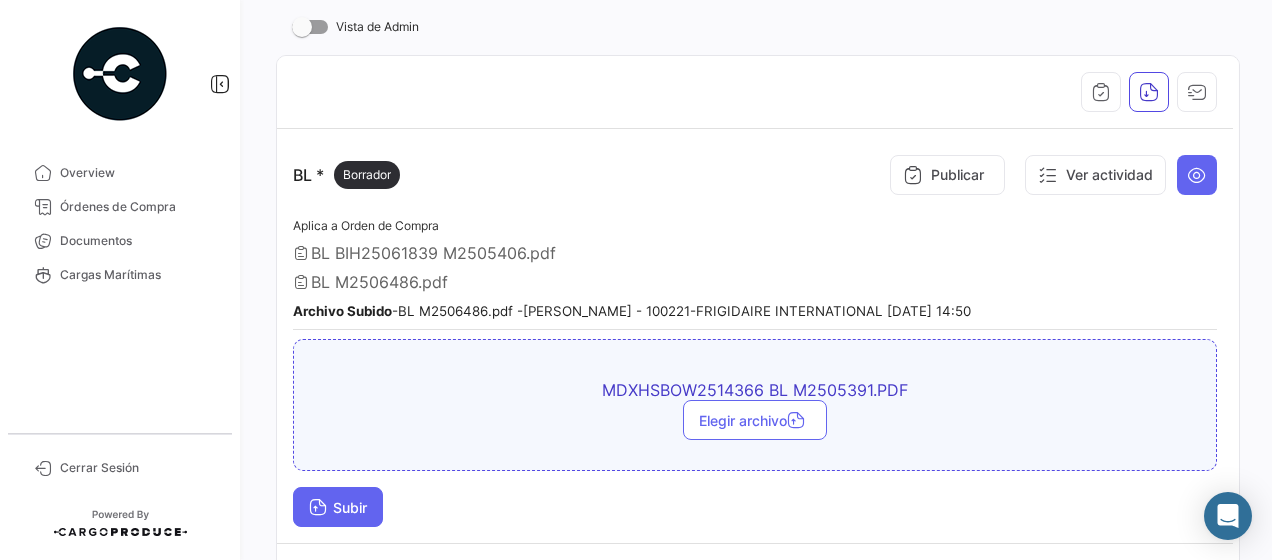 click on "Subir" at bounding box center (338, 507) 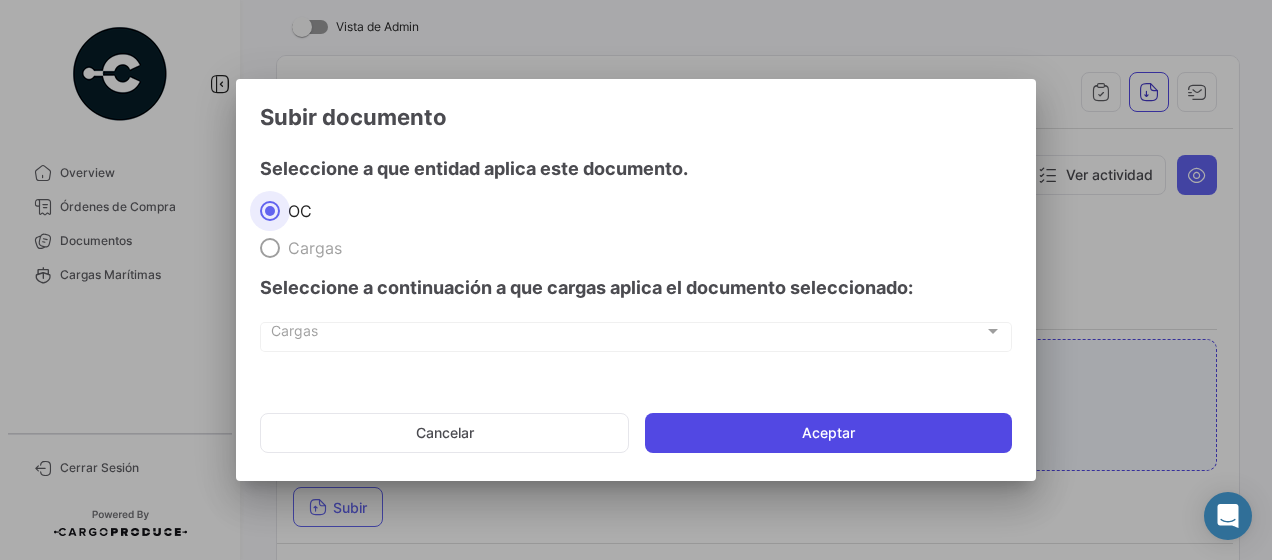 click on "Aceptar" 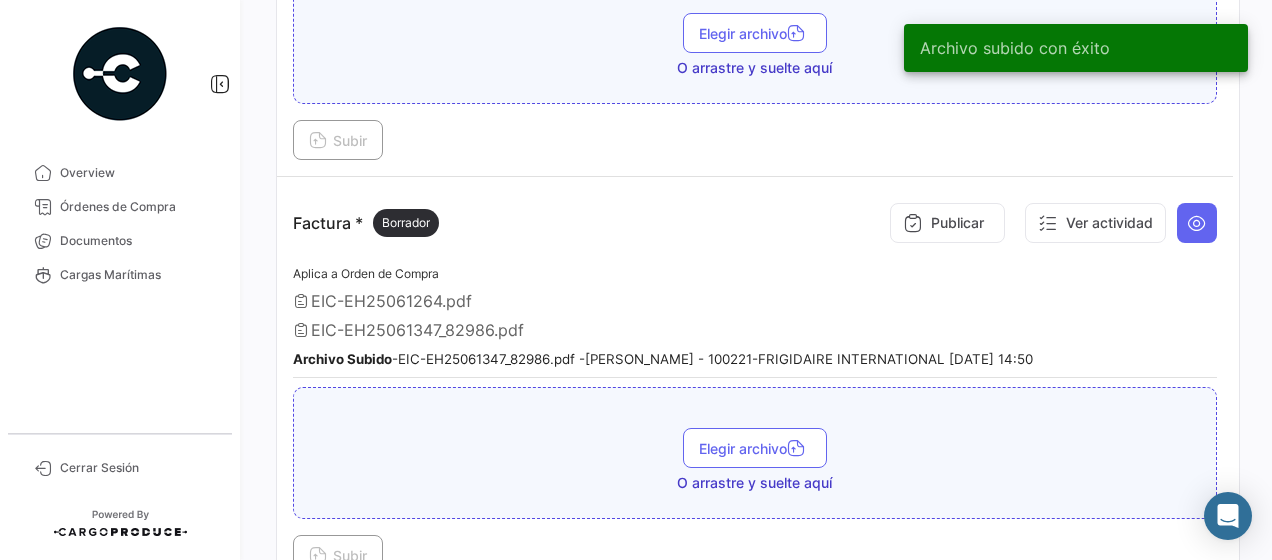scroll, scrollTop: 1000, scrollLeft: 0, axis: vertical 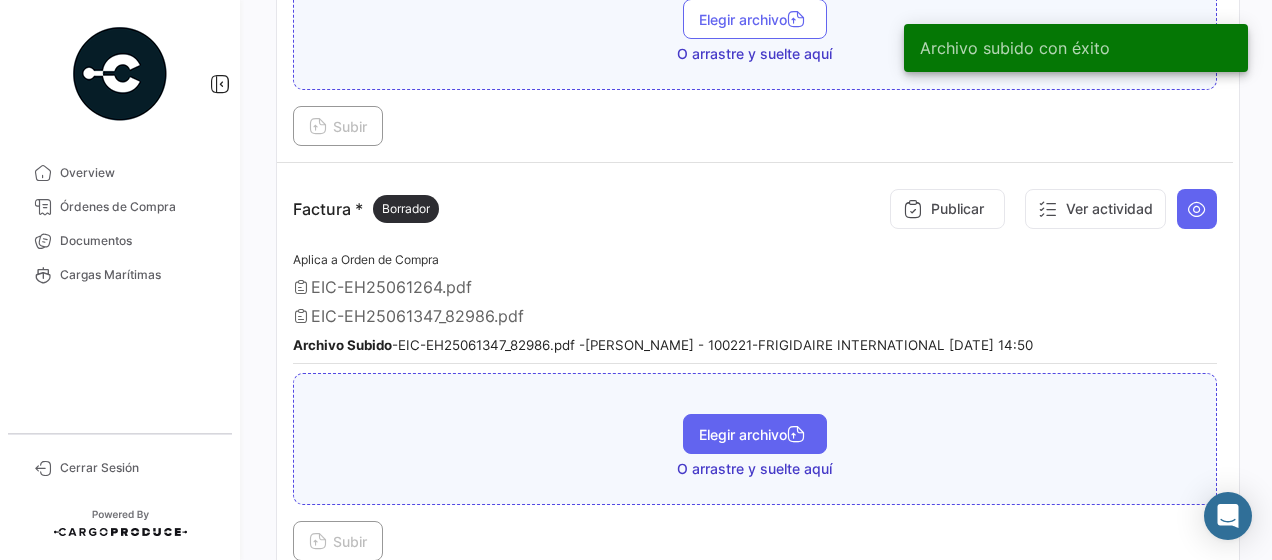 click on "Elegir archivo" at bounding box center (755, 434) 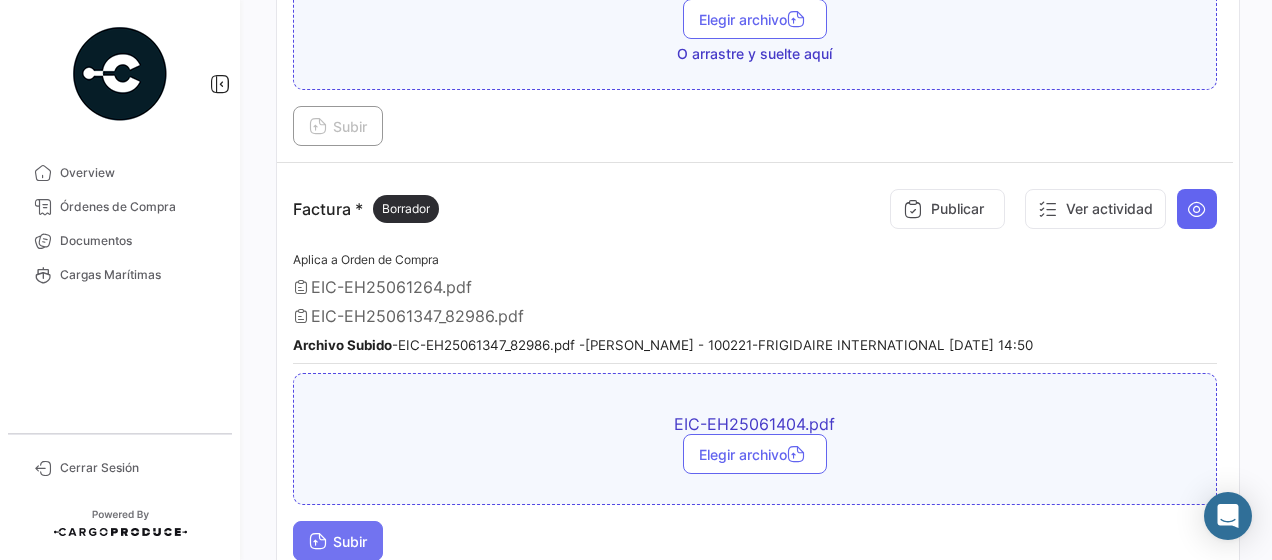 click on "Subir" at bounding box center (338, 541) 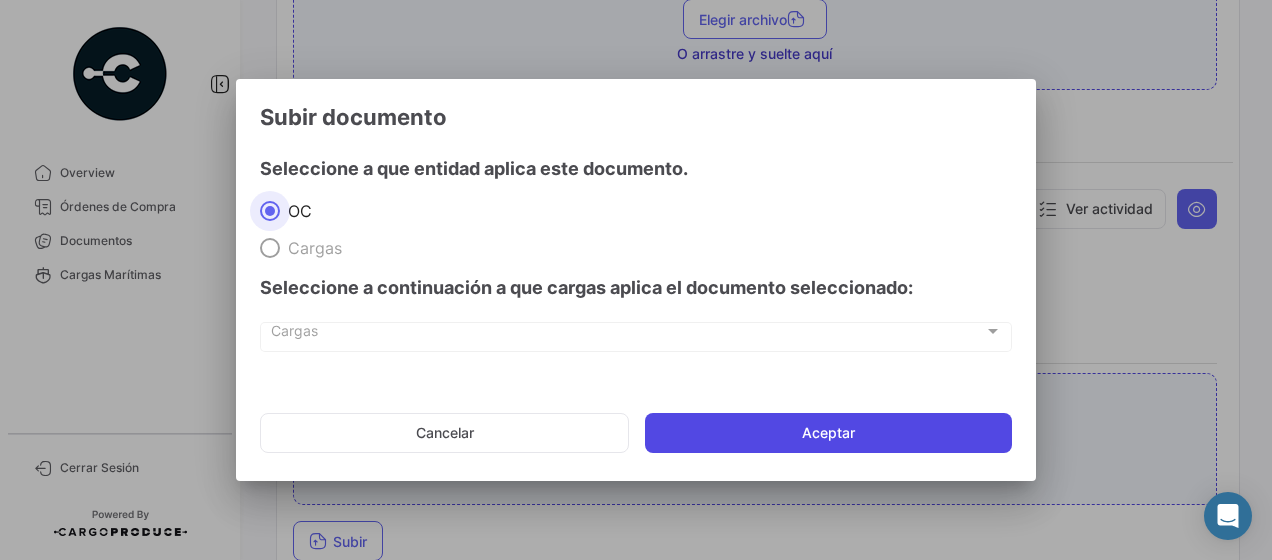 click on "Aceptar" 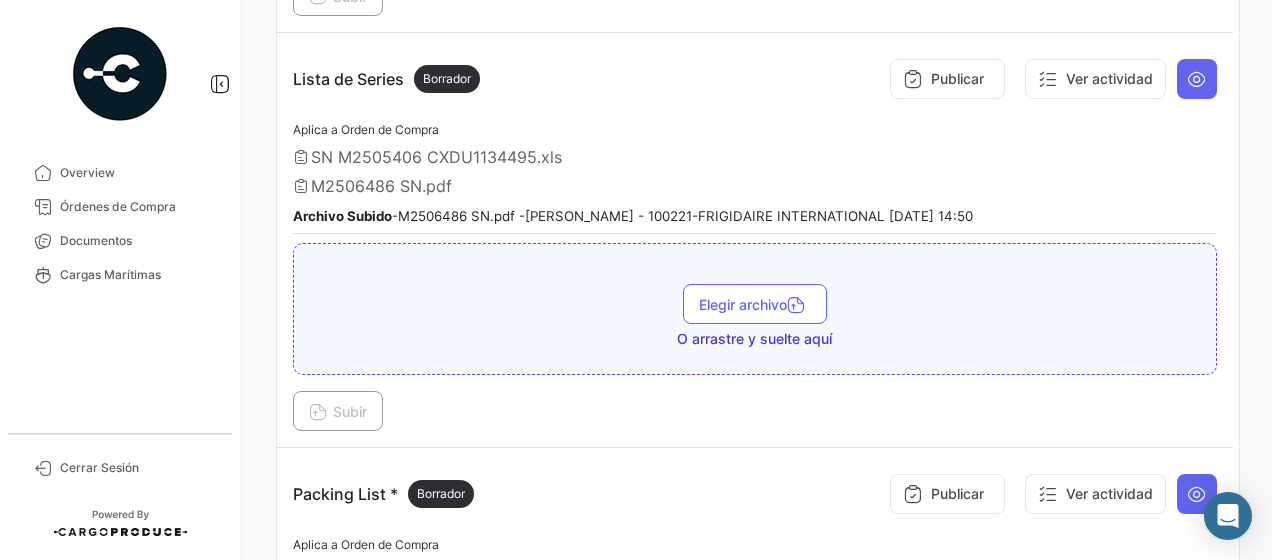 scroll, scrollTop: 1600, scrollLeft: 0, axis: vertical 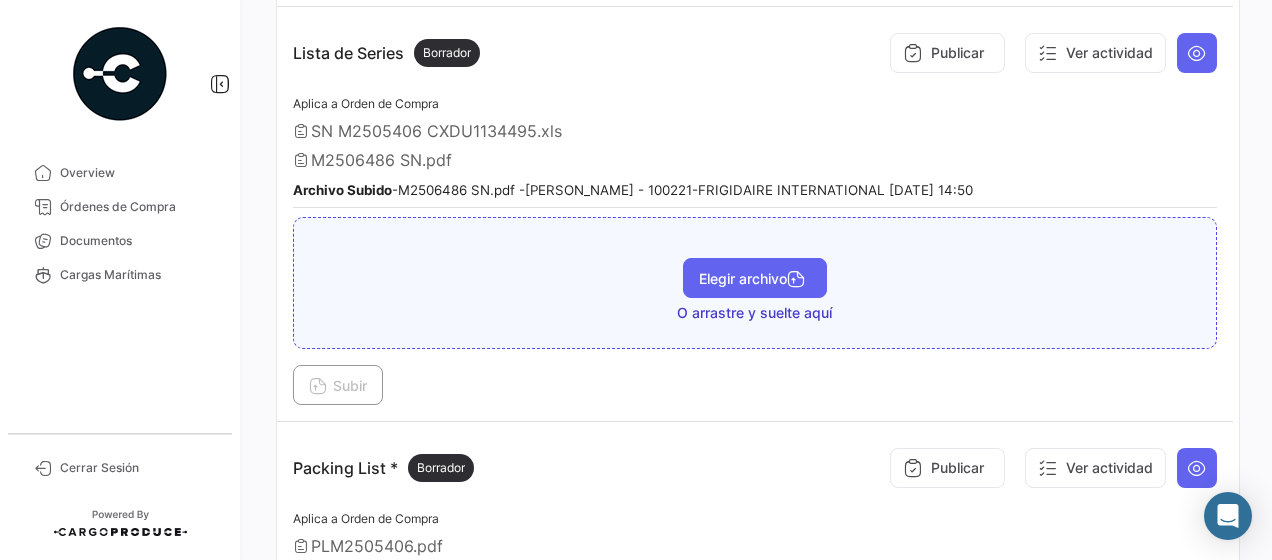click on "Elegir archivo" at bounding box center [755, 278] 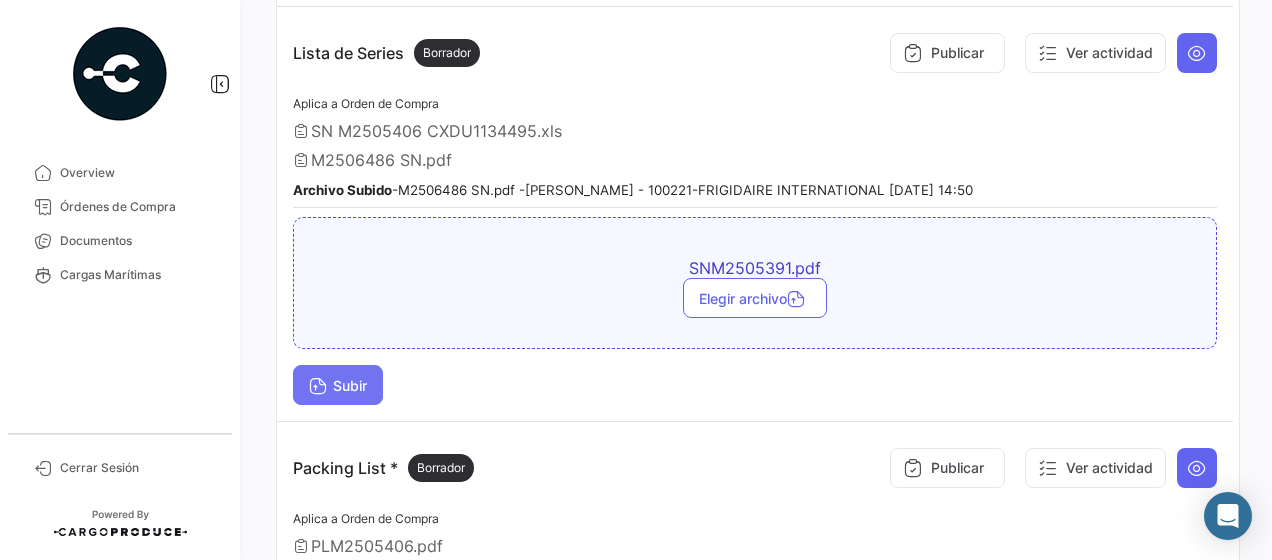 click at bounding box center [318, 388] 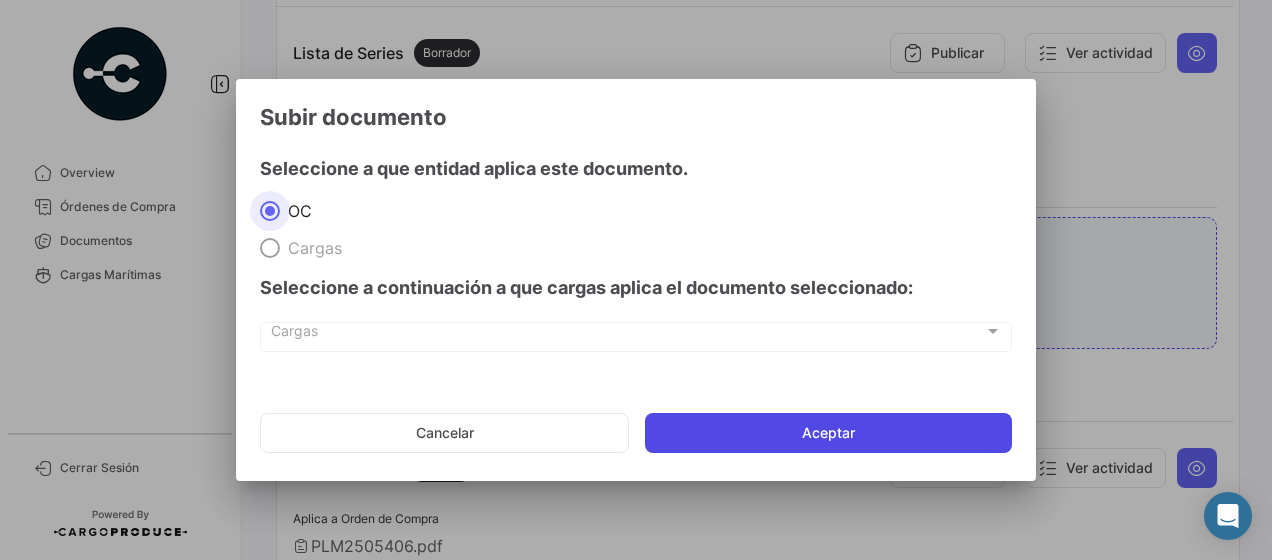 click on "Aceptar" 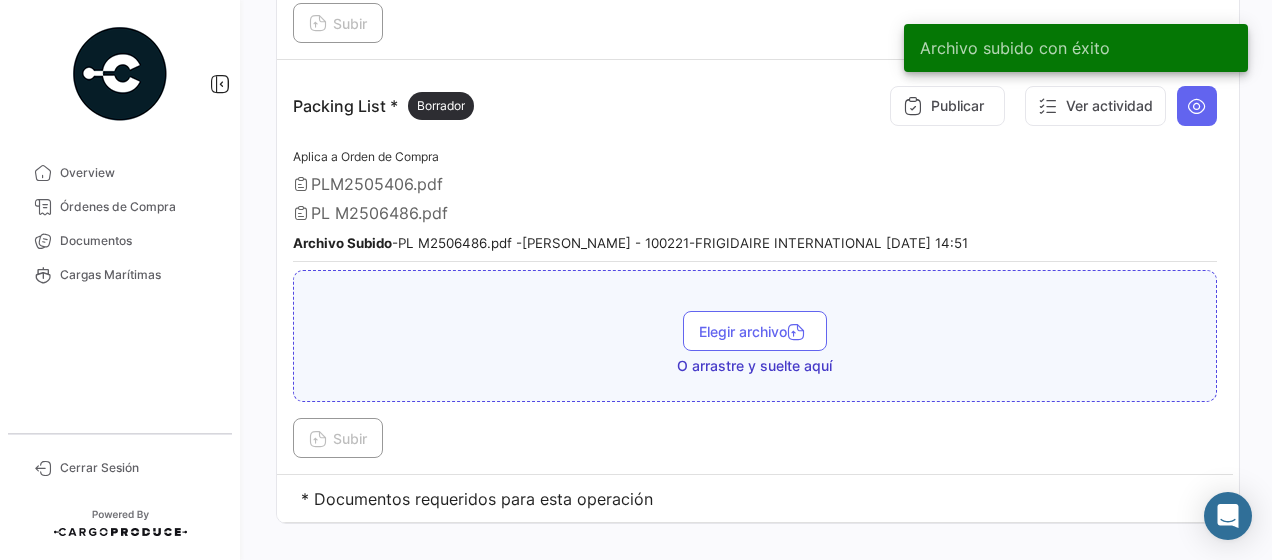 scroll, scrollTop: 2000, scrollLeft: 0, axis: vertical 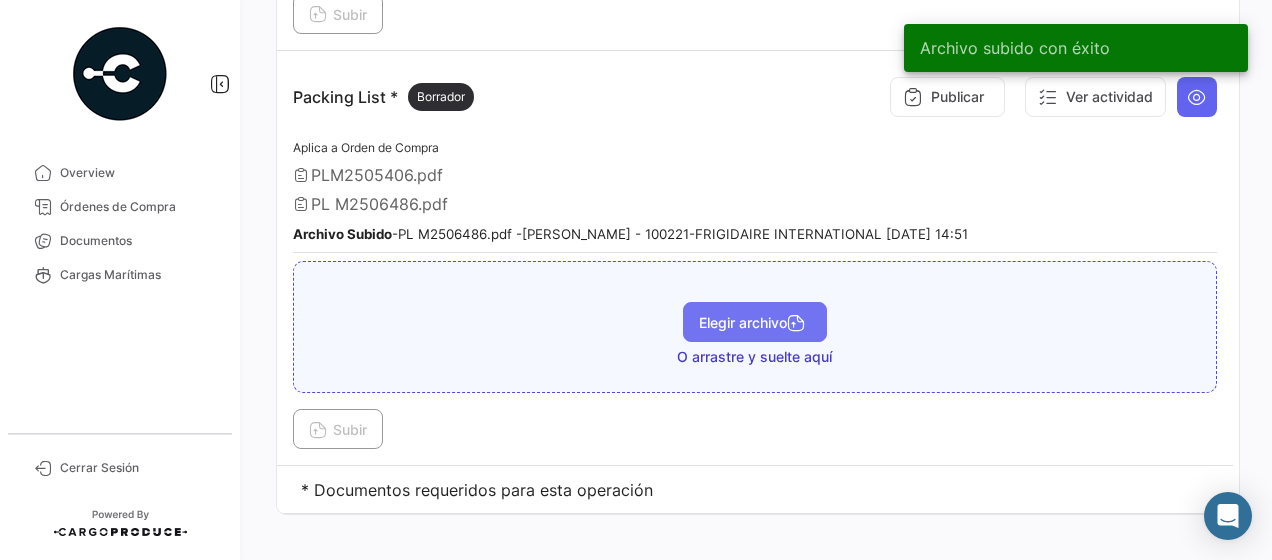 click on "Elegir archivo" at bounding box center (755, 322) 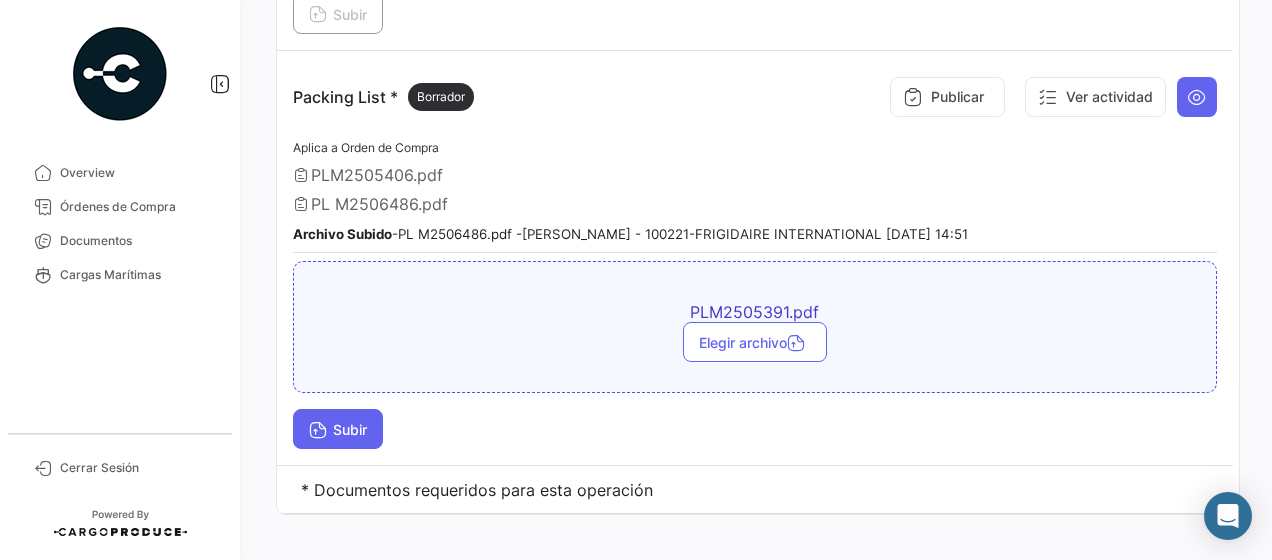 click on "Subir" at bounding box center [338, 429] 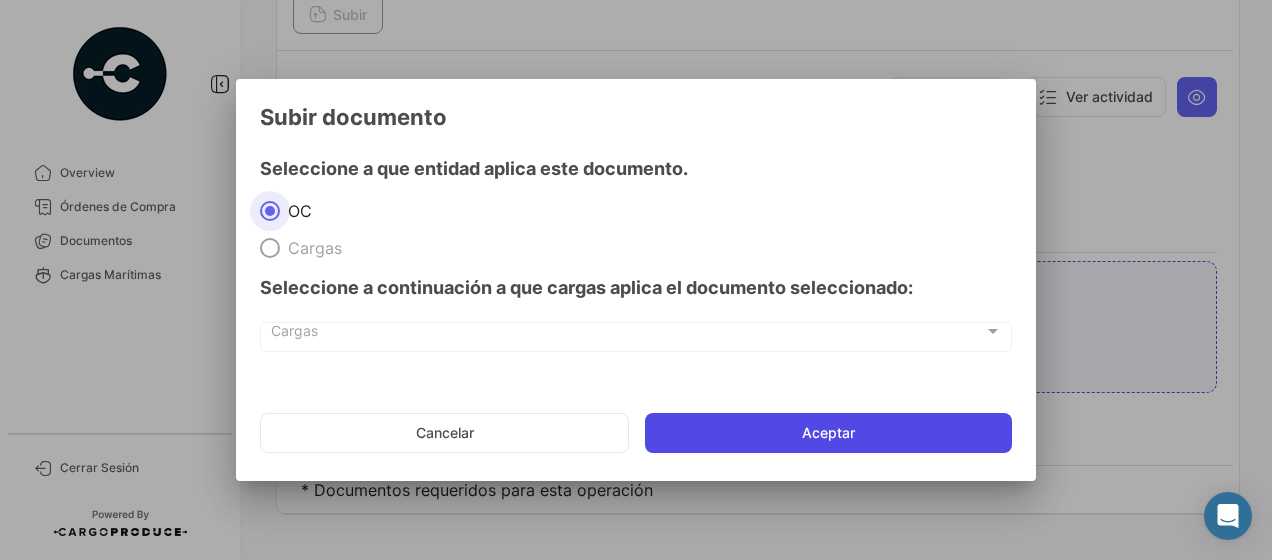 click on "Aceptar" 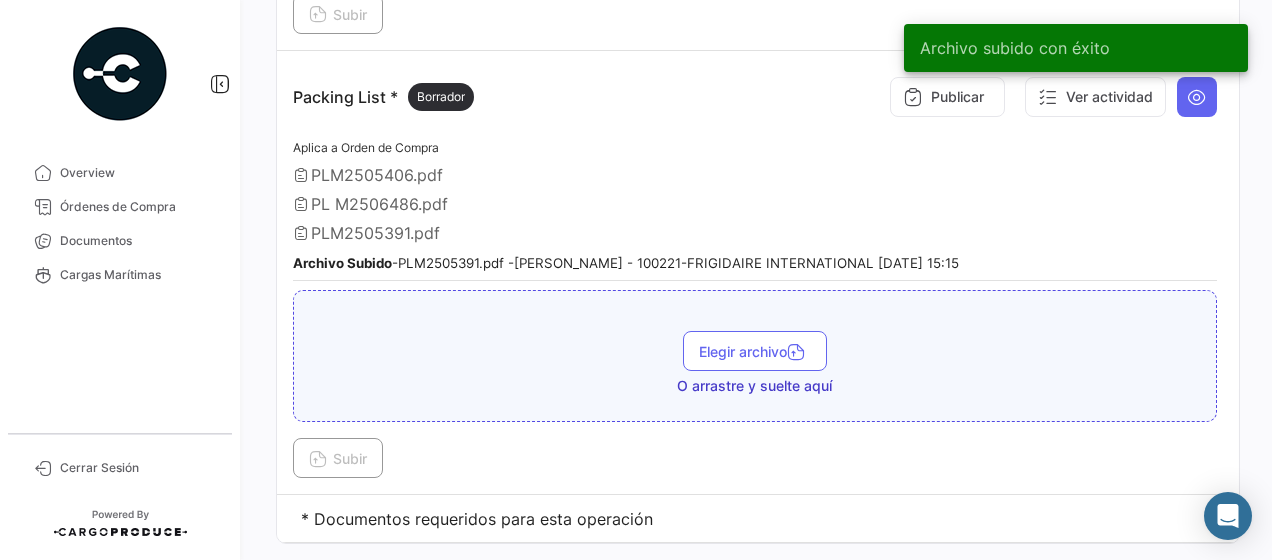 scroll, scrollTop: 2038, scrollLeft: 0, axis: vertical 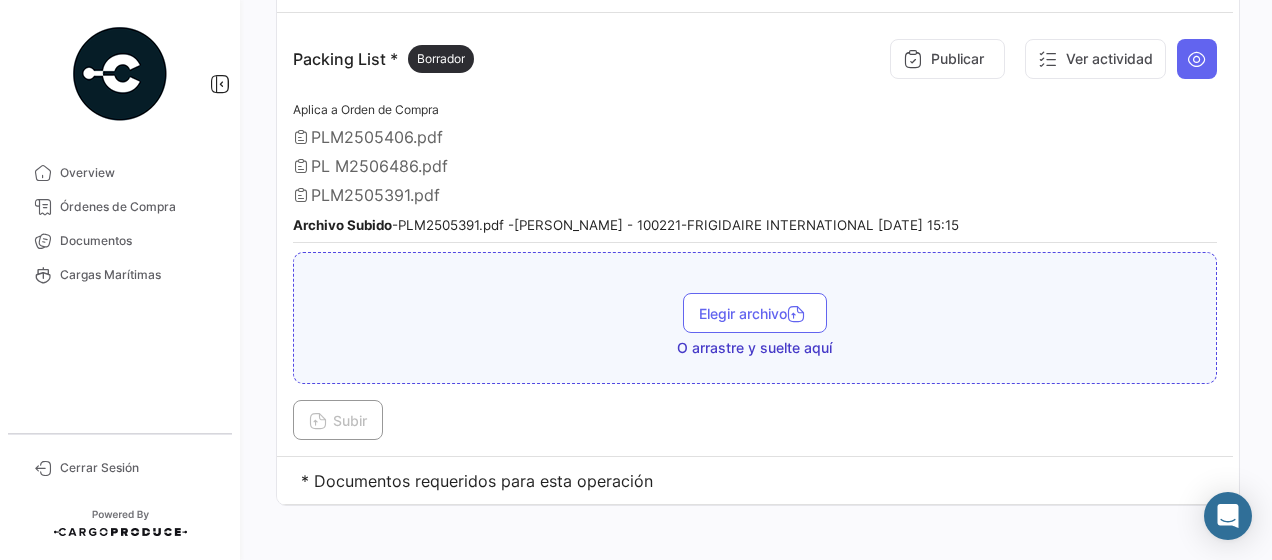 drag, startPoint x: 108, startPoint y: 242, endPoint x: 246, endPoint y: 252, distance: 138.36185 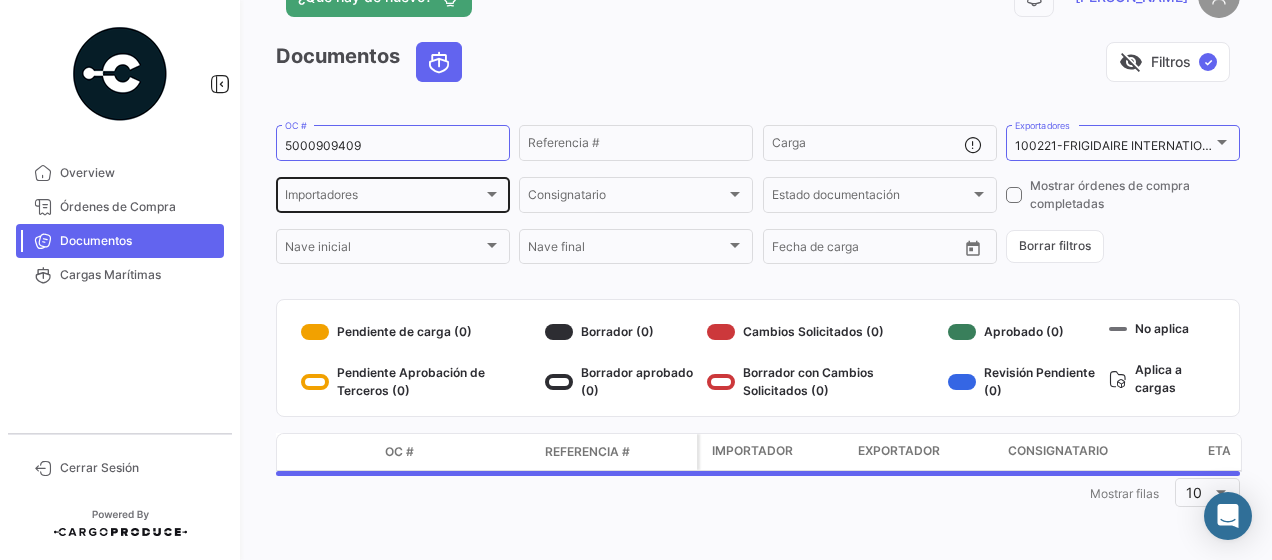 scroll, scrollTop: 0, scrollLeft: 0, axis: both 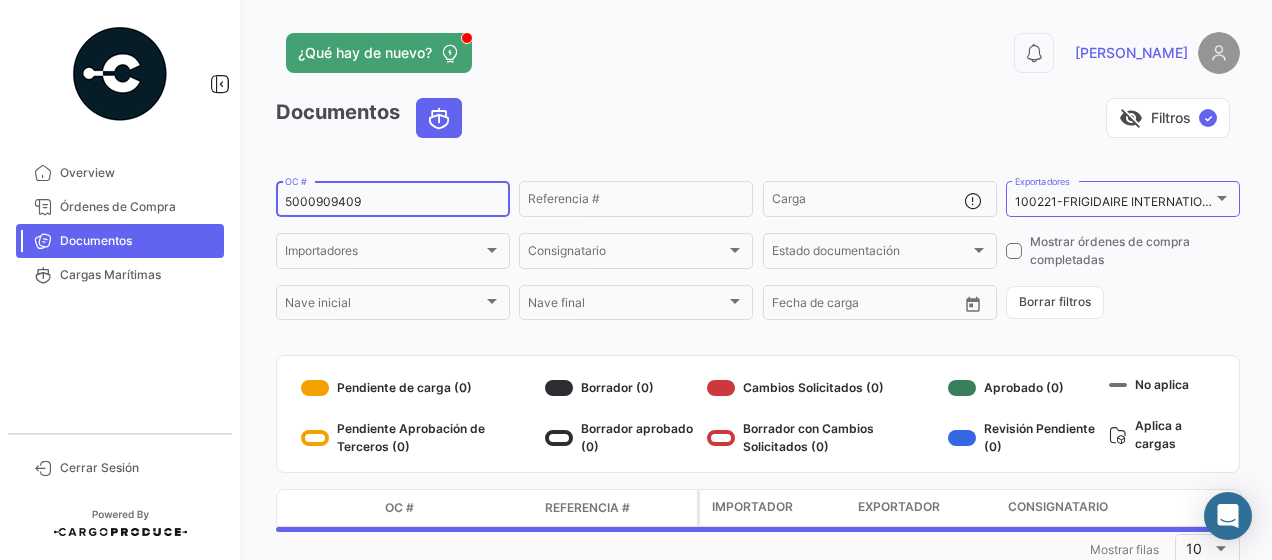 click on "5000909409" at bounding box center [393, 202] 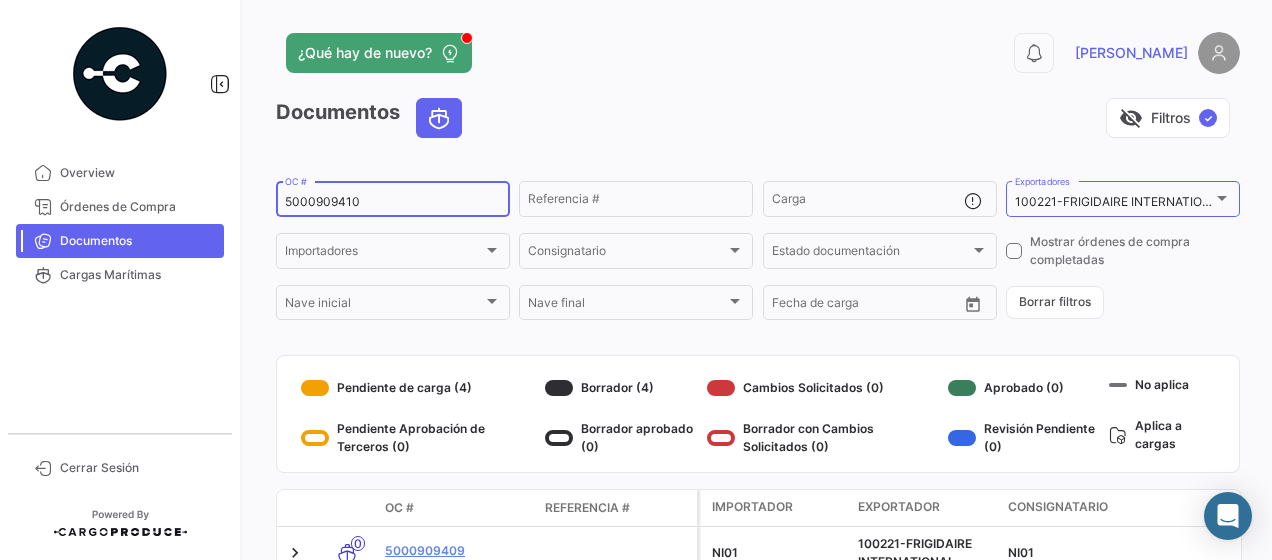 type on "5000909410" 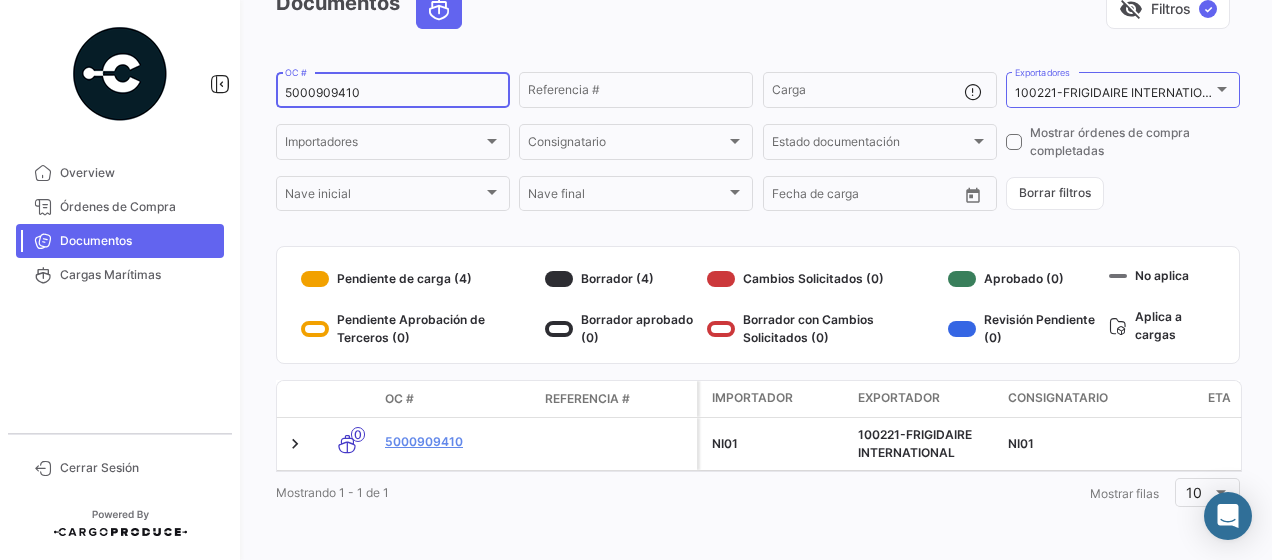 scroll, scrollTop: 124, scrollLeft: 0, axis: vertical 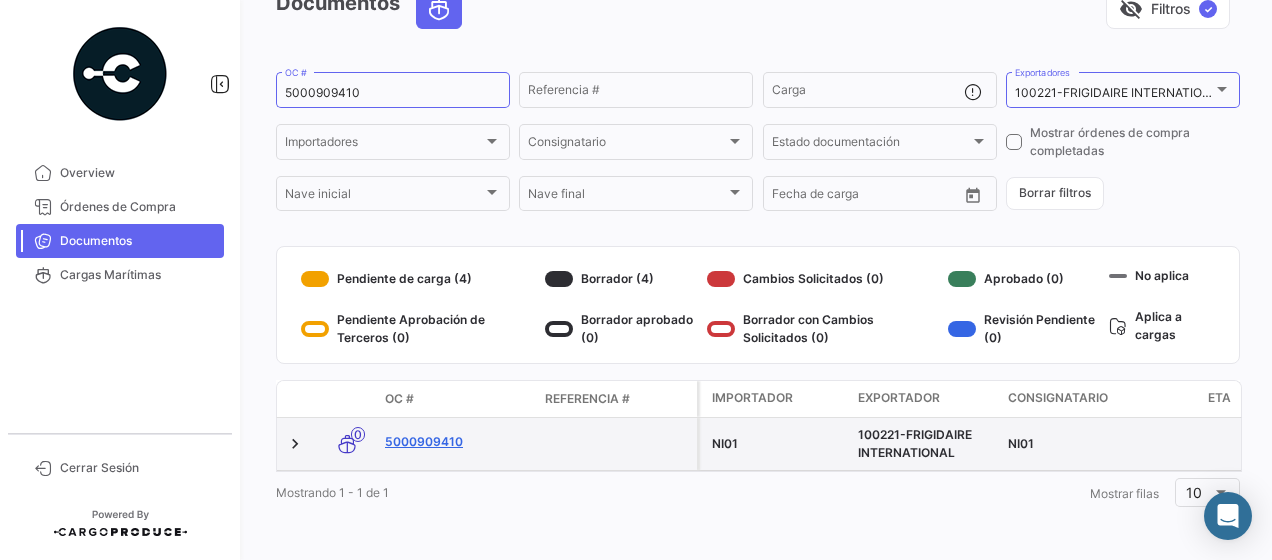 click on "5000909410" 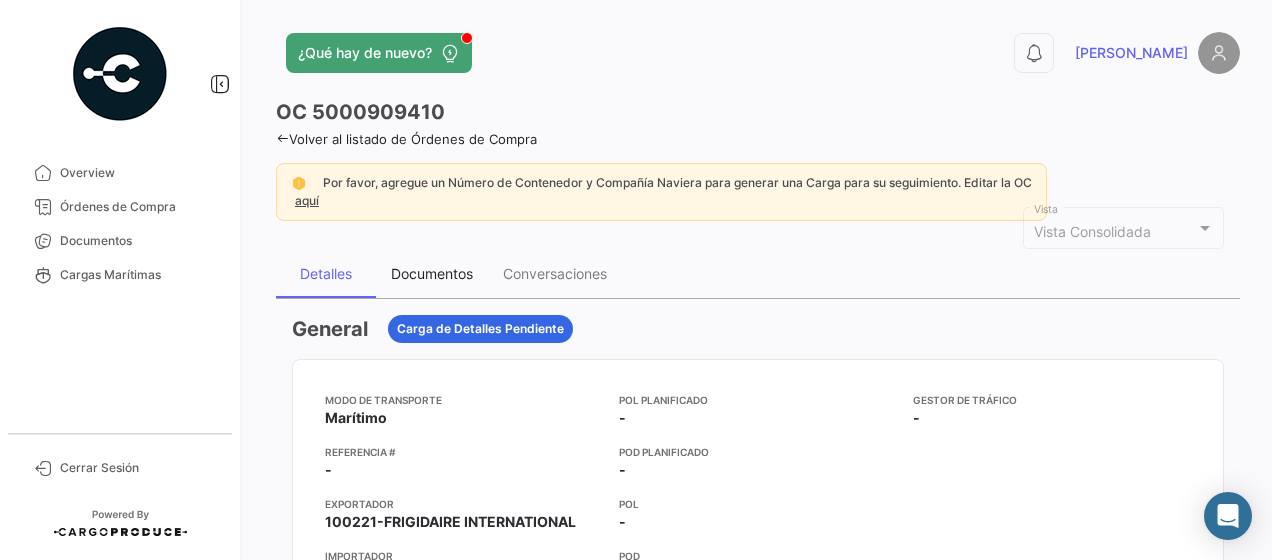 click on "Documentos" at bounding box center [432, 273] 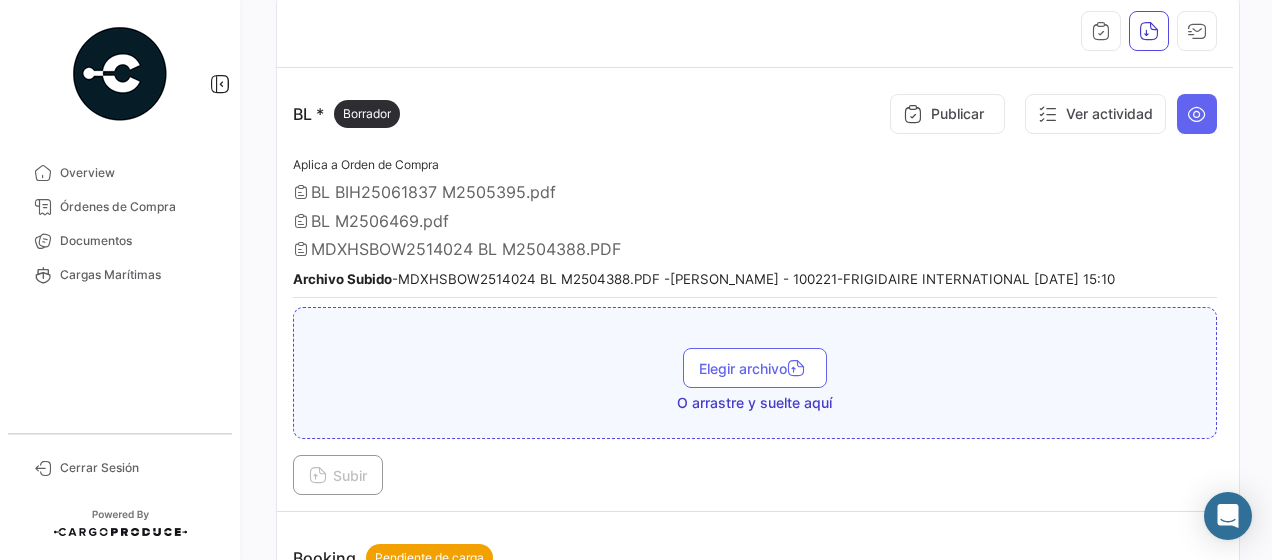scroll, scrollTop: 400, scrollLeft: 0, axis: vertical 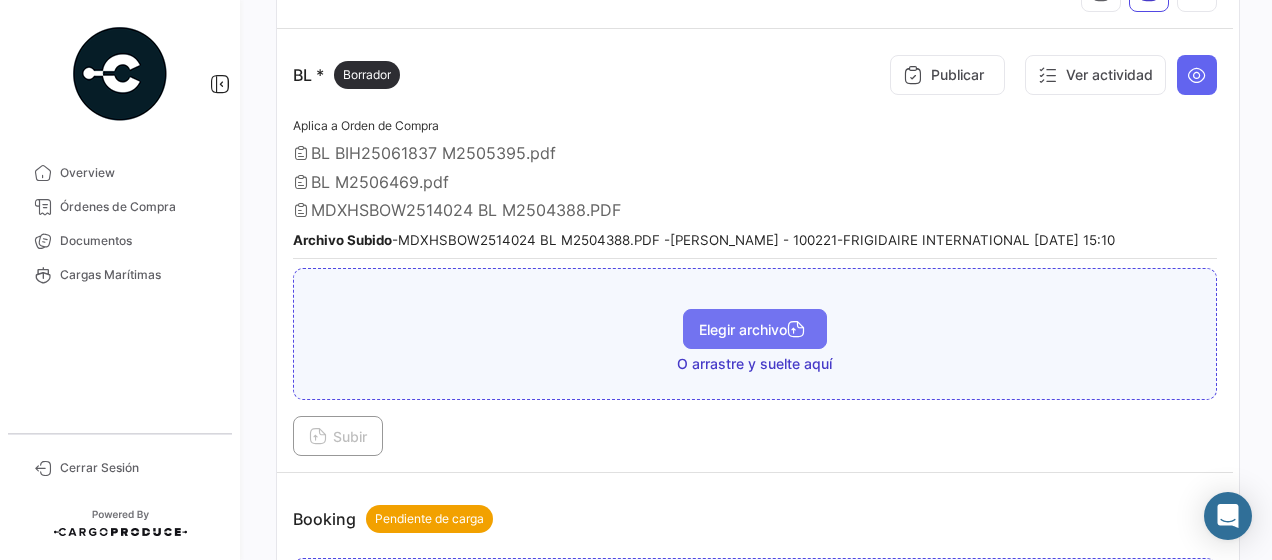 click on "Elegir archivo" at bounding box center [755, 329] 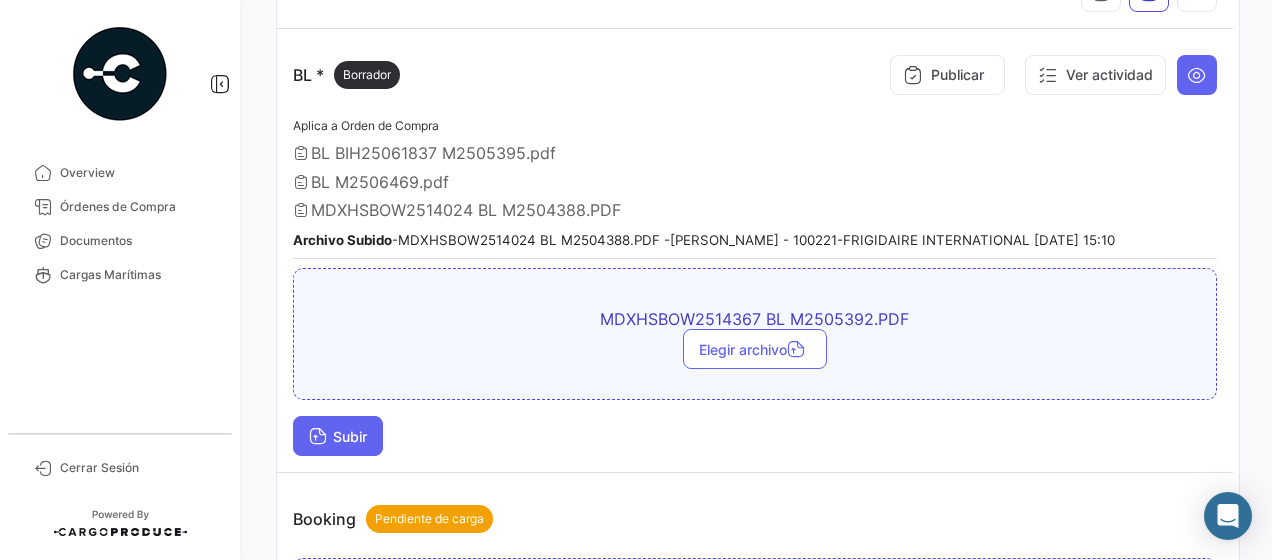 click on "Subir" at bounding box center (338, 436) 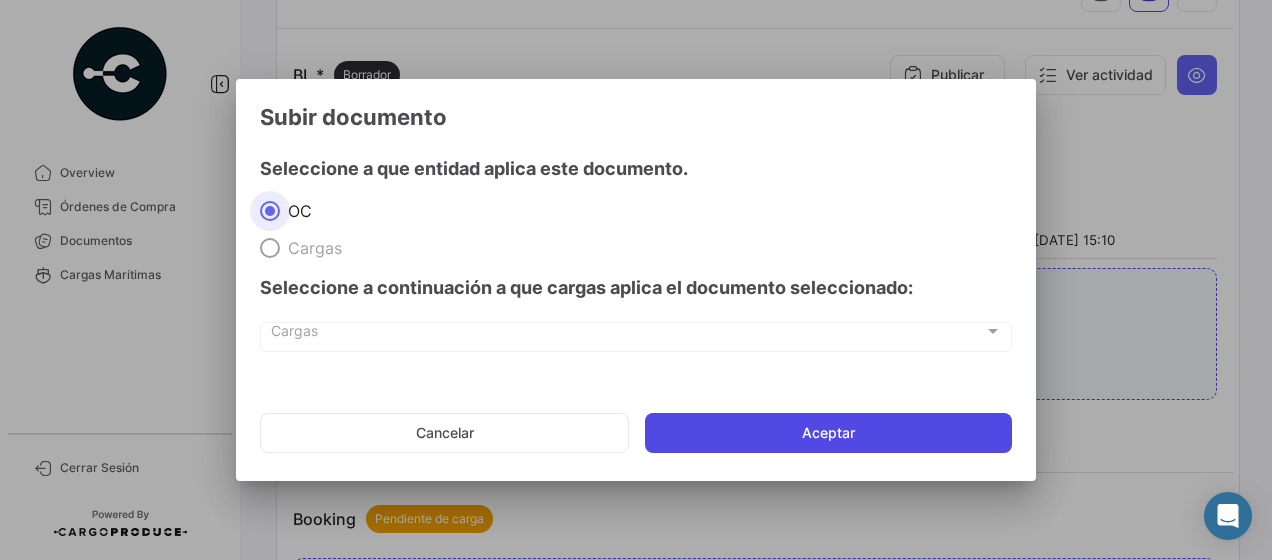 click on "Aceptar" 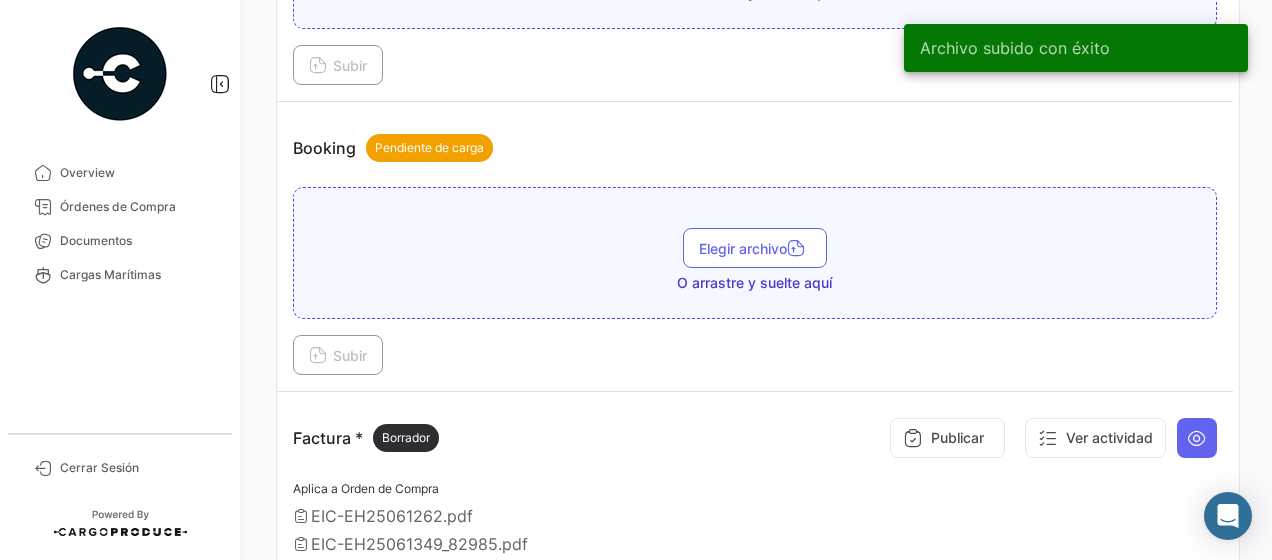 scroll, scrollTop: 1000, scrollLeft: 0, axis: vertical 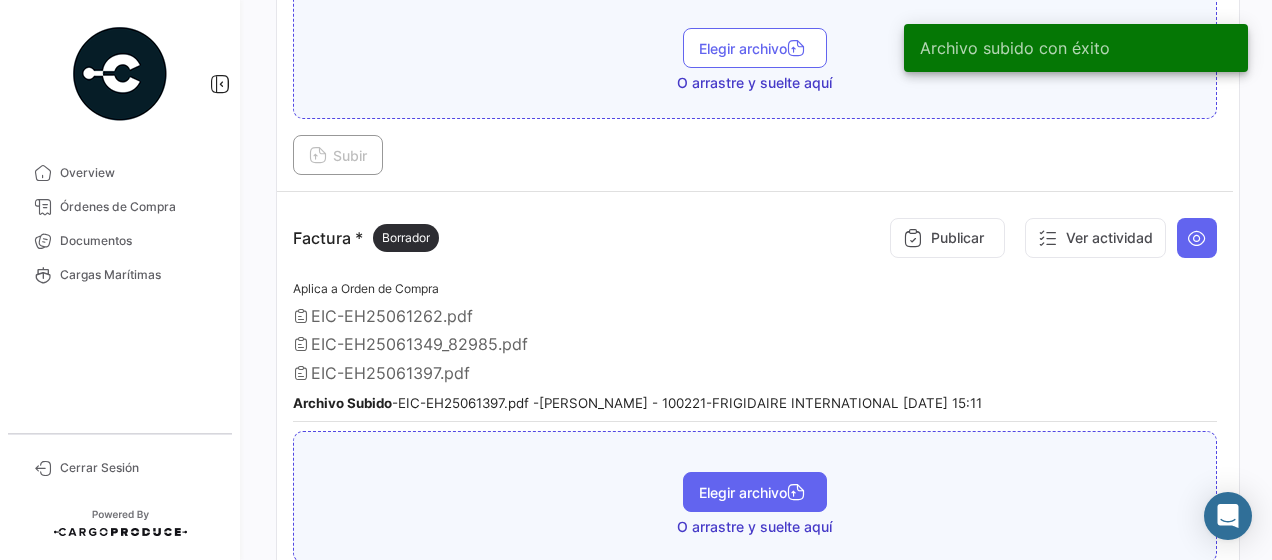 click on "Elegir archivo" at bounding box center (755, 492) 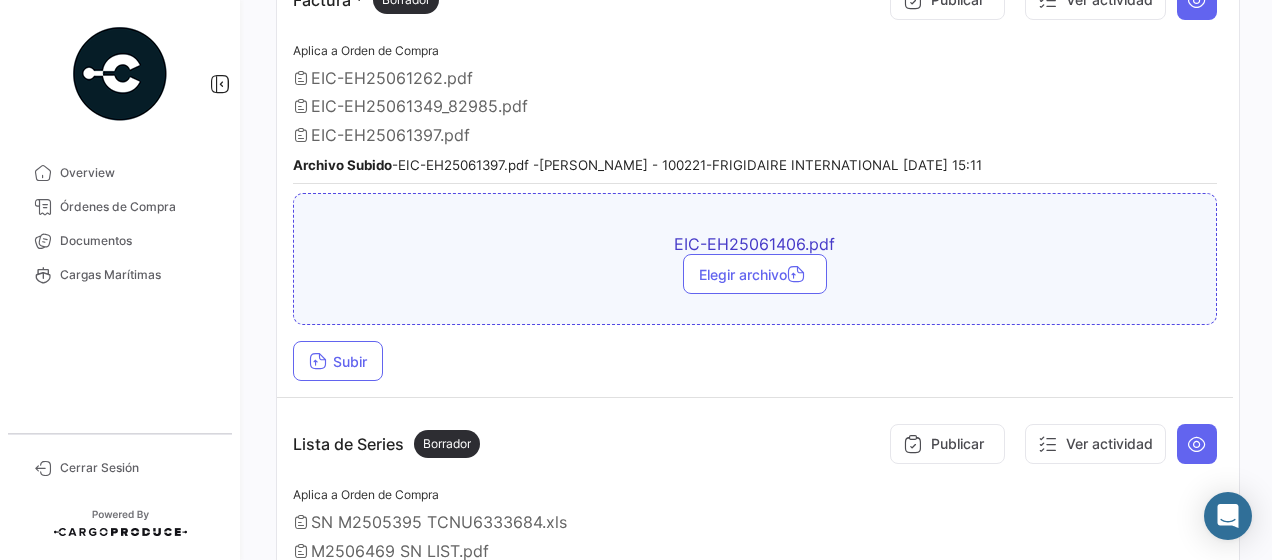scroll, scrollTop: 1300, scrollLeft: 0, axis: vertical 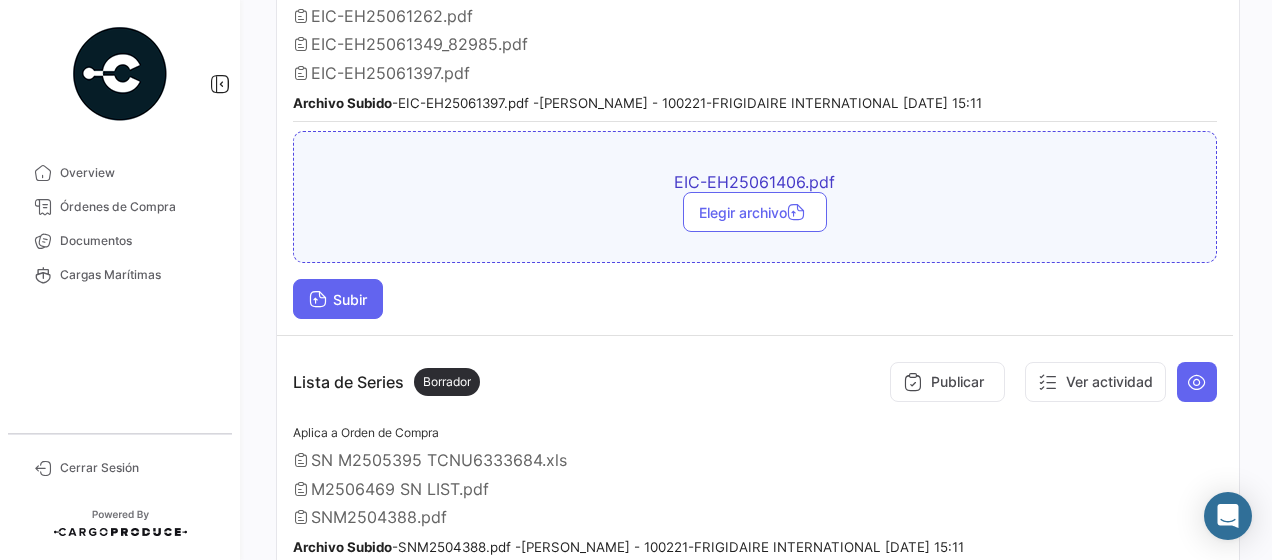 click on "Subir" at bounding box center [338, 299] 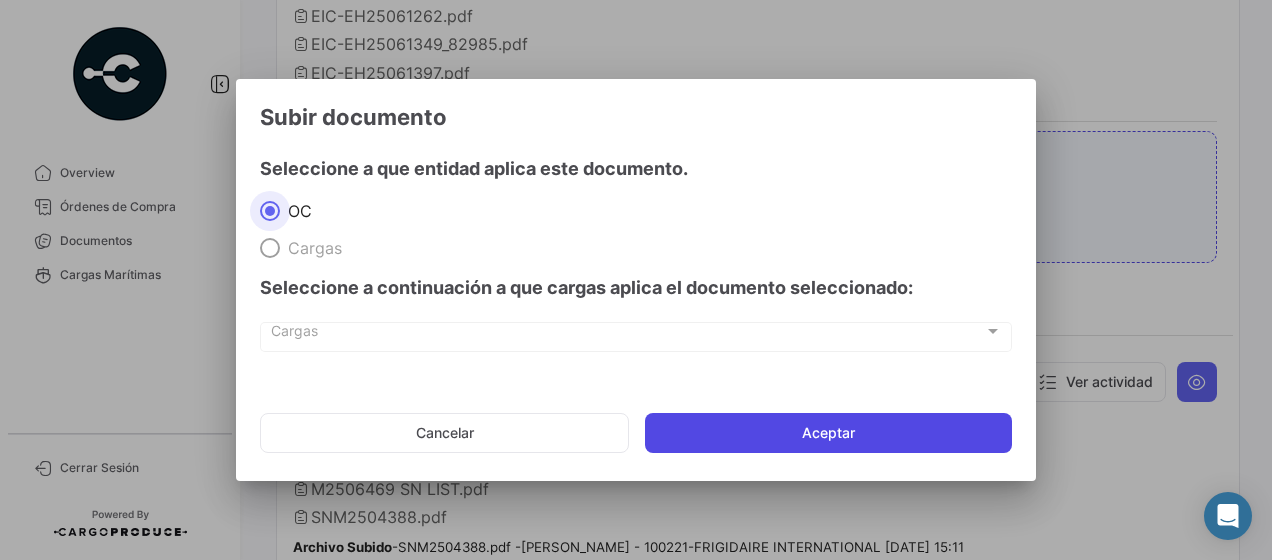 click on "Aceptar" 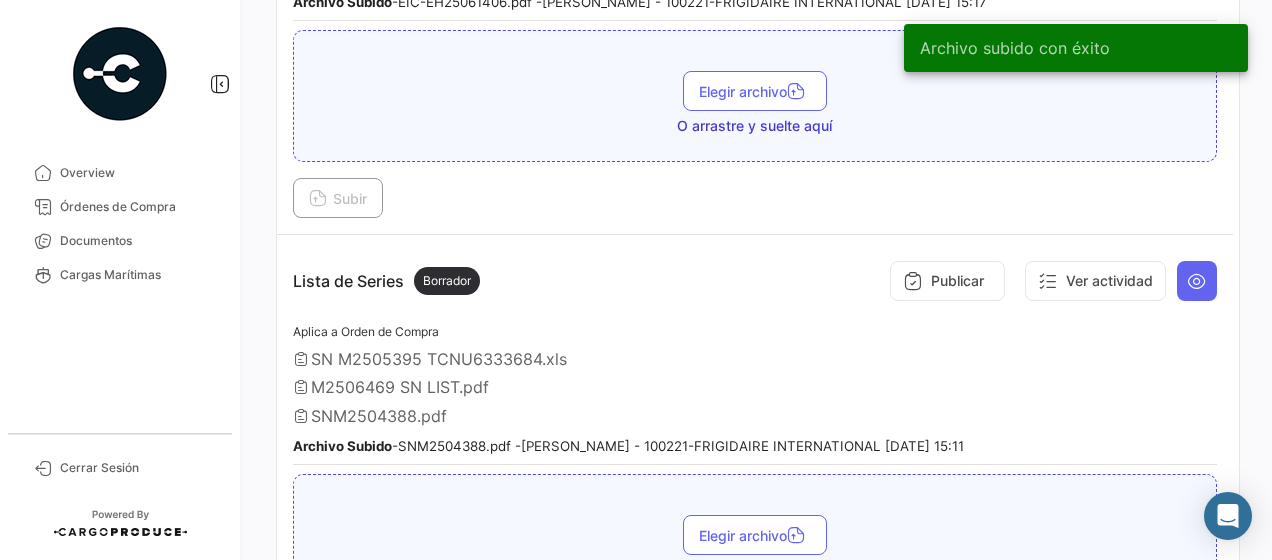 scroll, scrollTop: 1600, scrollLeft: 0, axis: vertical 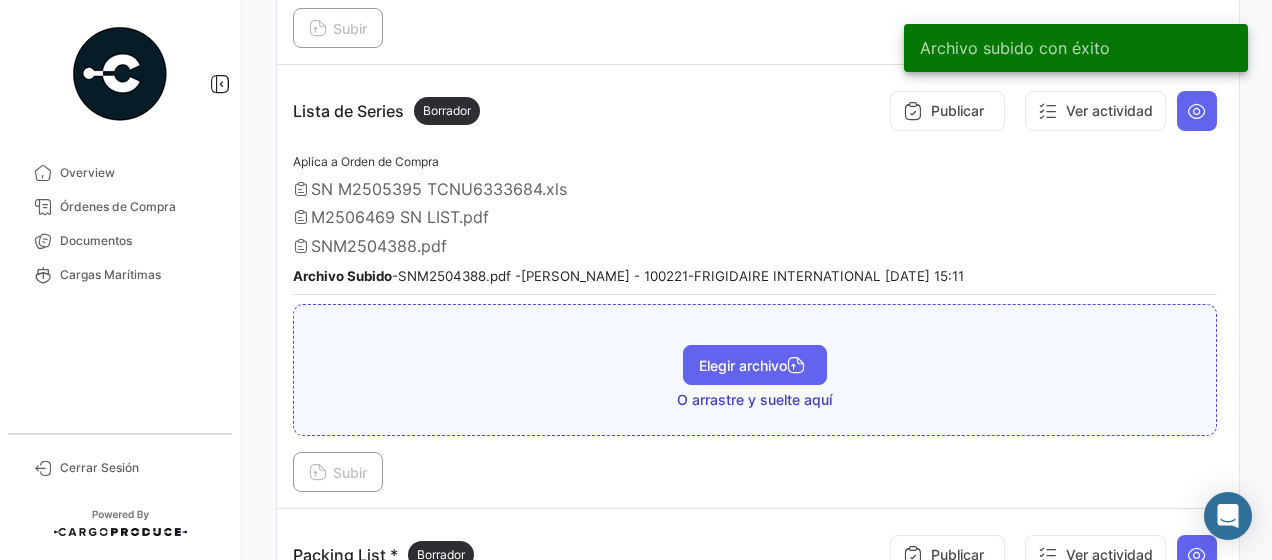 click on "Elegir archivo" at bounding box center [755, 365] 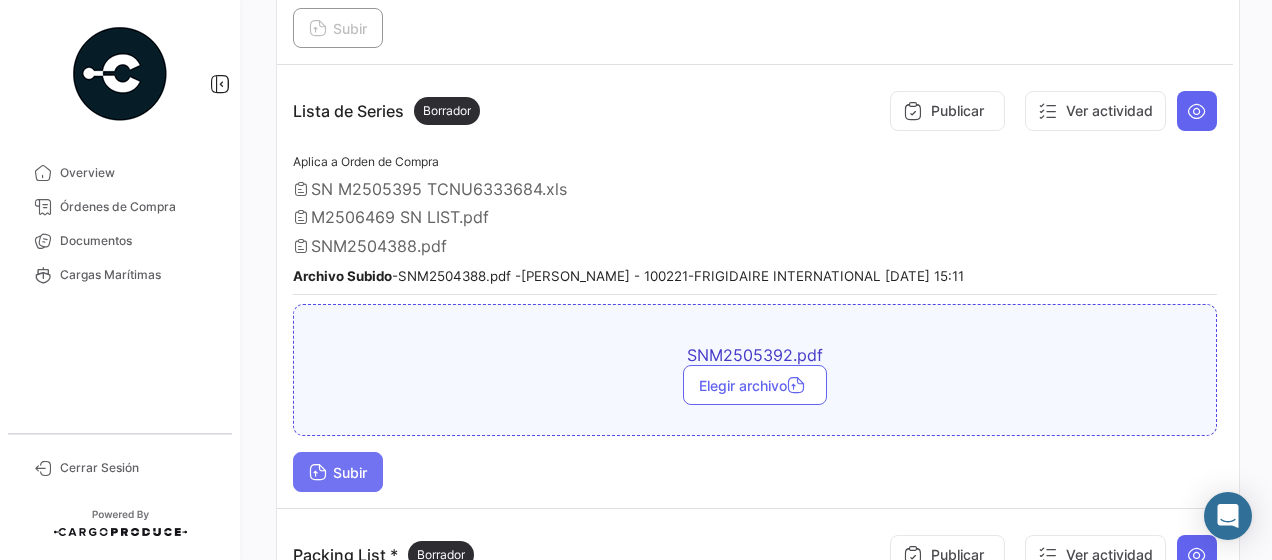 click on "Subir" at bounding box center [338, 472] 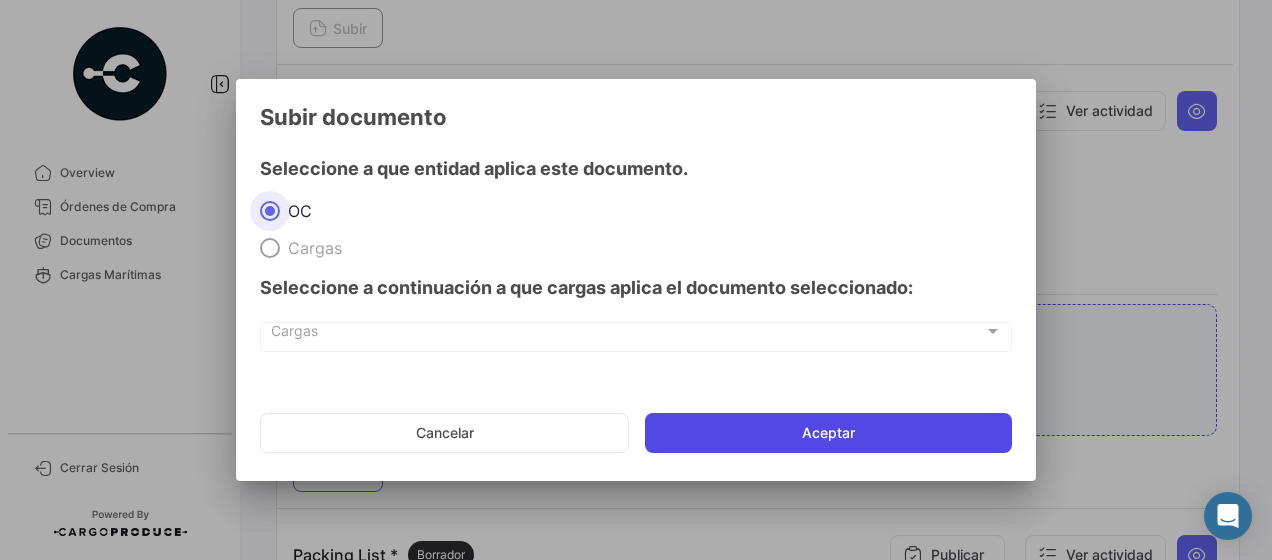 click on "Aceptar" 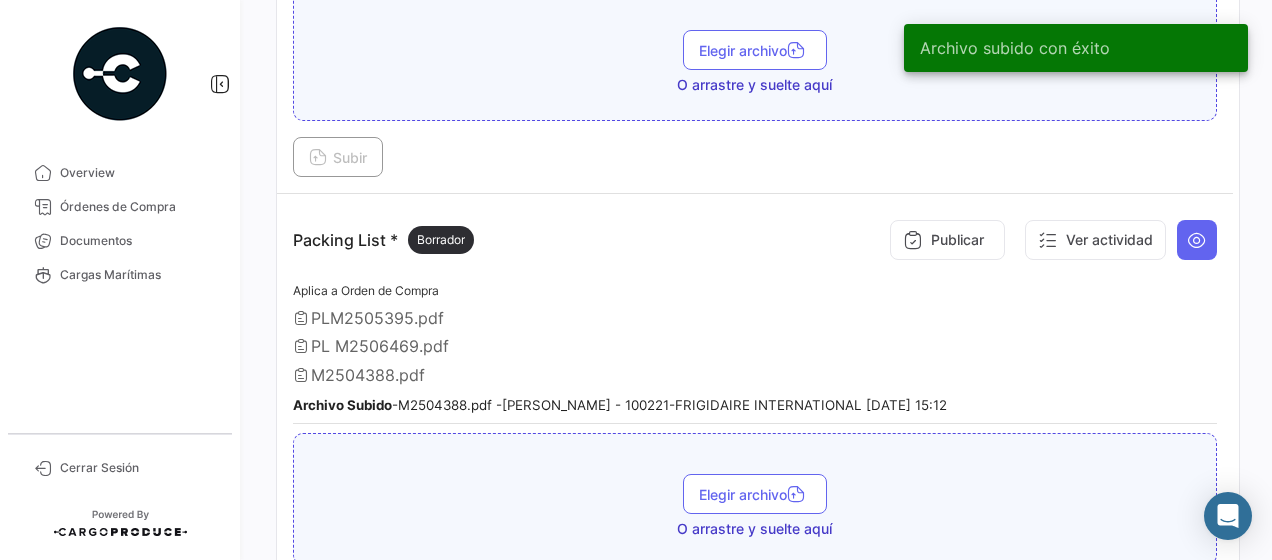 scroll, scrollTop: 2000, scrollLeft: 0, axis: vertical 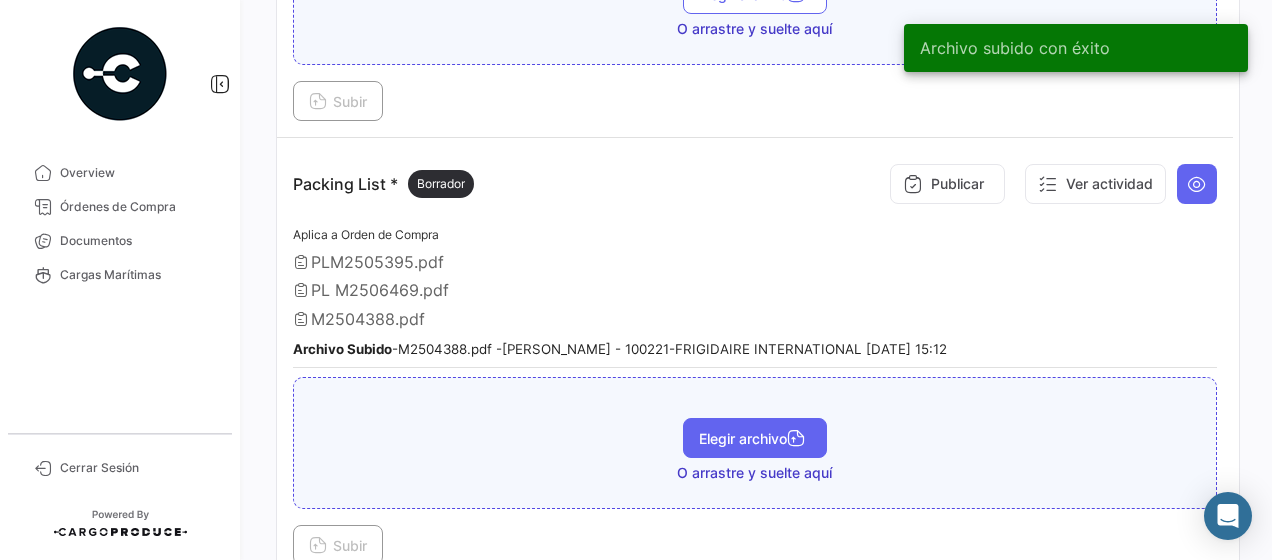 click on "Elegir archivo" at bounding box center [755, 438] 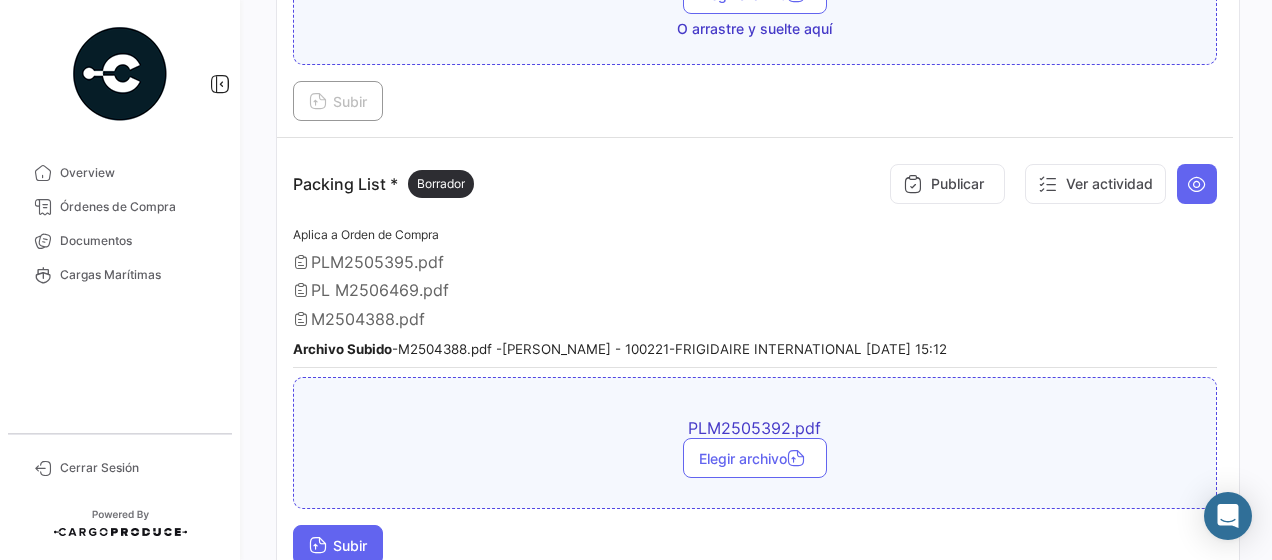 click on "Subir" at bounding box center [338, 545] 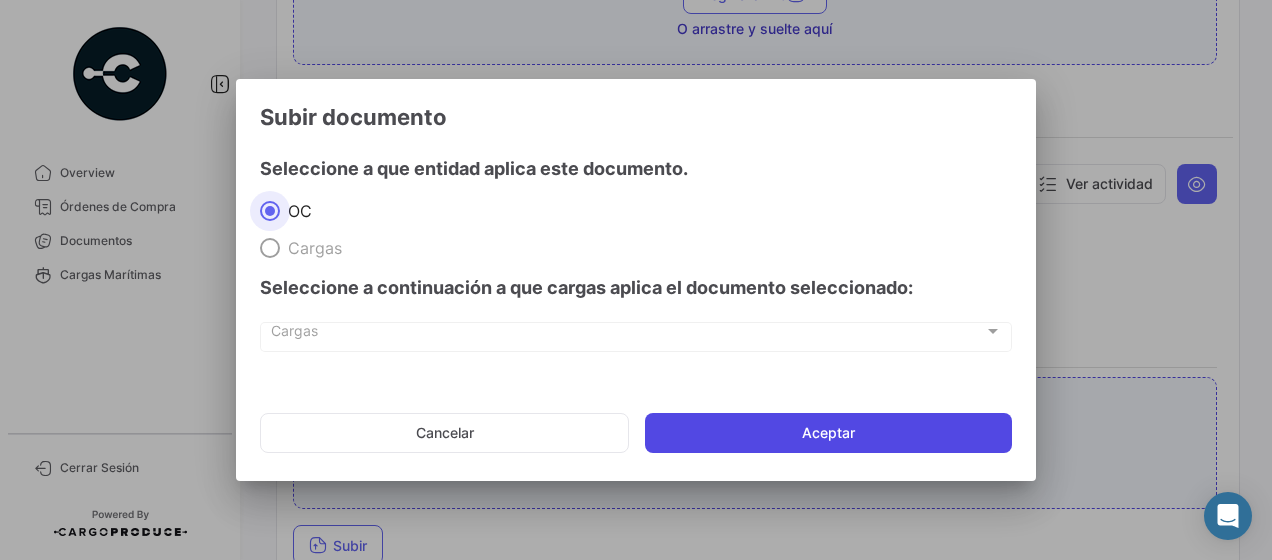 click on "Aceptar" 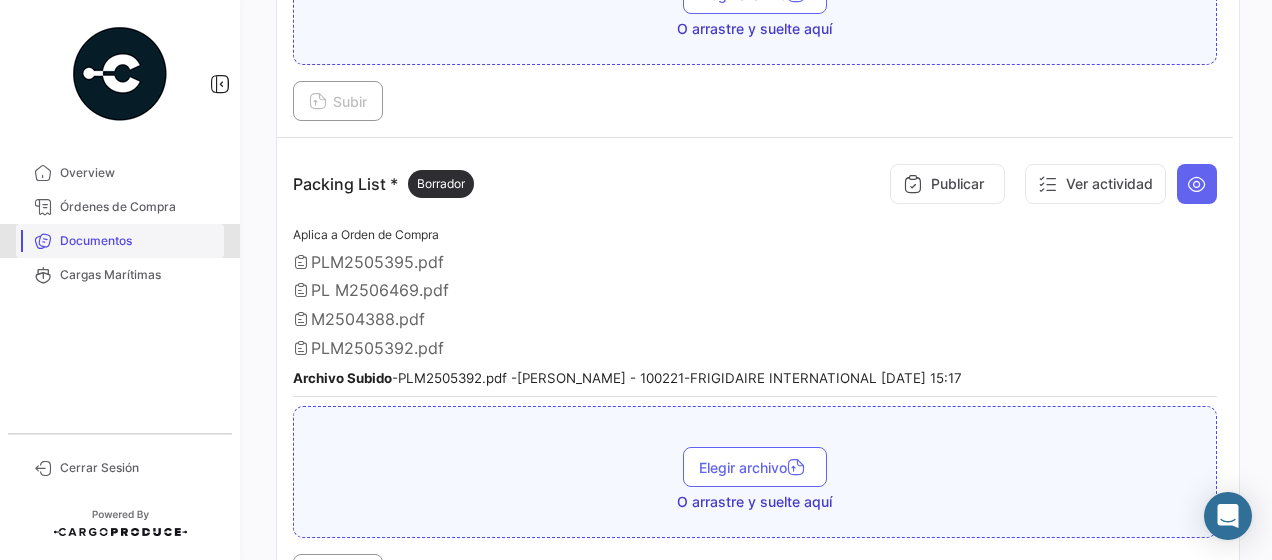 click on "Documentos" at bounding box center (138, 241) 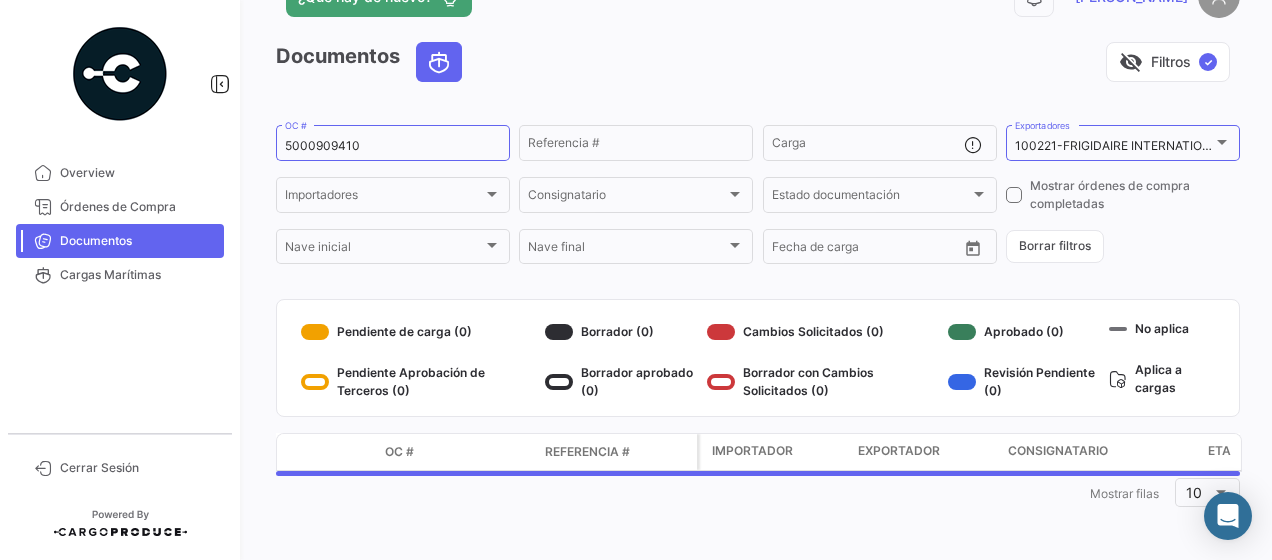 scroll, scrollTop: 0, scrollLeft: 0, axis: both 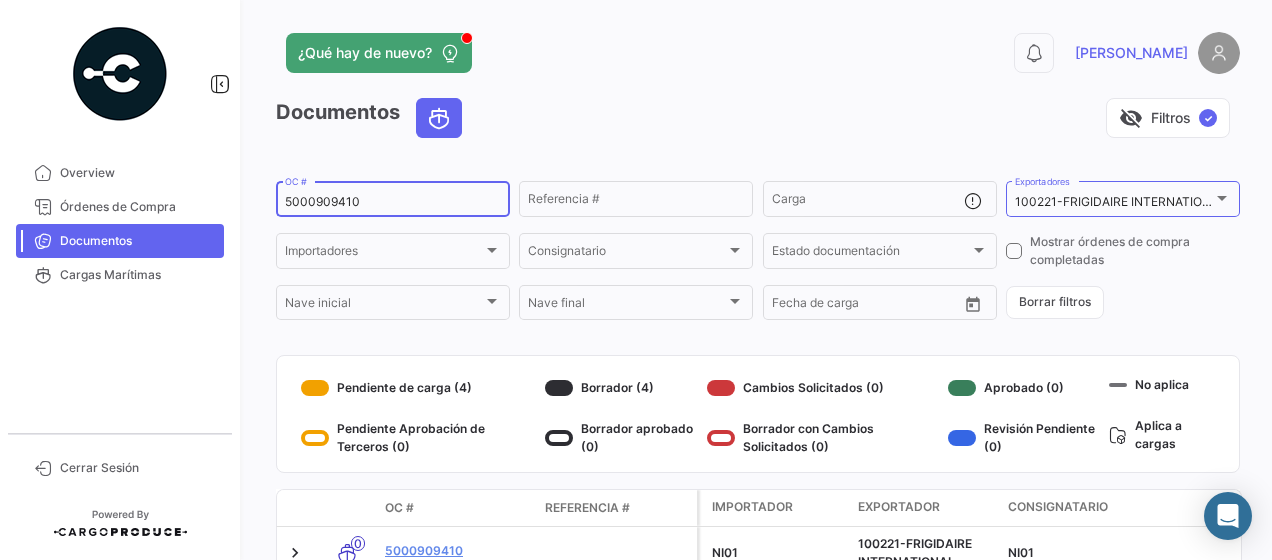click on "5000909410" at bounding box center (393, 202) 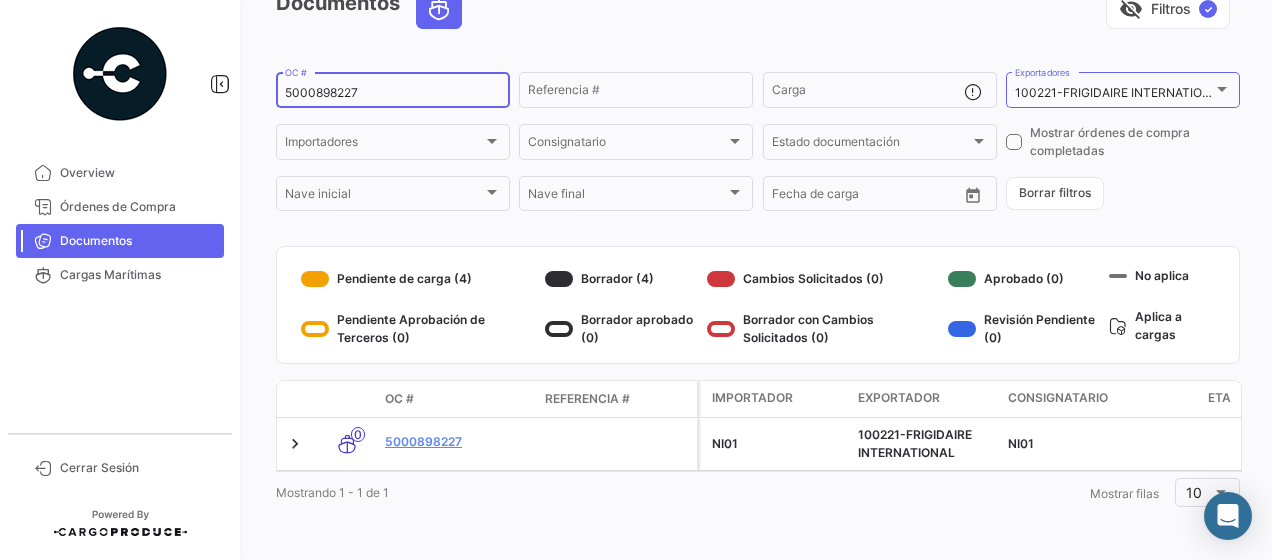 scroll, scrollTop: 124, scrollLeft: 0, axis: vertical 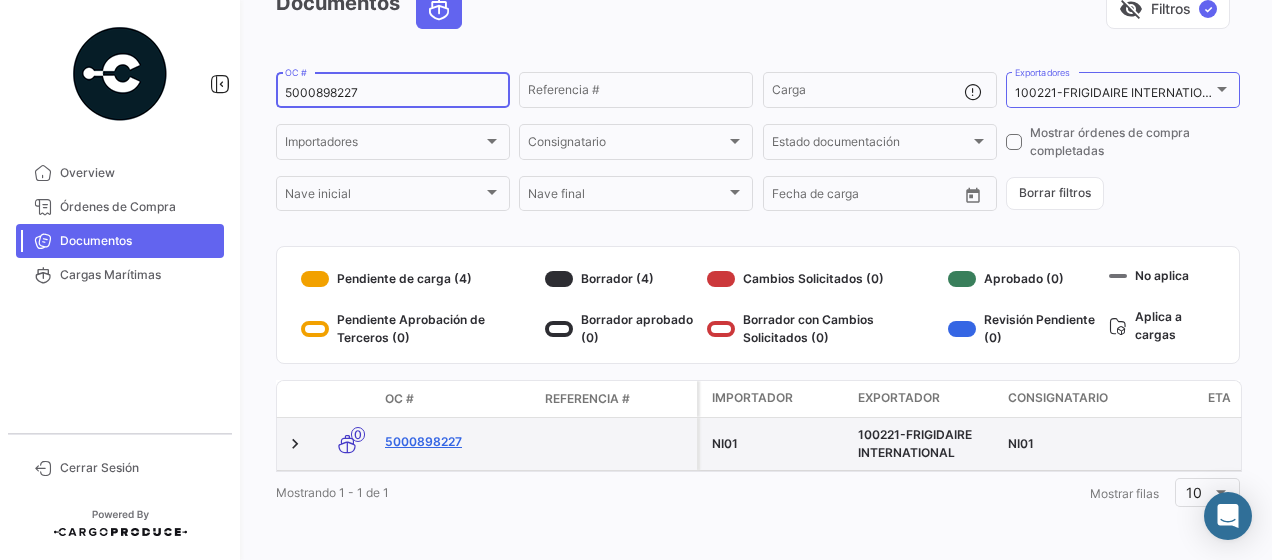 type on "5000898227" 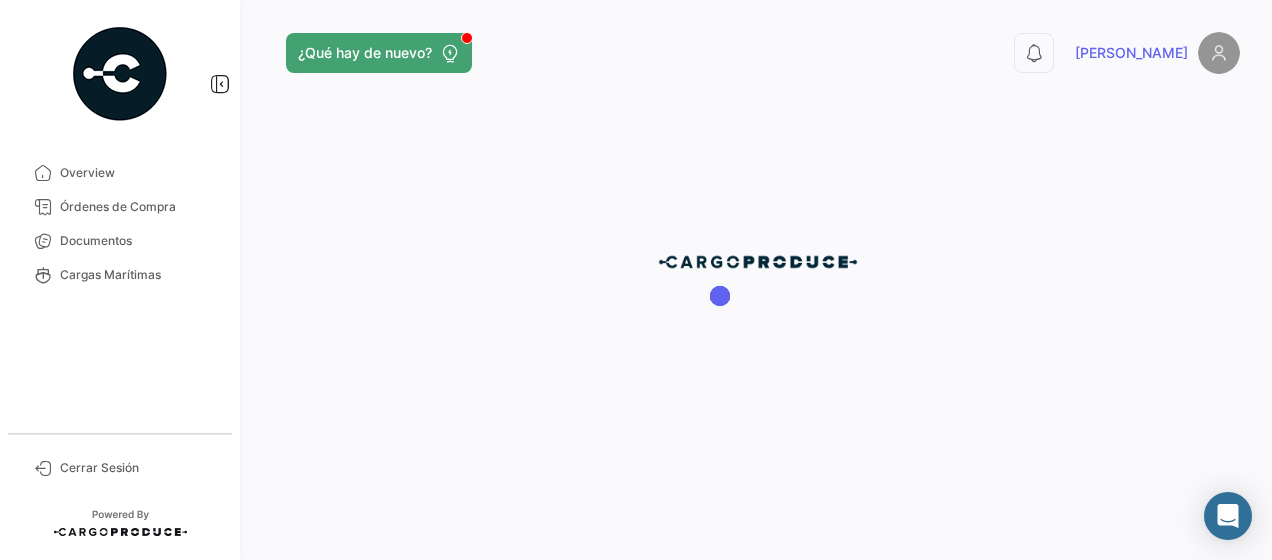 scroll, scrollTop: 0, scrollLeft: 0, axis: both 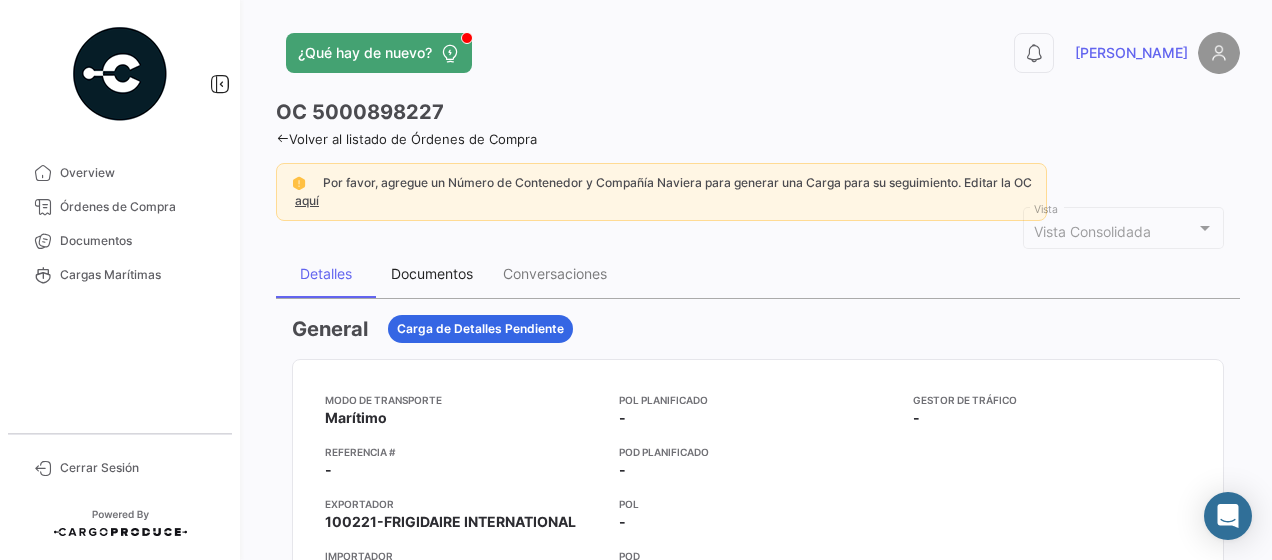 click on "Documentos" at bounding box center (432, 273) 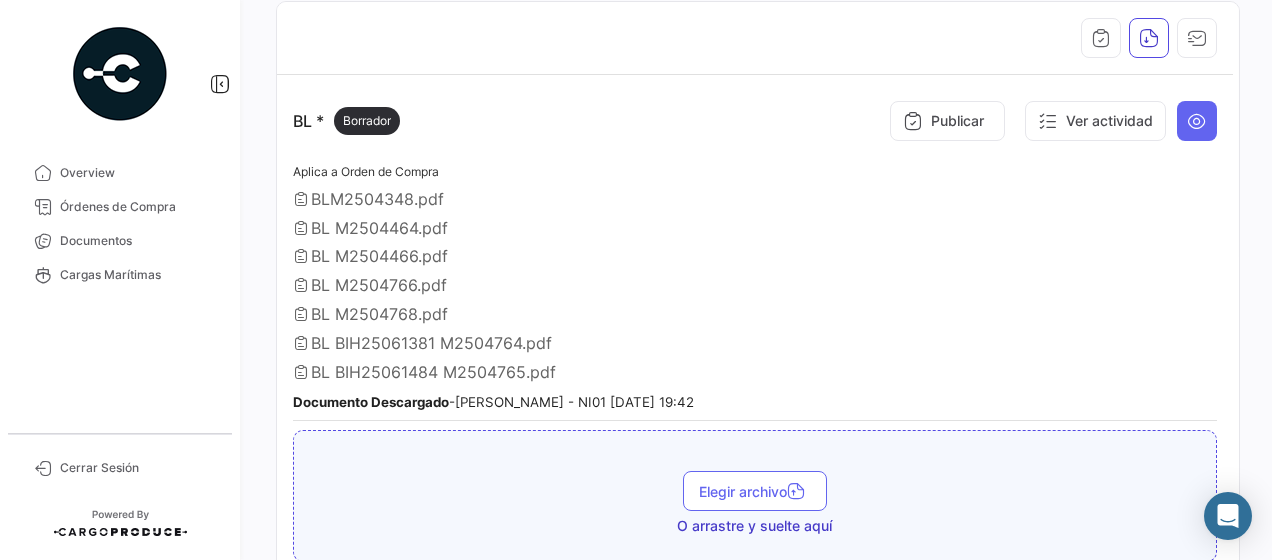 scroll, scrollTop: 400, scrollLeft: 0, axis: vertical 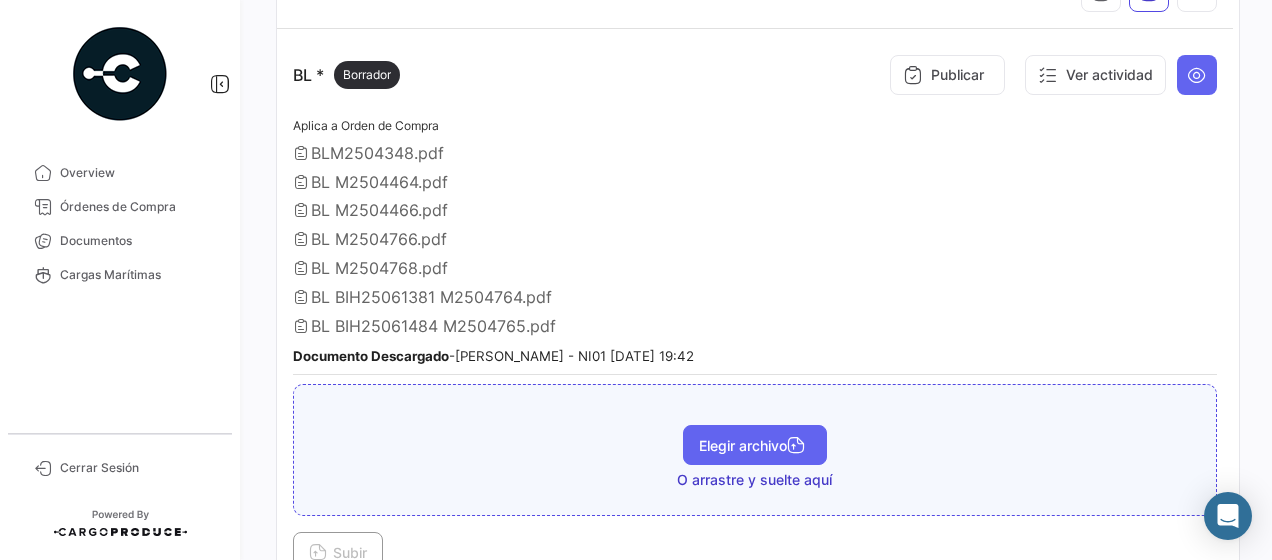 click on "Elegir archivo" at bounding box center (755, 445) 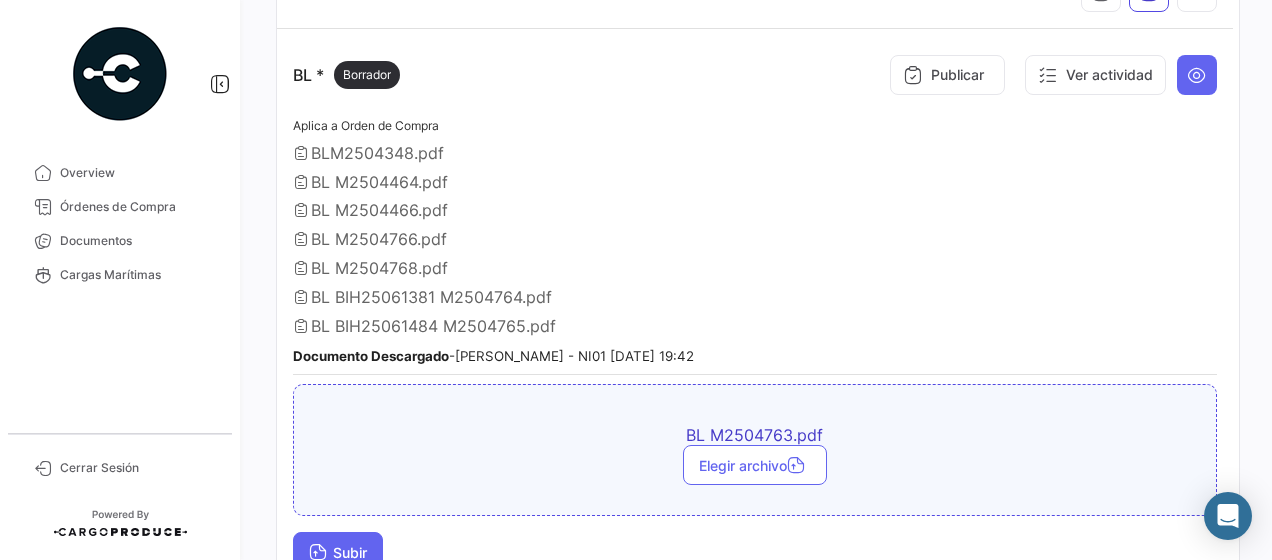 click on "Subir" at bounding box center (338, 552) 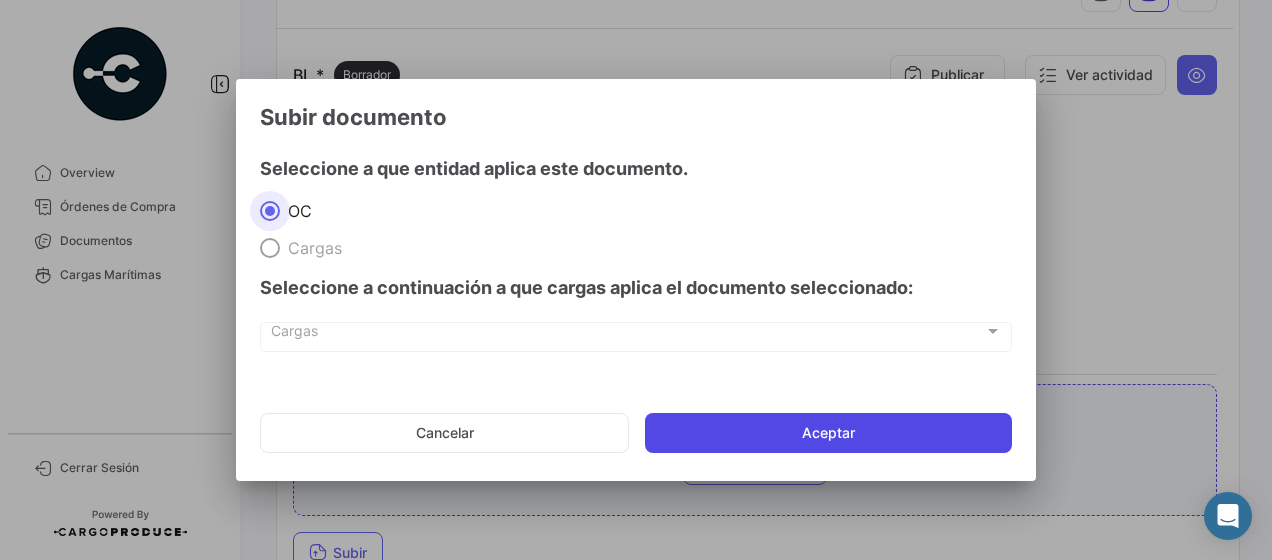 click on "Aceptar" 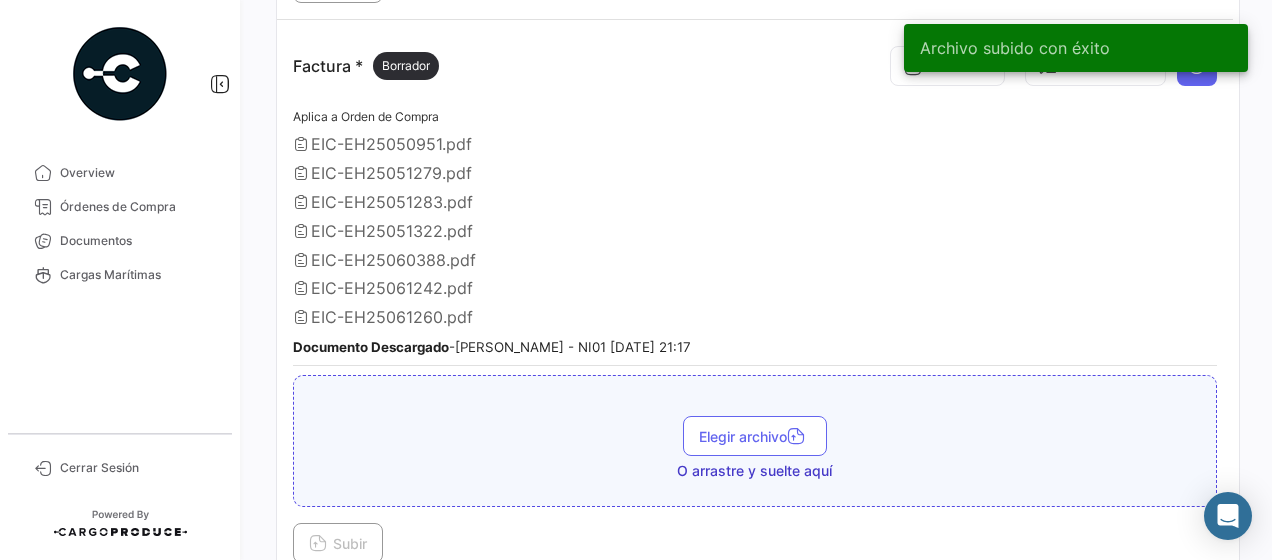 scroll, scrollTop: 1301, scrollLeft: 0, axis: vertical 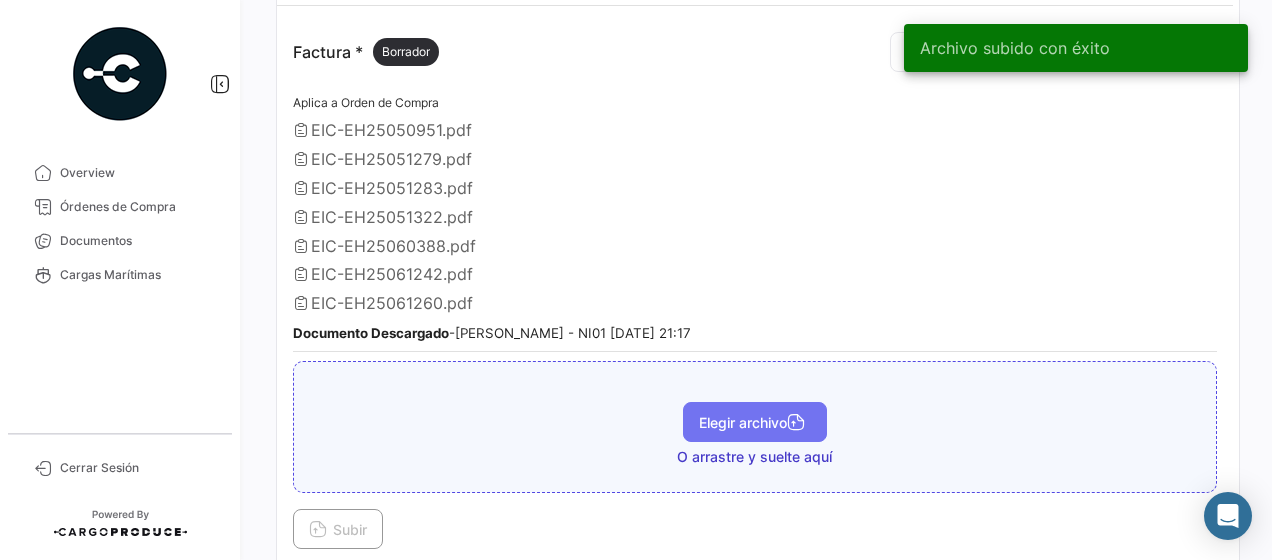 click on "Elegir archivo" at bounding box center (755, 422) 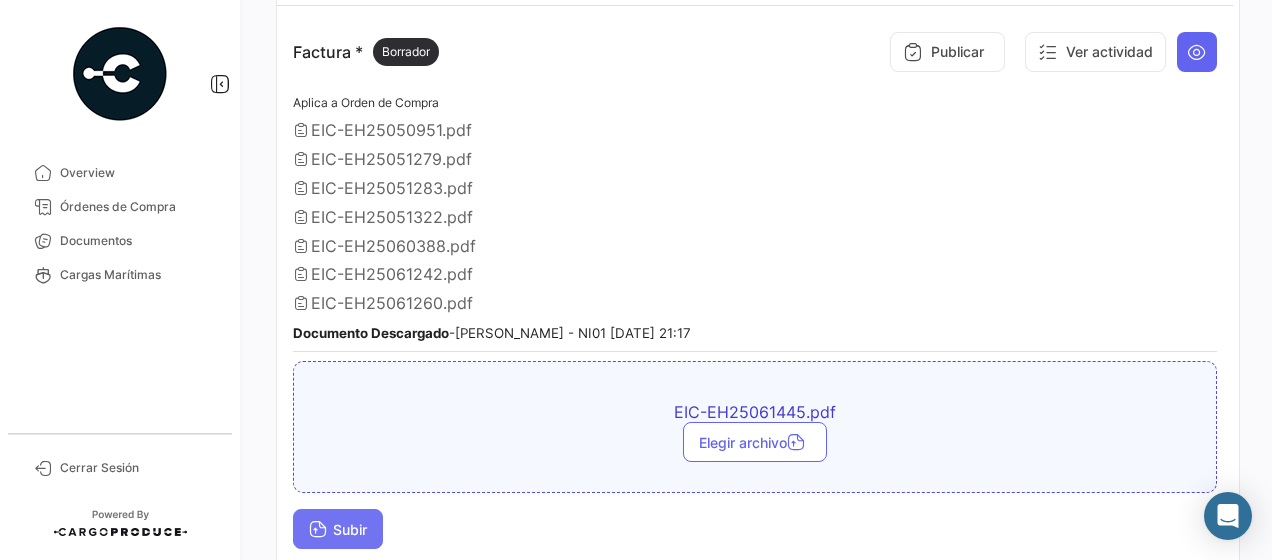 click on "Subir" at bounding box center [338, 529] 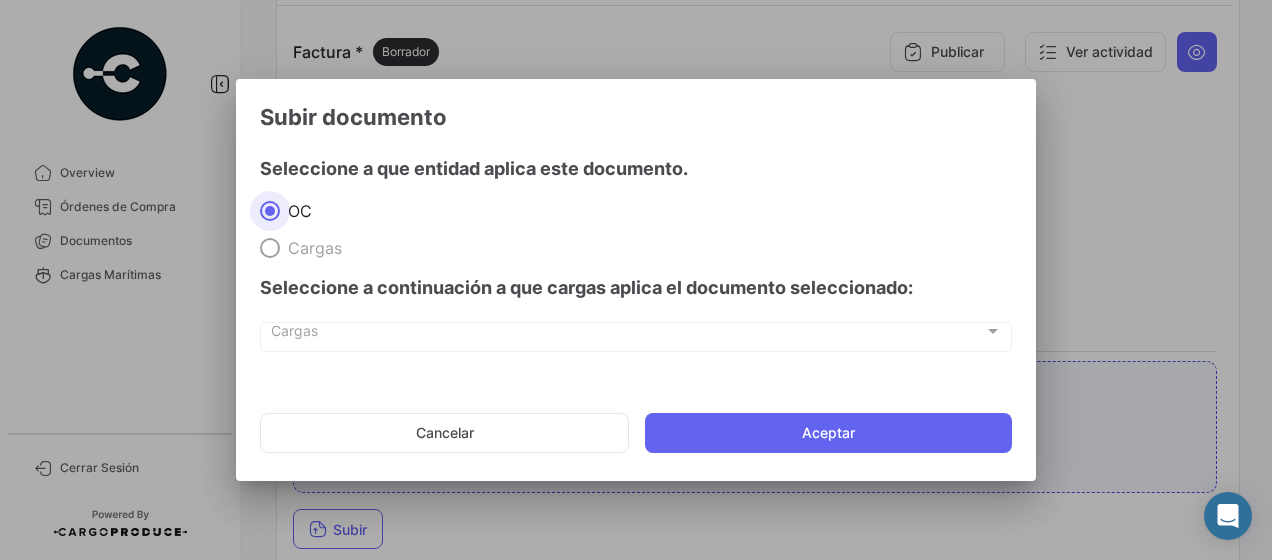 drag, startPoint x: 730, startPoint y: 428, endPoint x: 910, endPoint y: 456, distance: 182.16476 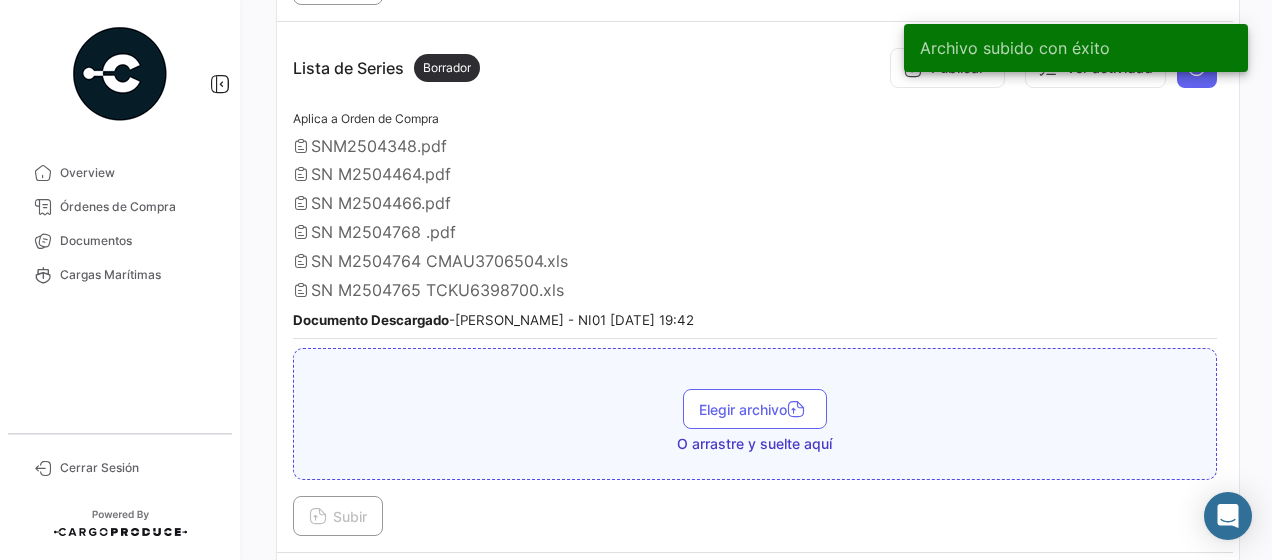 scroll, scrollTop: 1901, scrollLeft: 0, axis: vertical 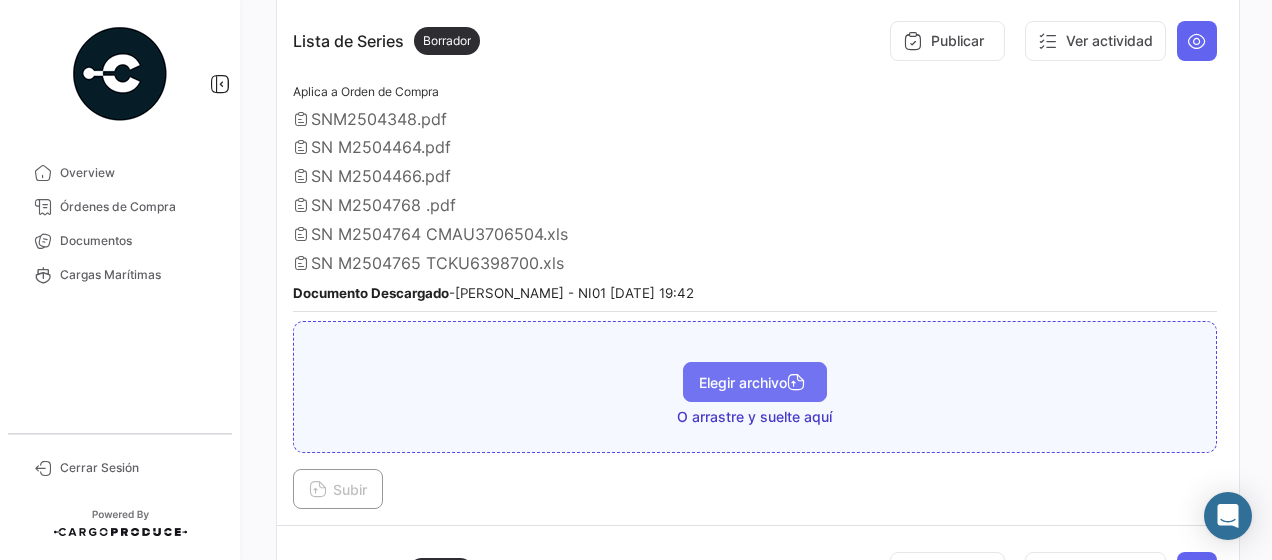 click on "Elegir archivo" at bounding box center (755, 382) 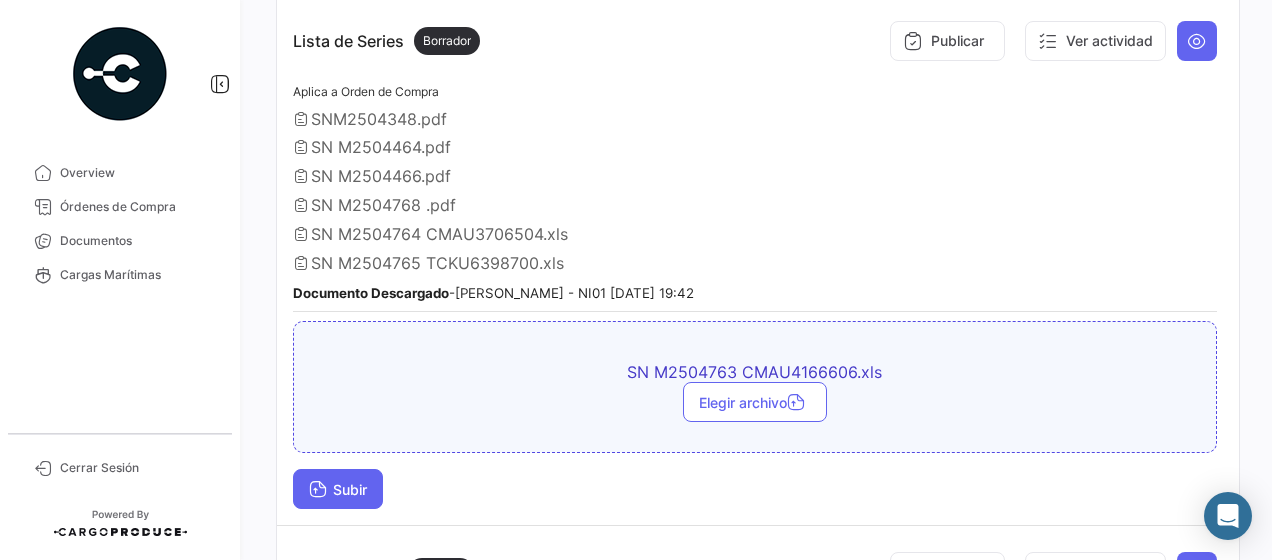 click on "Subir" at bounding box center (338, 489) 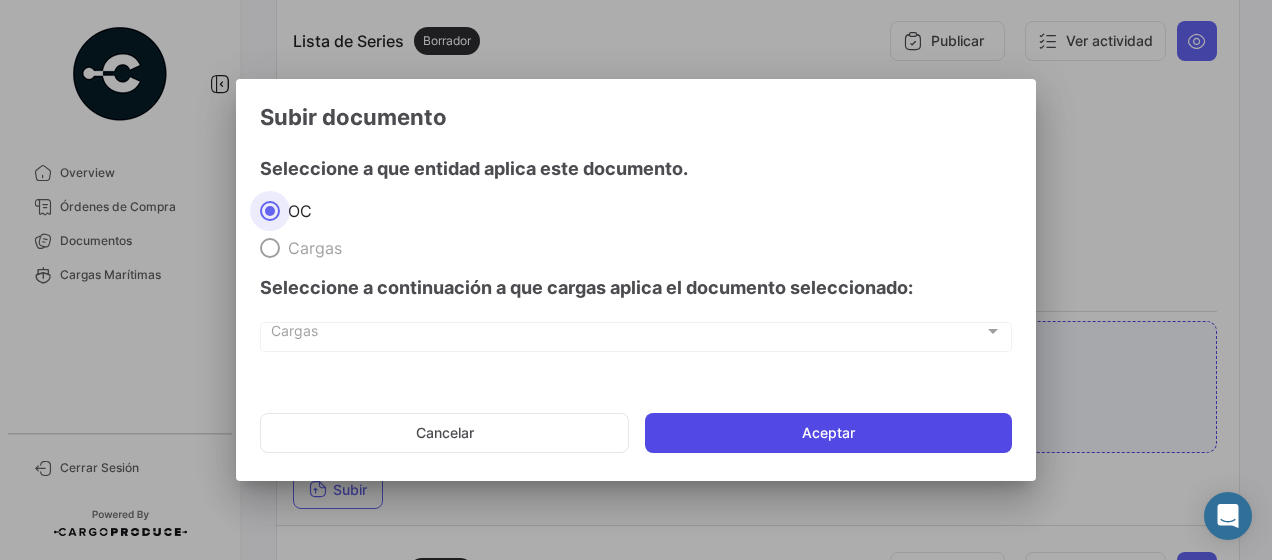 click on "Aceptar" 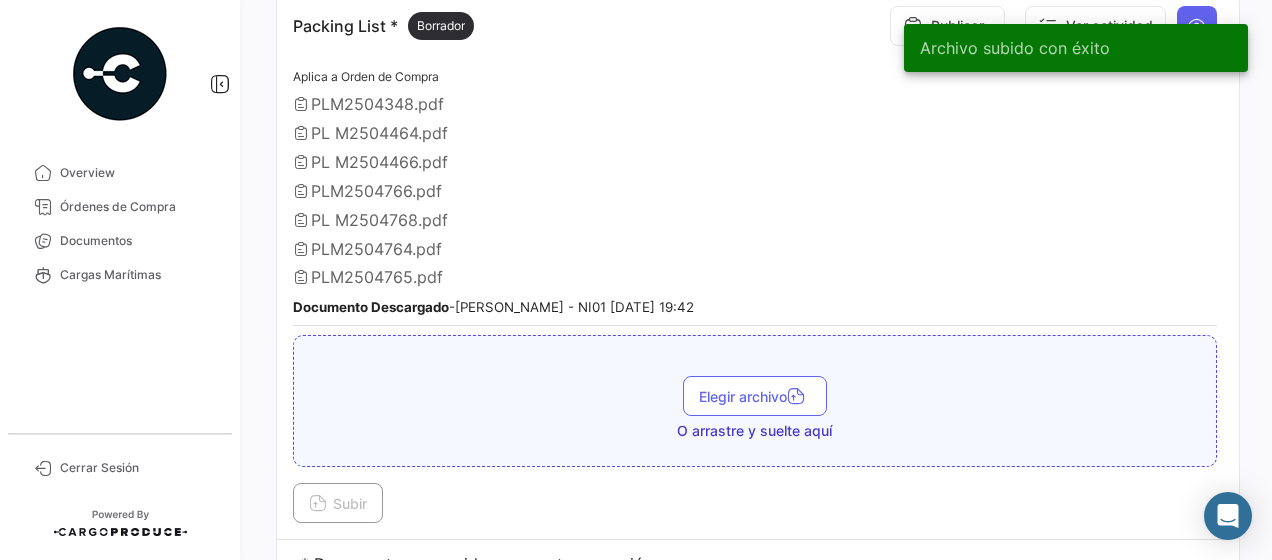 scroll, scrollTop: 2501, scrollLeft: 0, axis: vertical 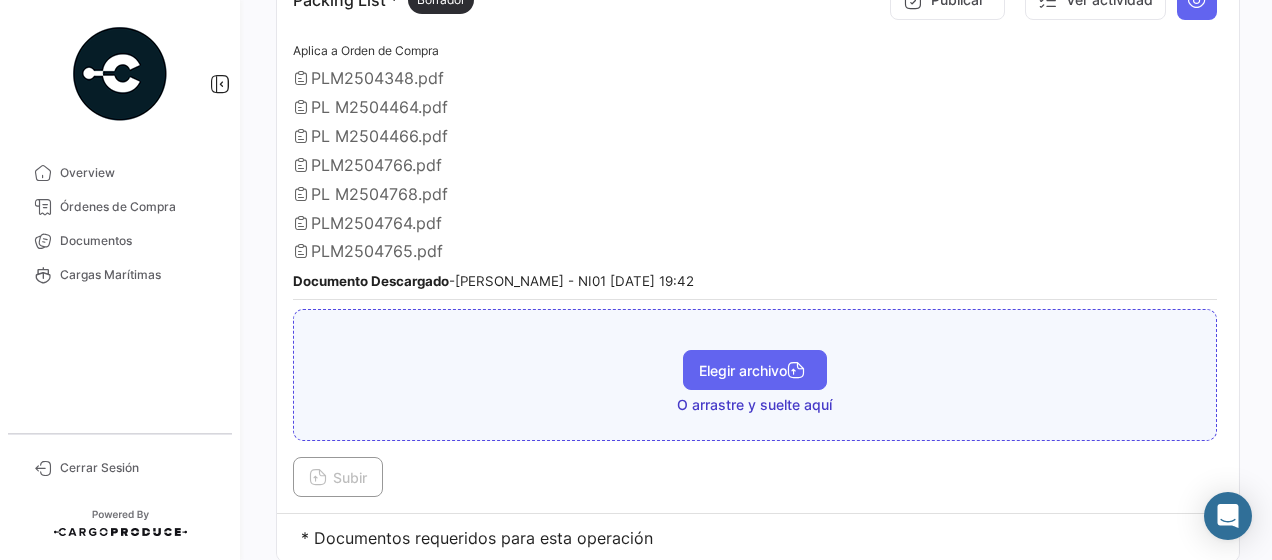 click on "Elegir archivo" at bounding box center [755, 370] 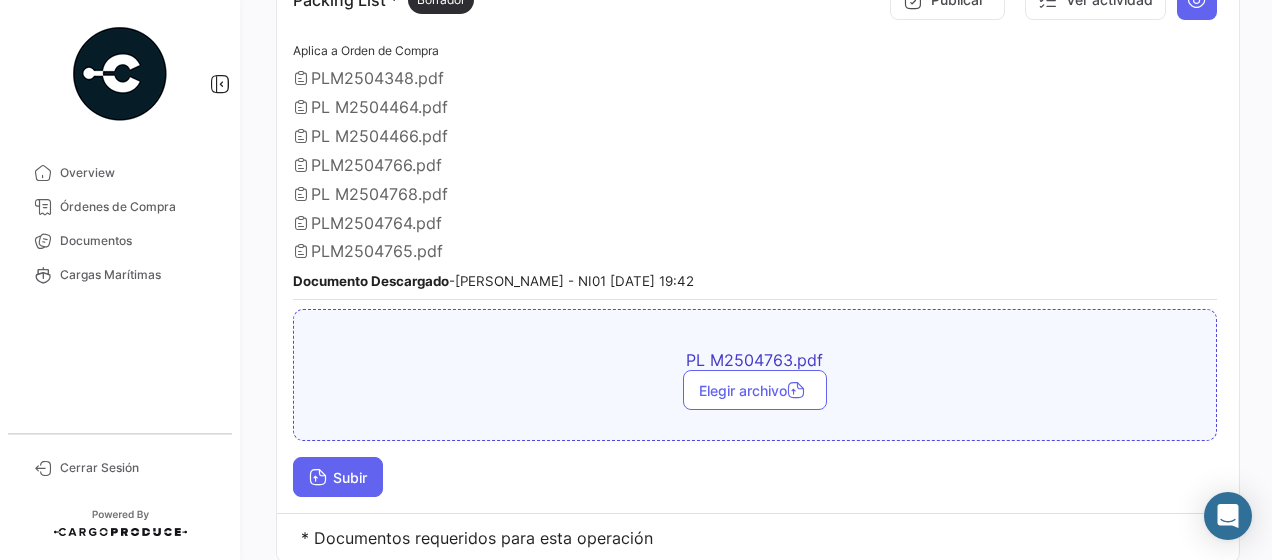 click on "Subir" at bounding box center (338, 477) 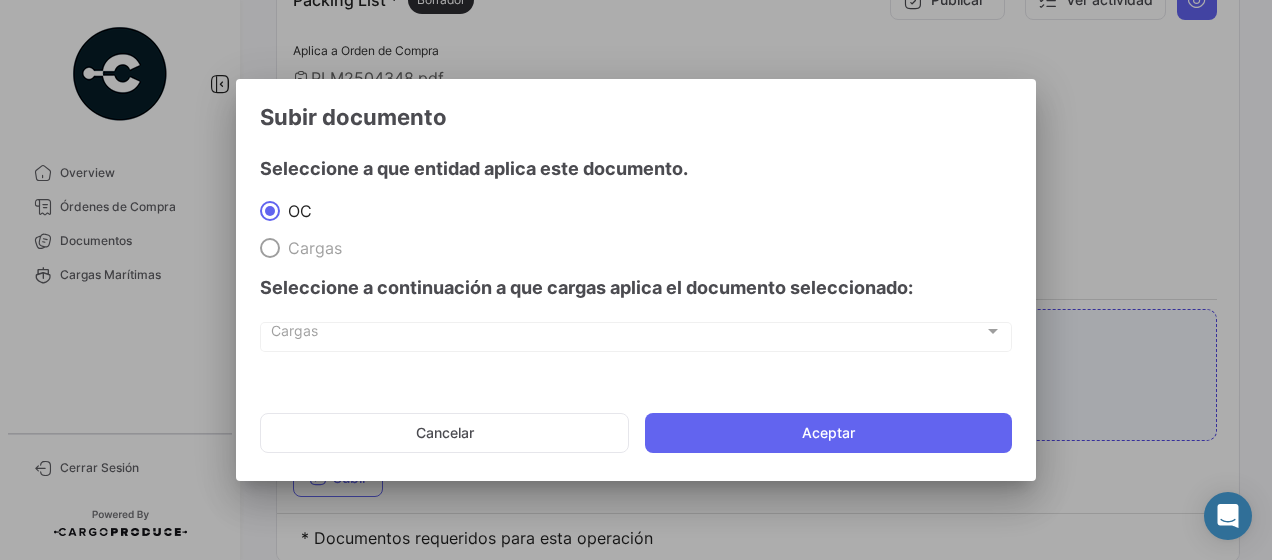 drag, startPoint x: 736, startPoint y: 434, endPoint x: 864, endPoint y: 442, distance: 128.24976 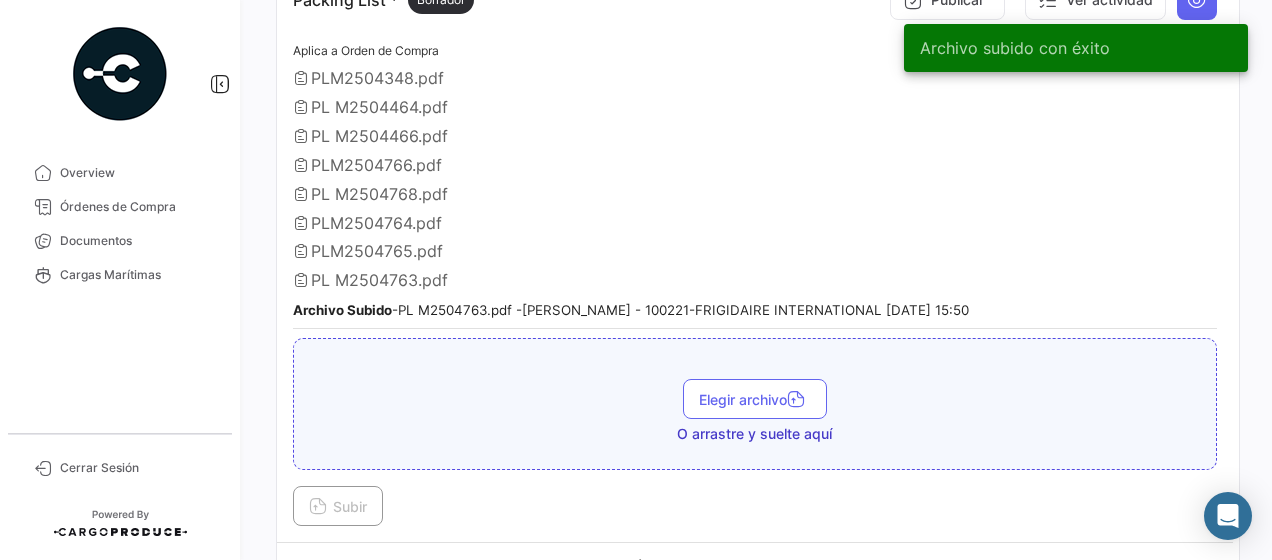 scroll, scrollTop: 2574, scrollLeft: 0, axis: vertical 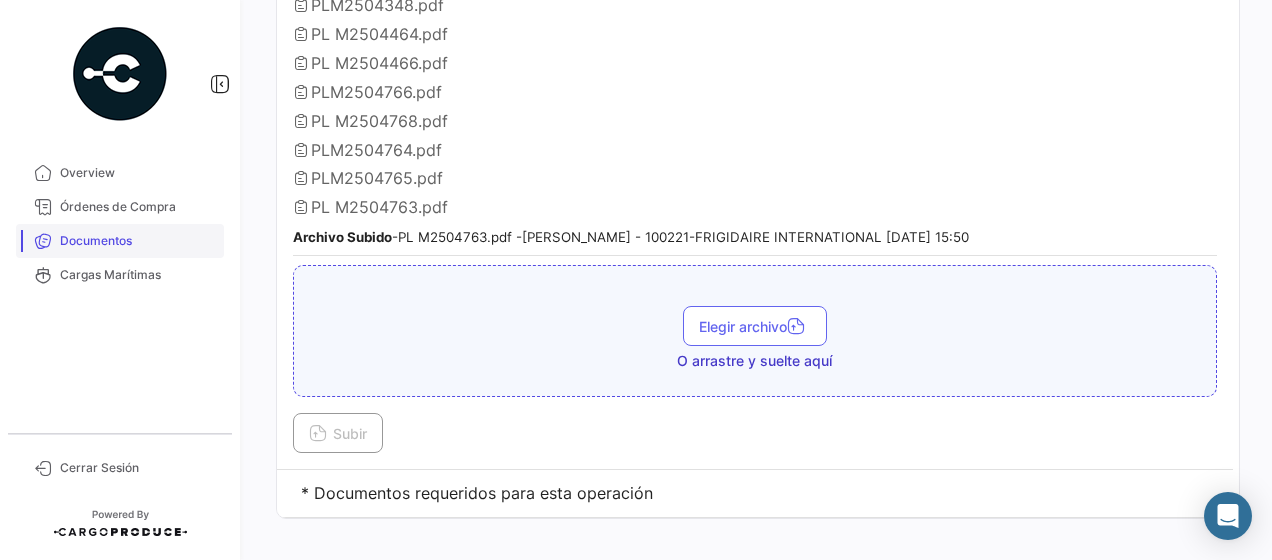 click on "Documentos" at bounding box center [138, 241] 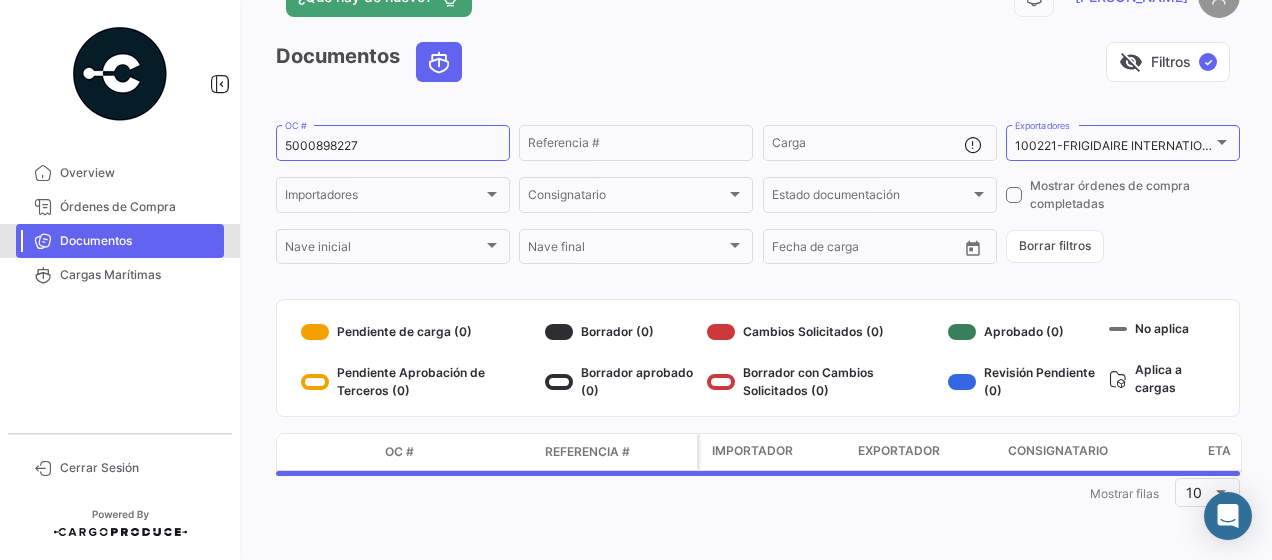 scroll, scrollTop: 0, scrollLeft: 0, axis: both 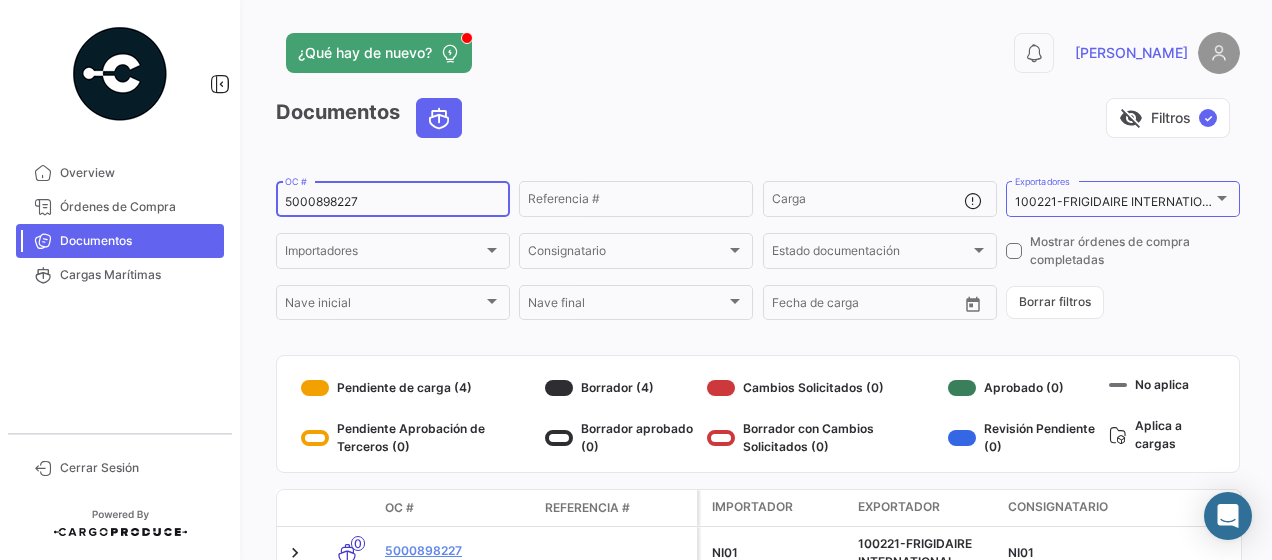 click on "5000898227" at bounding box center [393, 202] 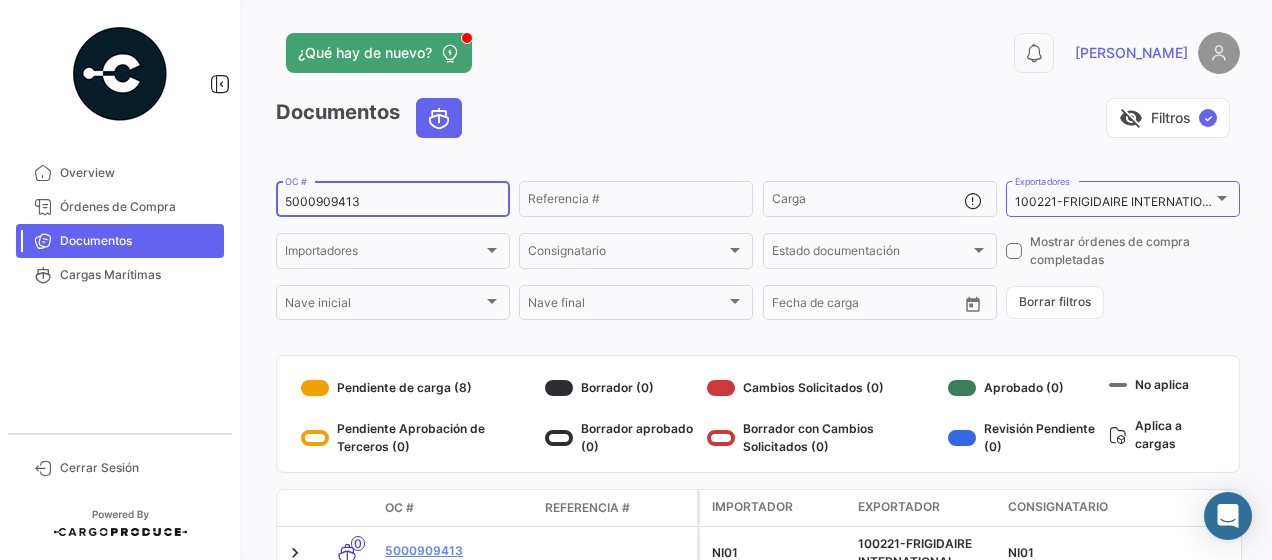 scroll, scrollTop: 124, scrollLeft: 0, axis: vertical 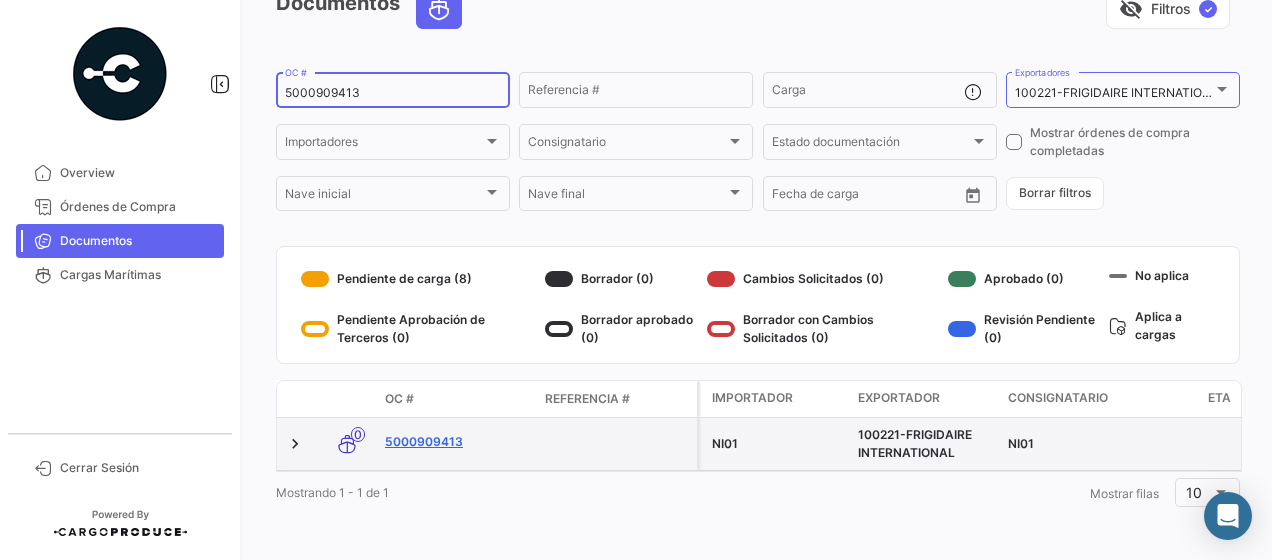 type on "5000909413" 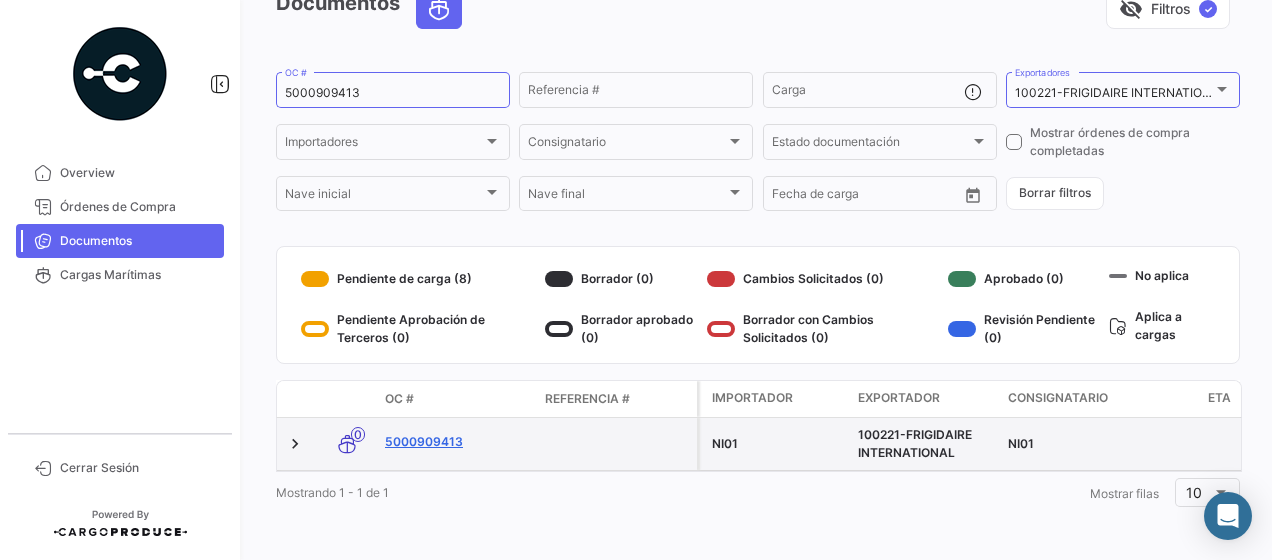 click on "5000909413" 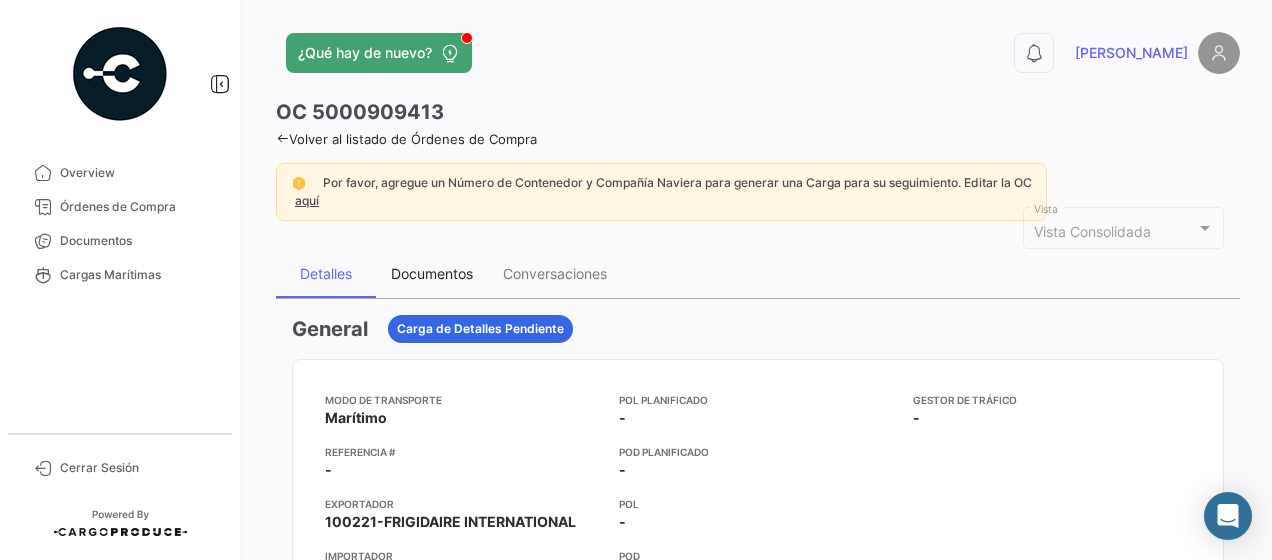 click on "Documentos" at bounding box center (432, 273) 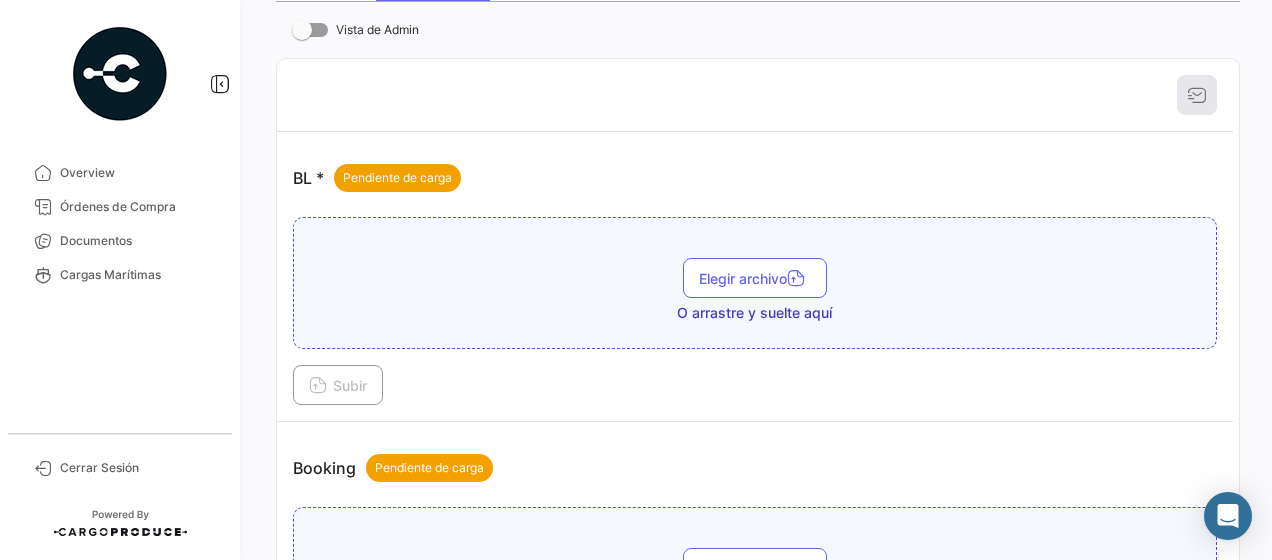 scroll, scrollTop: 300, scrollLeft: 0, axis: vertical 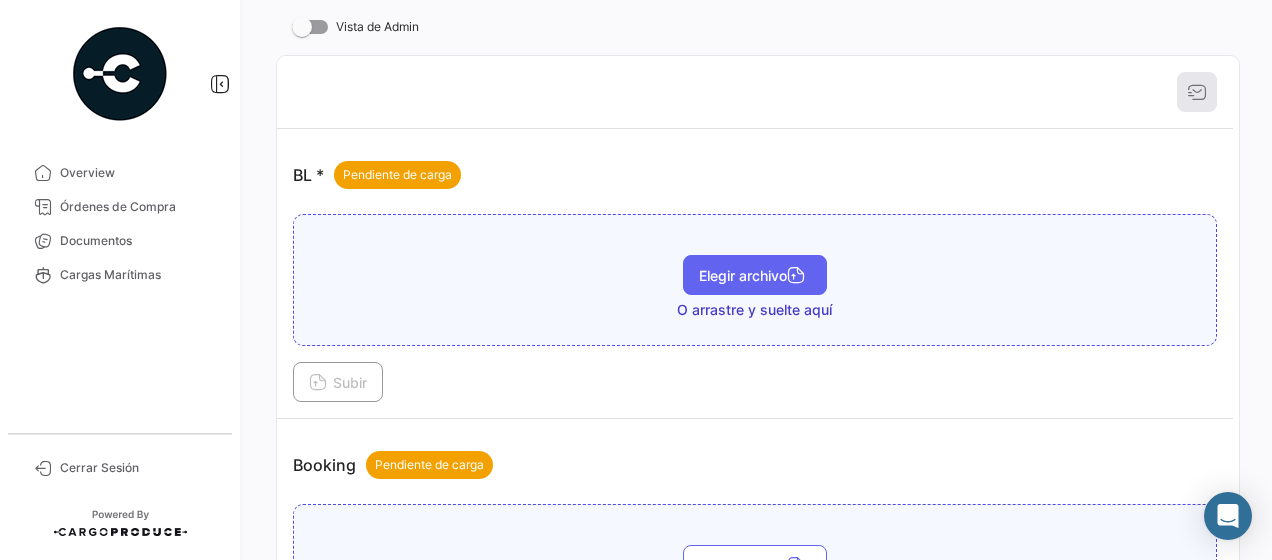 click on "Elegir archivo" at bounding box center (755, 275) 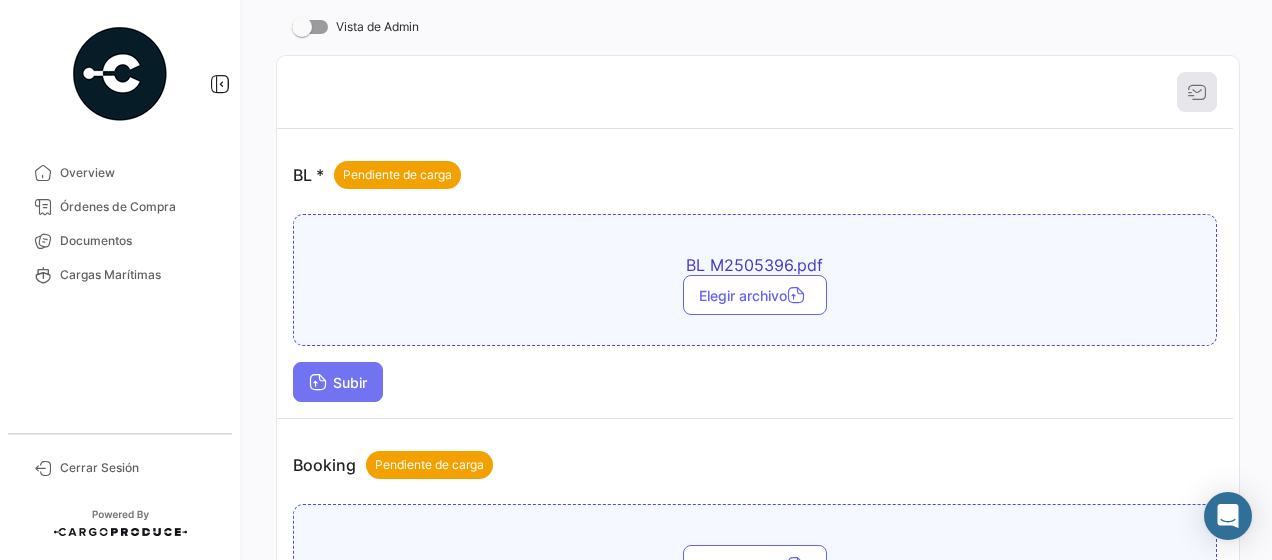 click on "Subir" at bounding box center [338, 382] 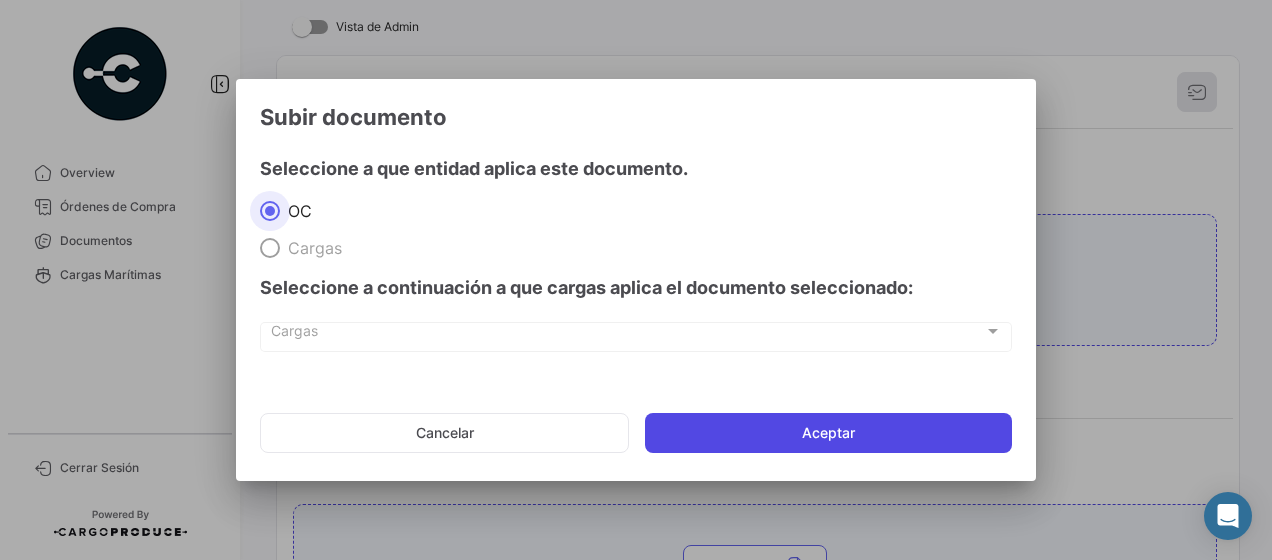 click on "Aceptar" 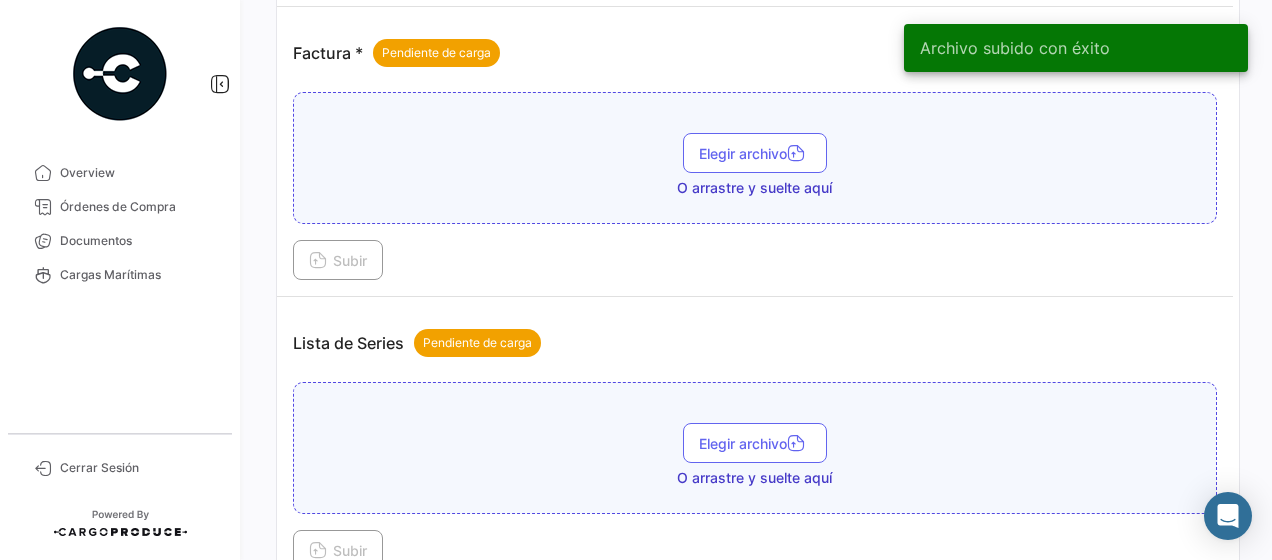 scroll, scrollTop: 1000, scrollLeft: 0, axis: vertical 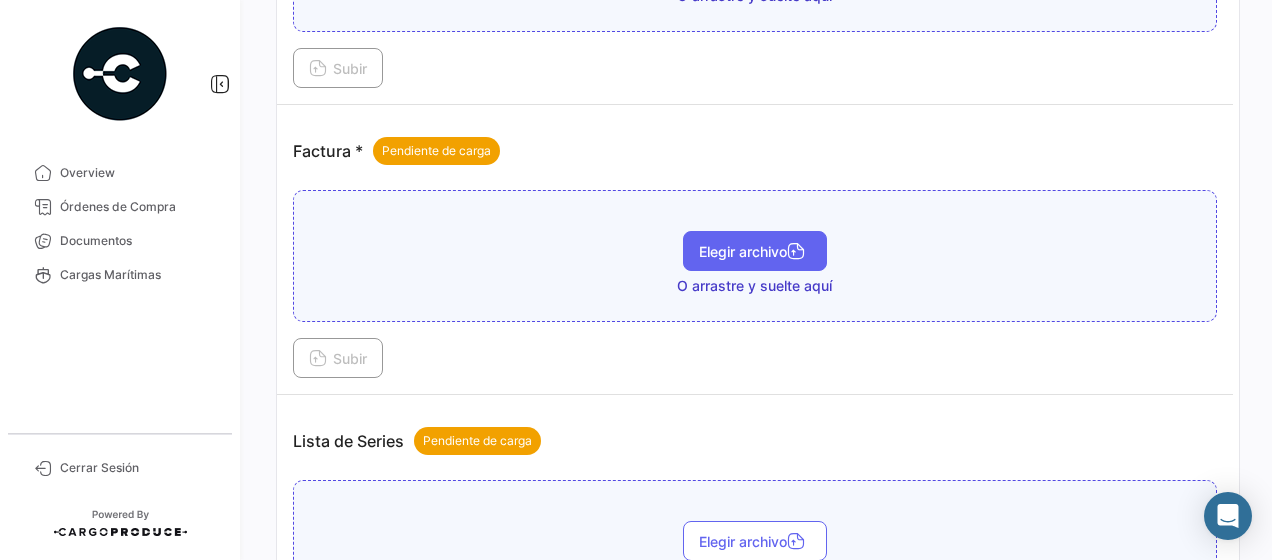 click on "Elegir archivo" at bounding box center [755, 251] 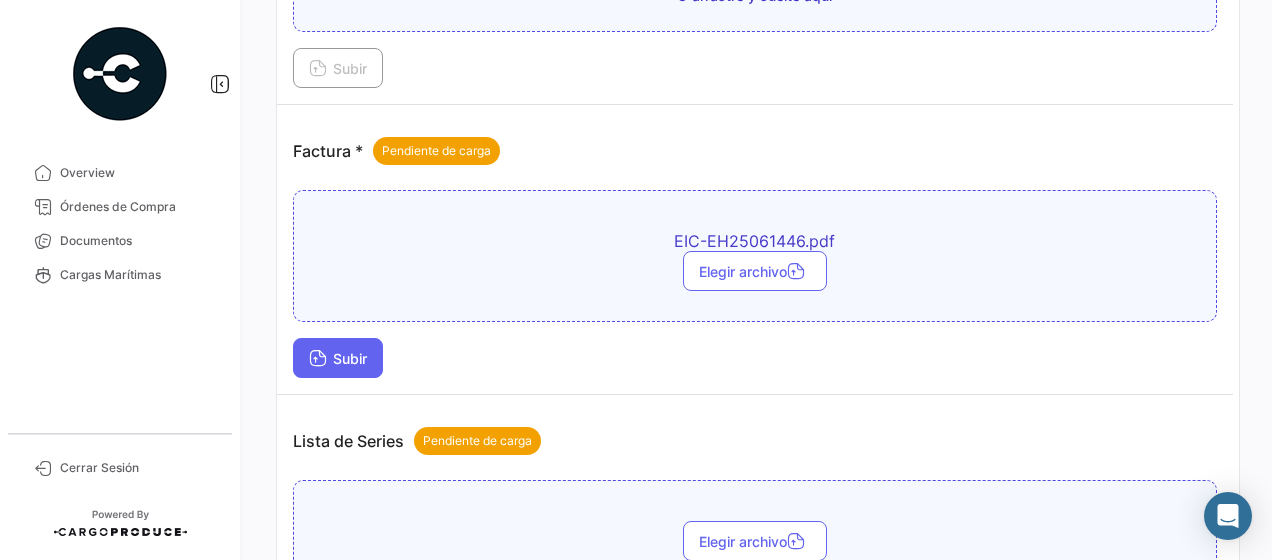 click on "Subir" at bounding box center [338, 358] 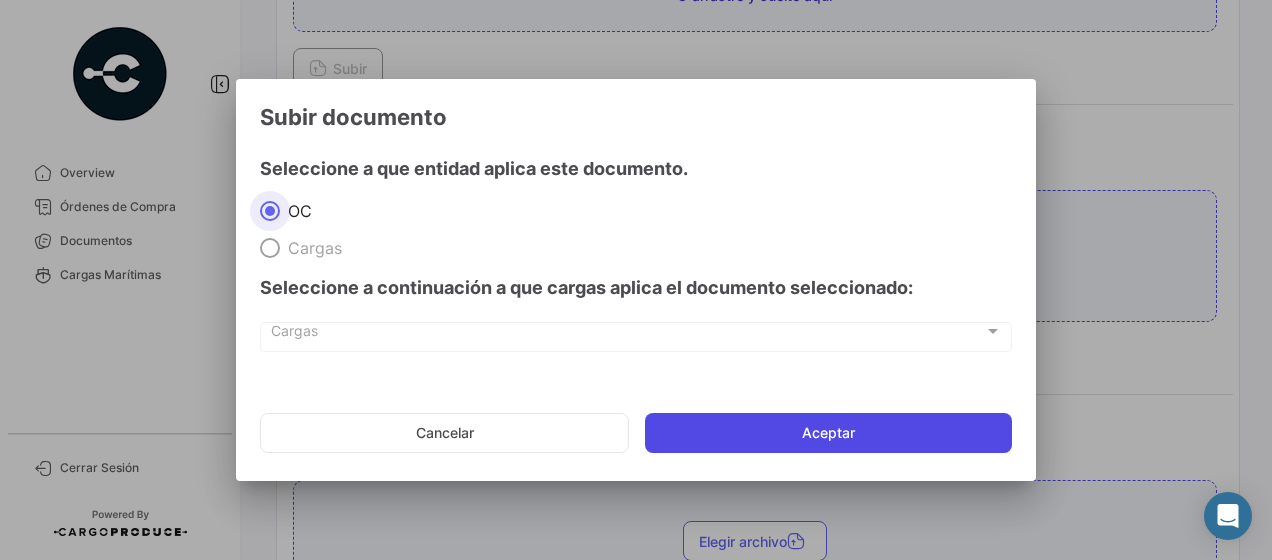 click on "Aceptar" 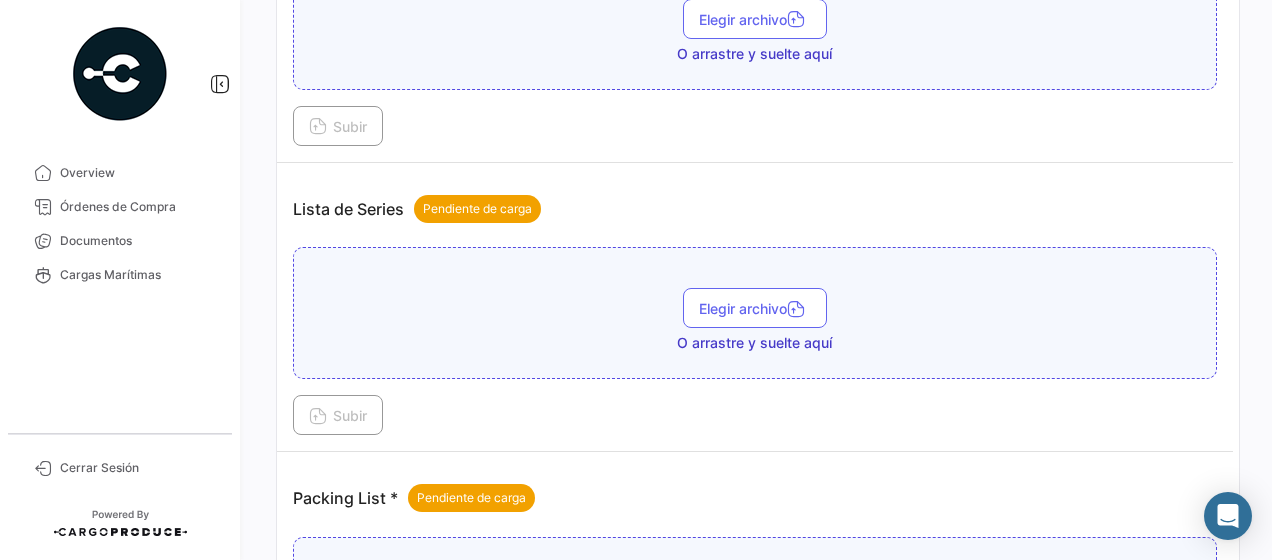 scroll, scrollTop: 1400, scrollLeft: 0, axis: vertical 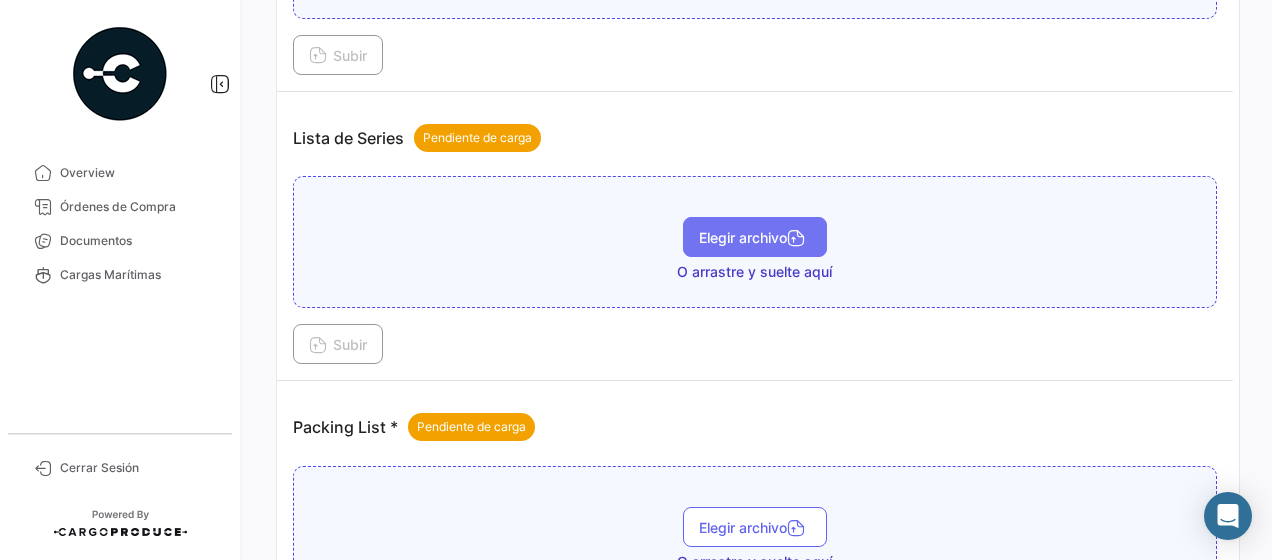 click on "Elegir archivo" at bounding box center (755, 237) 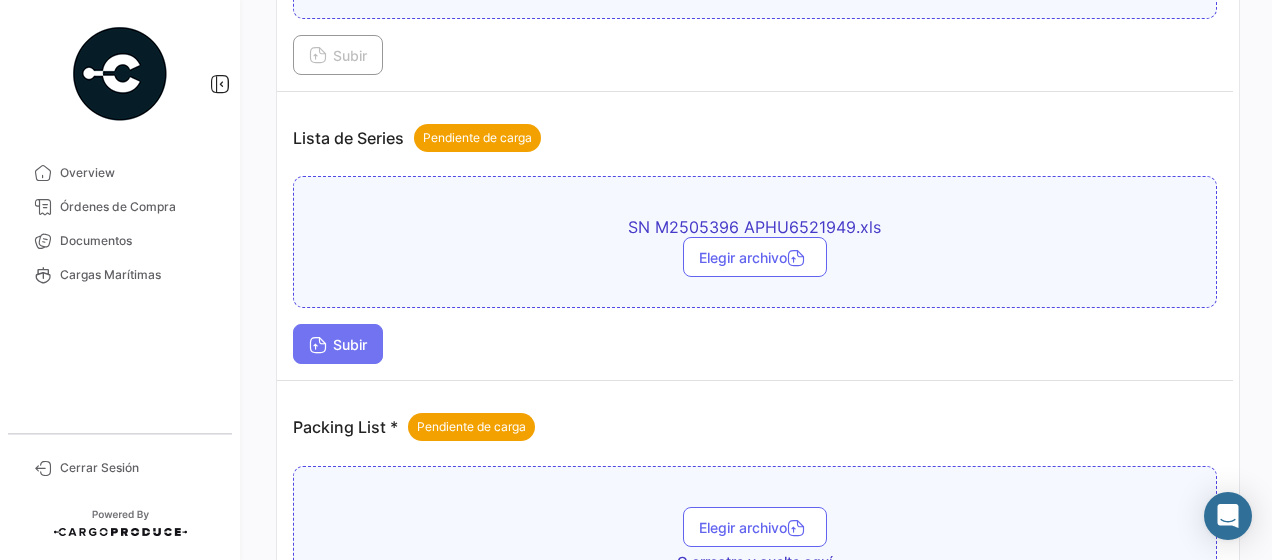 click on "Subir" at bounding box center (338, 344) 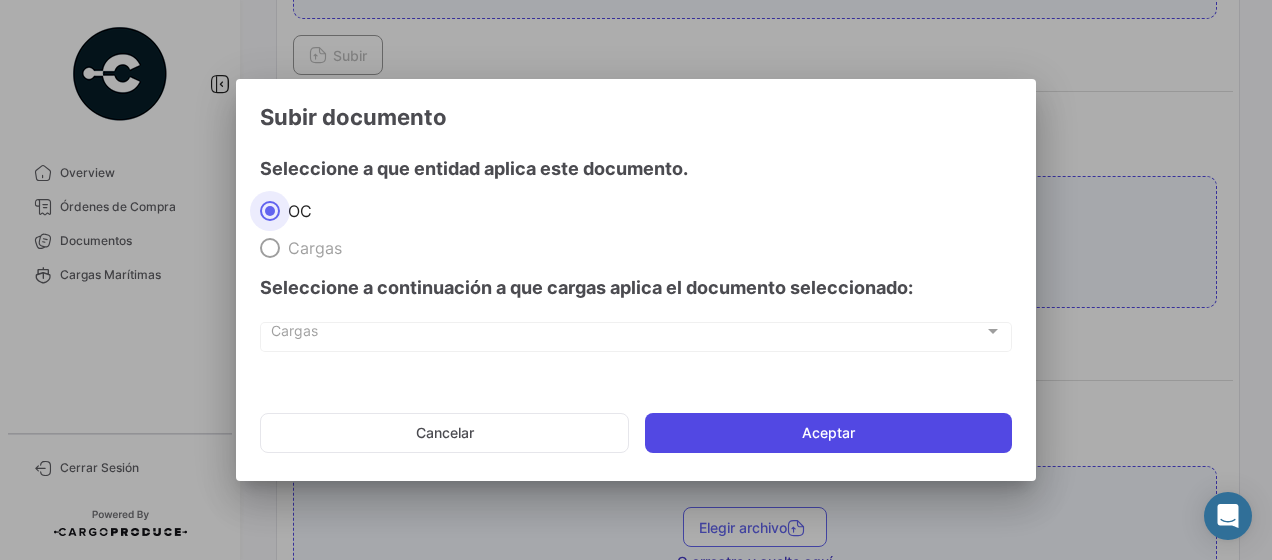 click on "Aceptar" 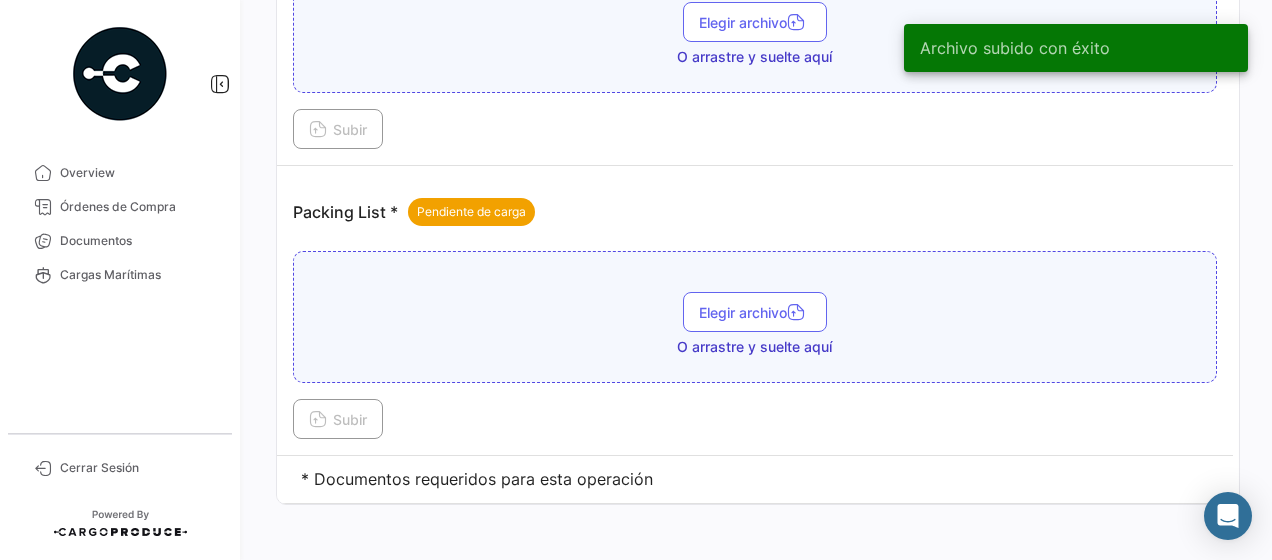 scroll, scrollTop: 1718, scrollLeft: 0, axis: vertical 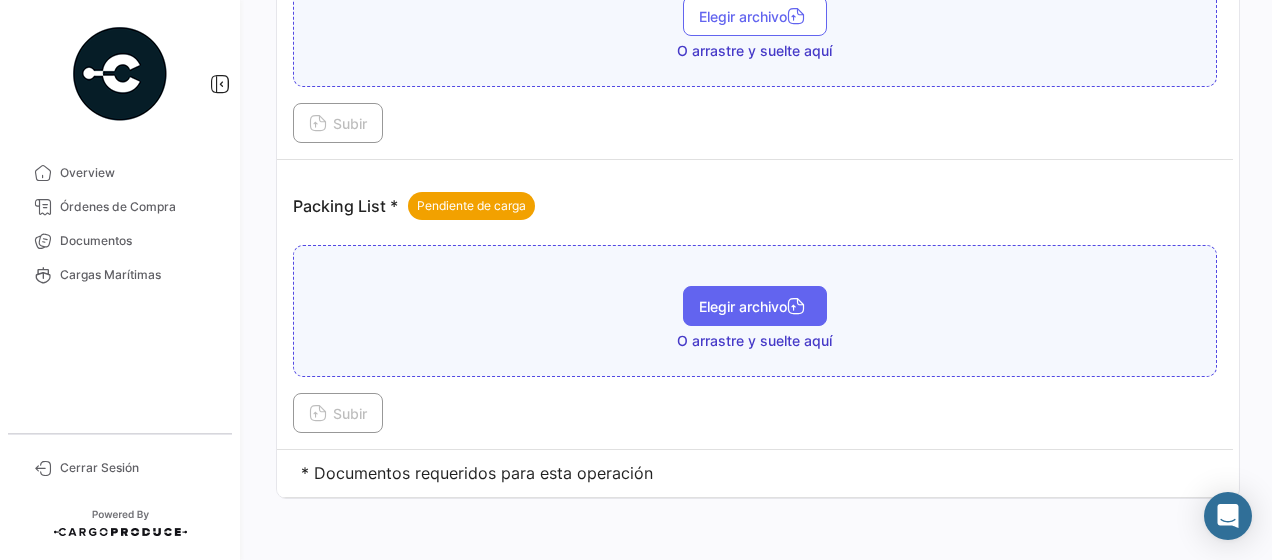 click on "Elegir archivo" at bounding box center (755, 306) 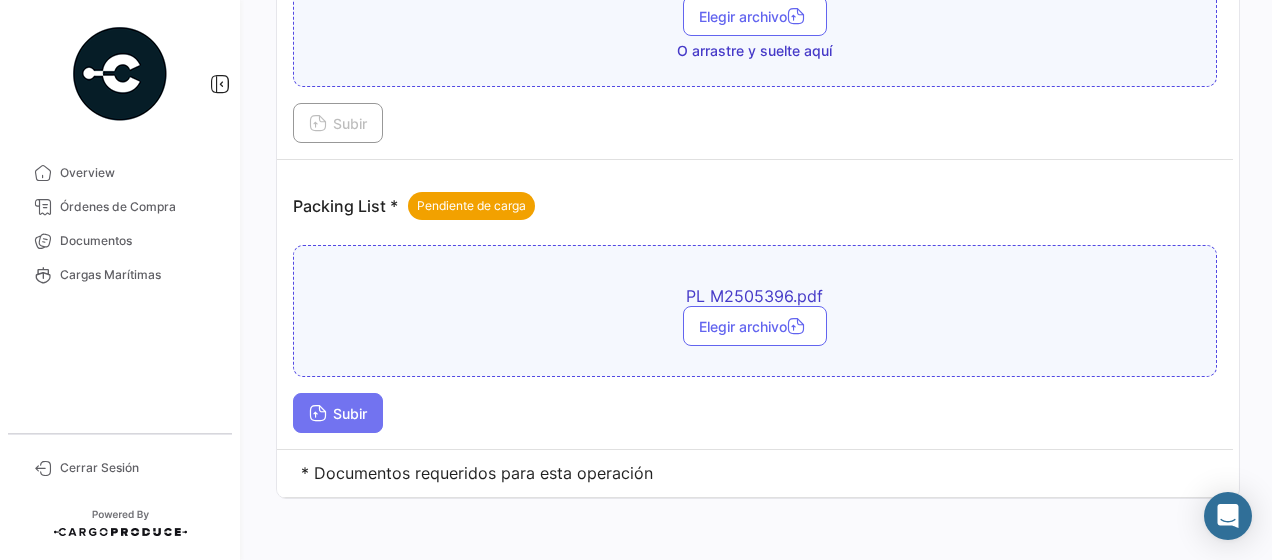 click on "Subir" at bounding box center [338, 413] 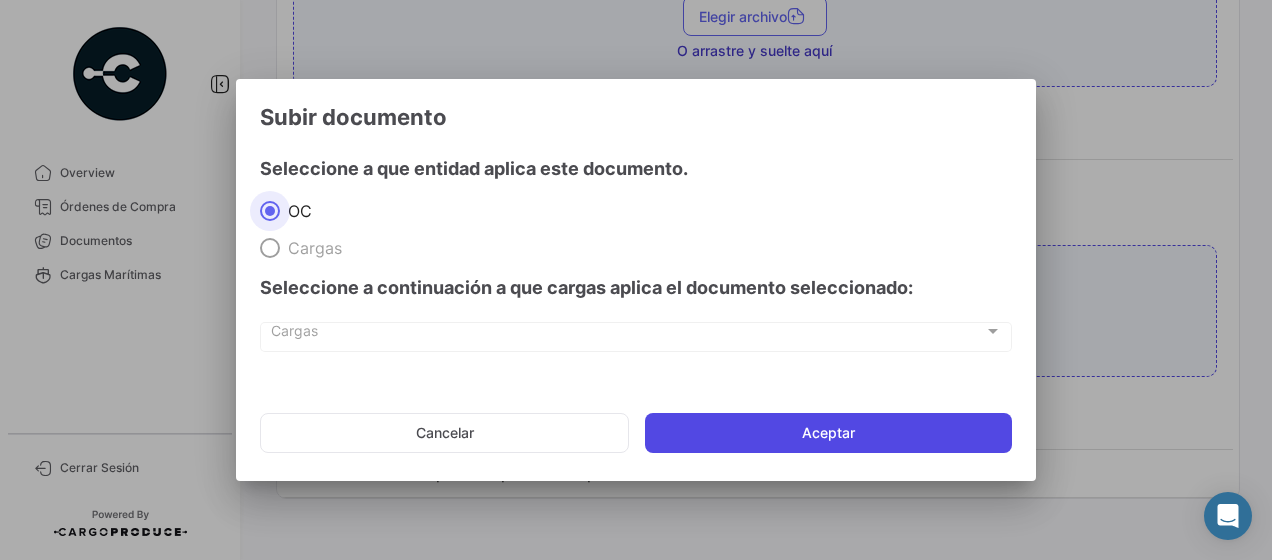 click on "Aceptar" 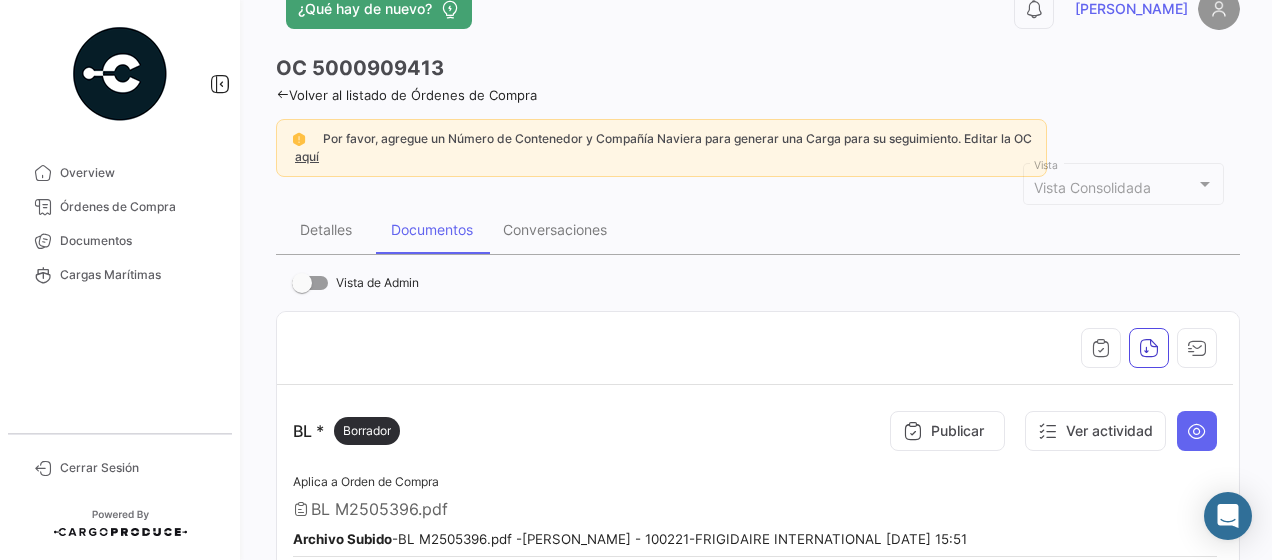 scroll, scrollTop: 12, scrollLeft: 0, axis: vertical 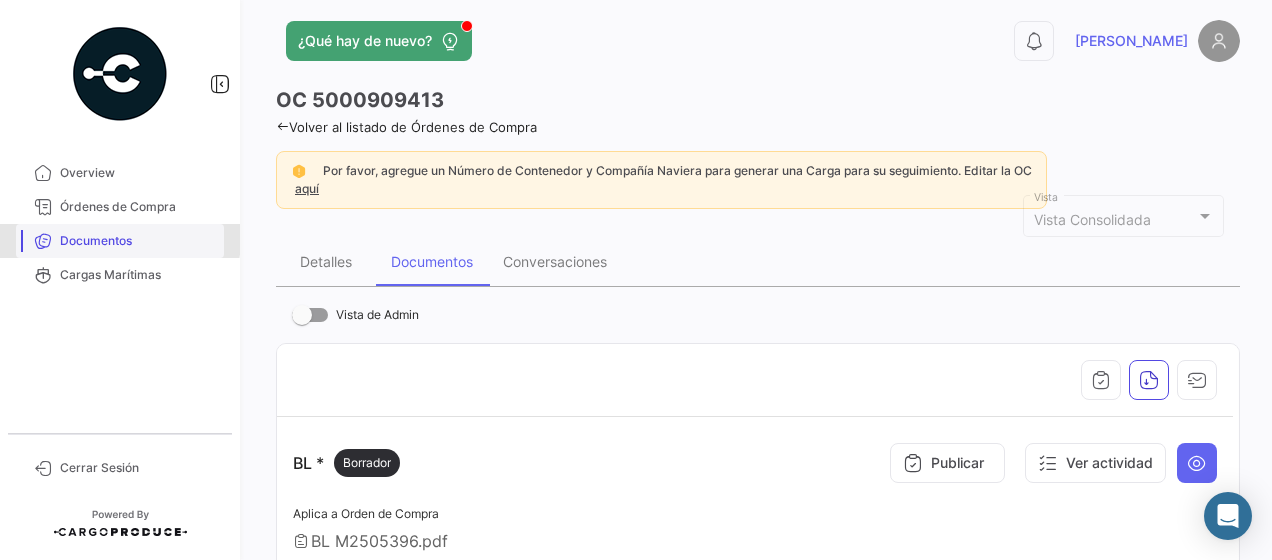 click on "Documentos" at bounding box center [138, 241] 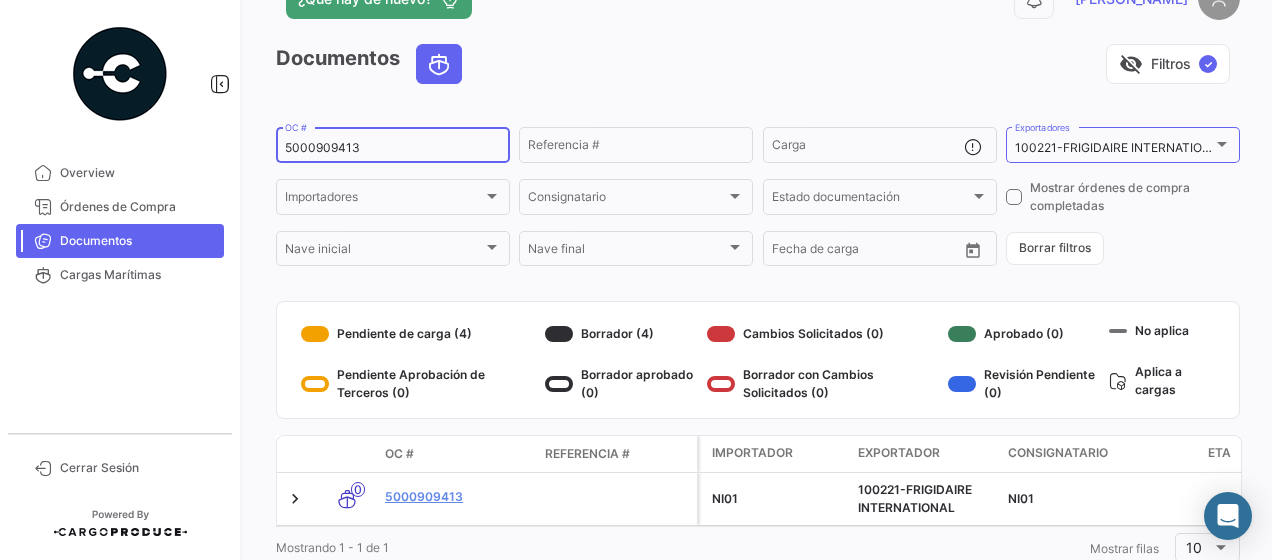 scroll, scrollTop: 0, scrollLeft: 0, axis: both 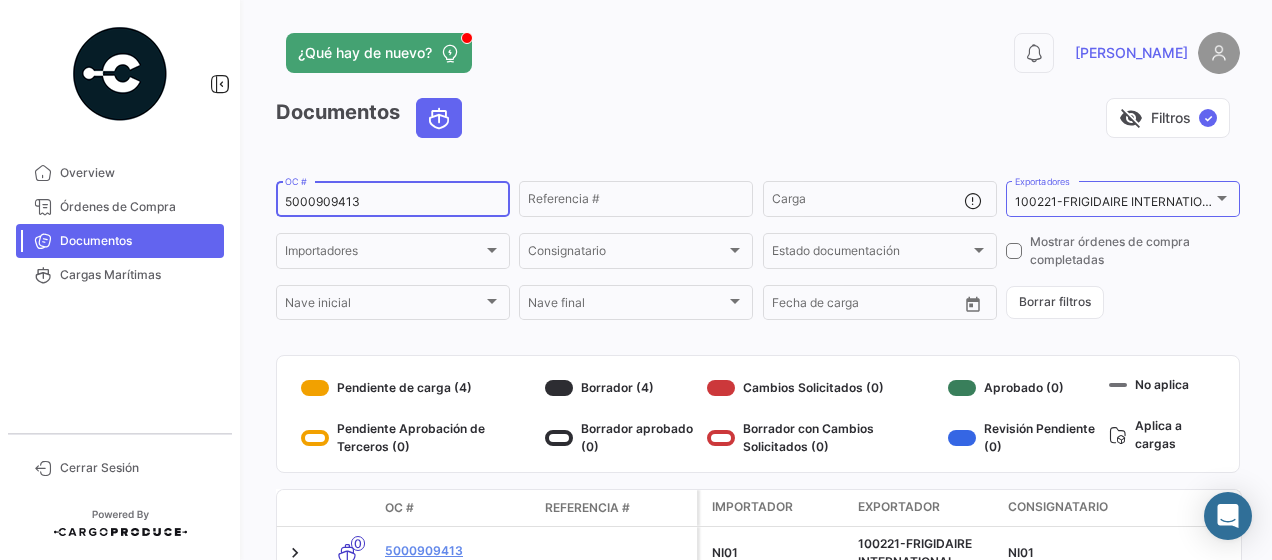 click on "5000909413" at bounding box center (393, 202) 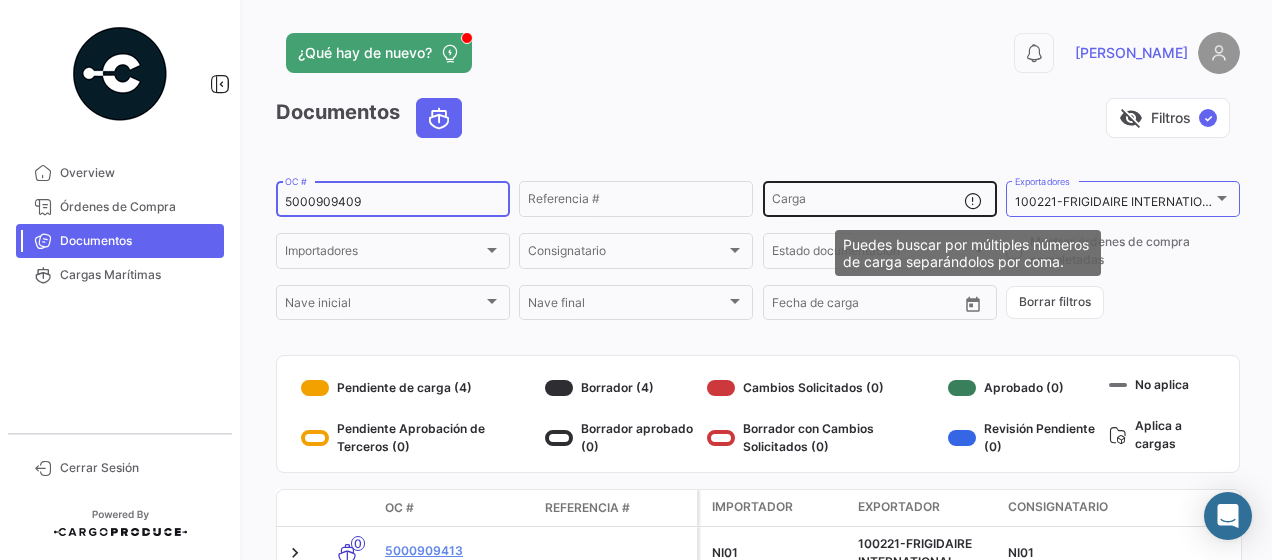 type on "5000909409" 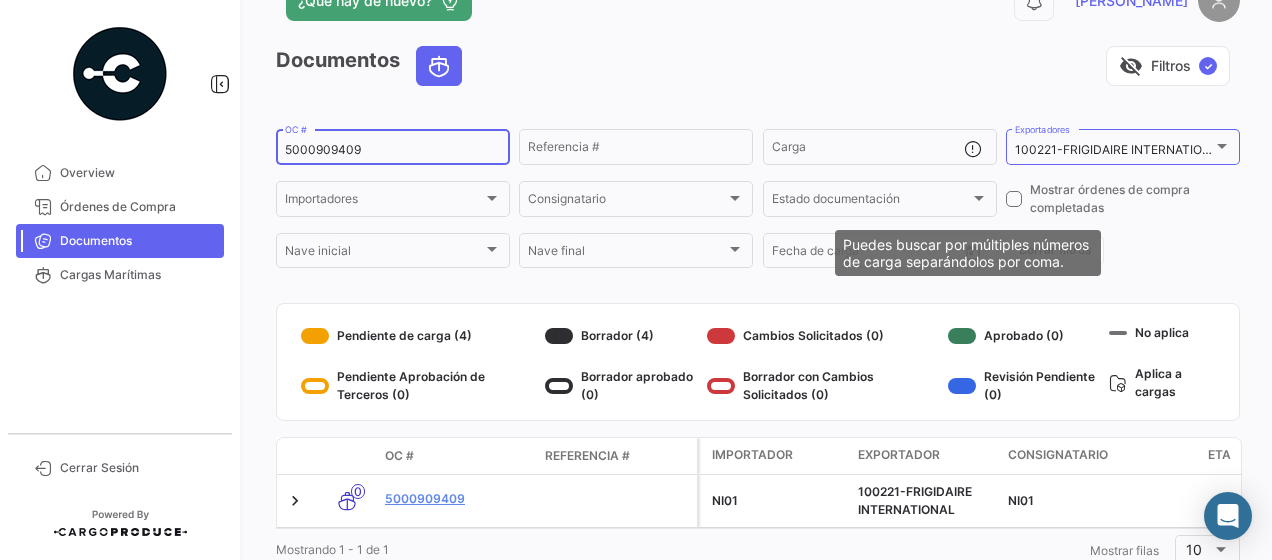 scroll, scrollTop: 124, scrollLeft: 0, axis: vertical 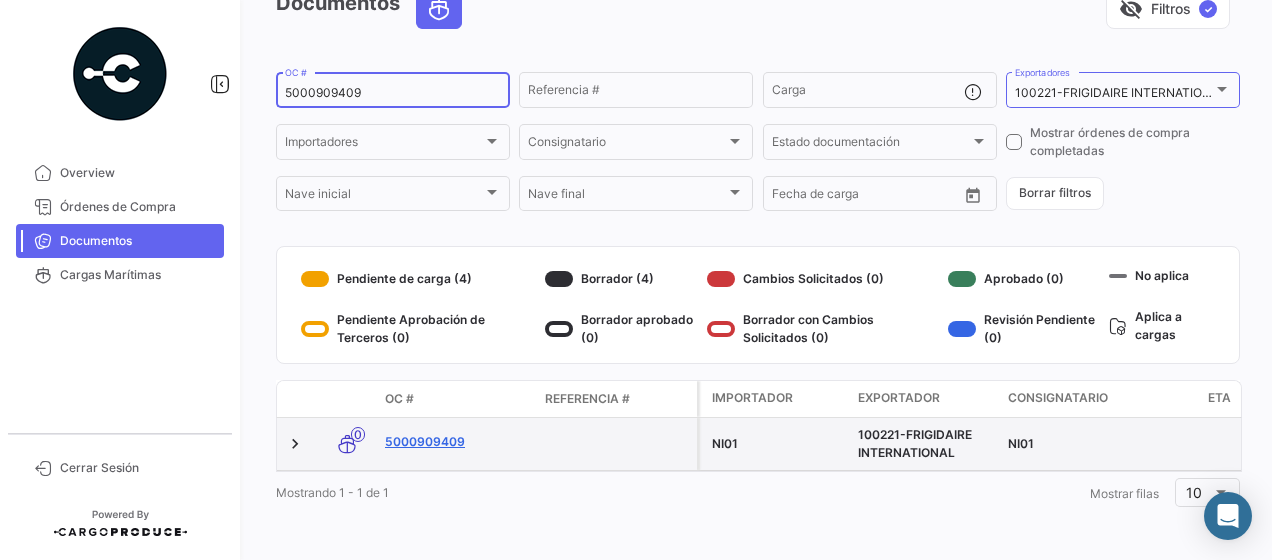 click on "5000909409" 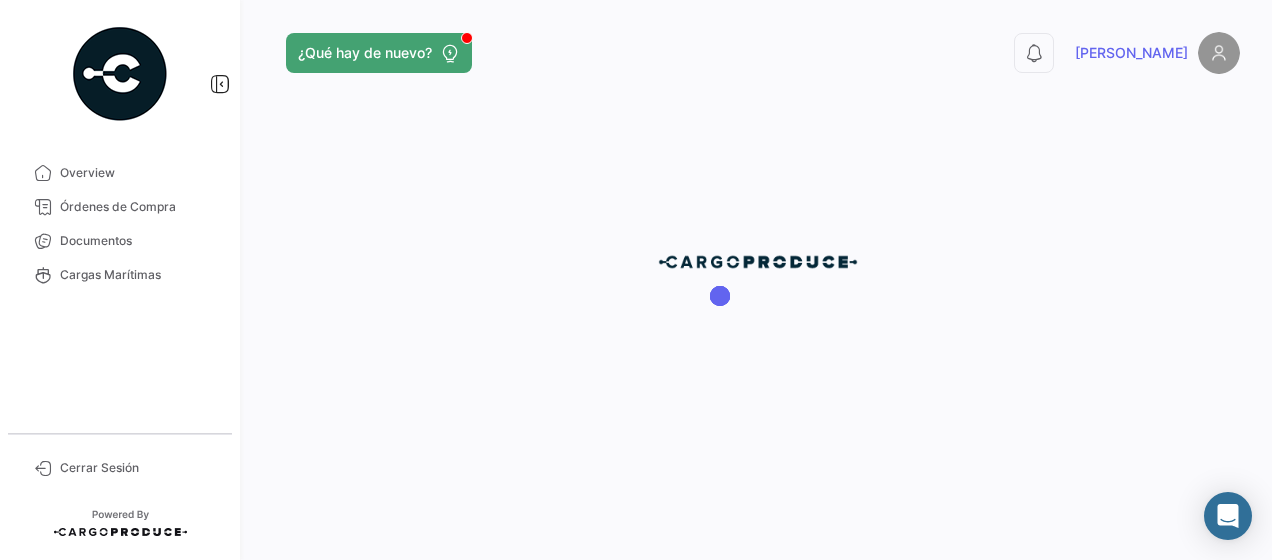 scroll, scrollTop: 0, scrollLeft: 0, axis: both 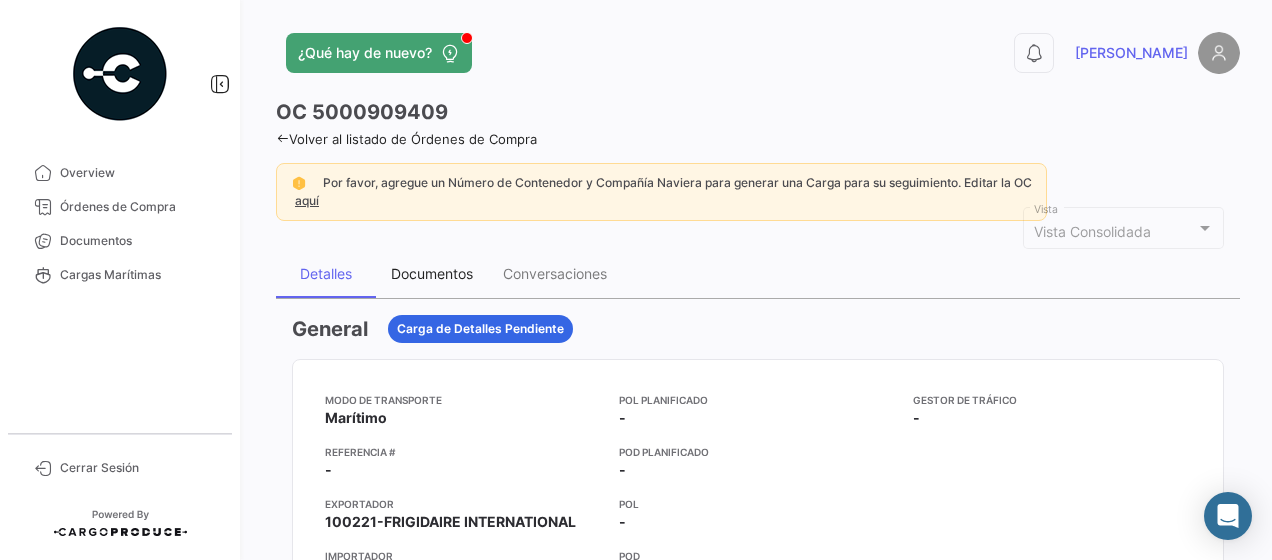 click on "Documentos" at bounding box center [432, 273] 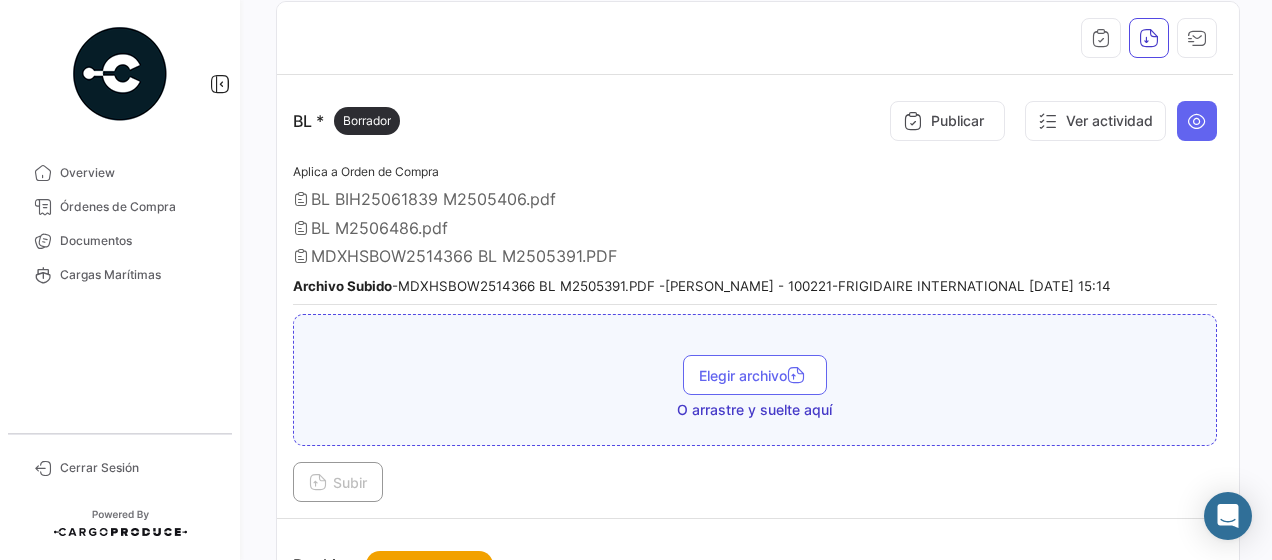 scroll, scrollTop: 400, scrollLeft: 0, axis: vertical 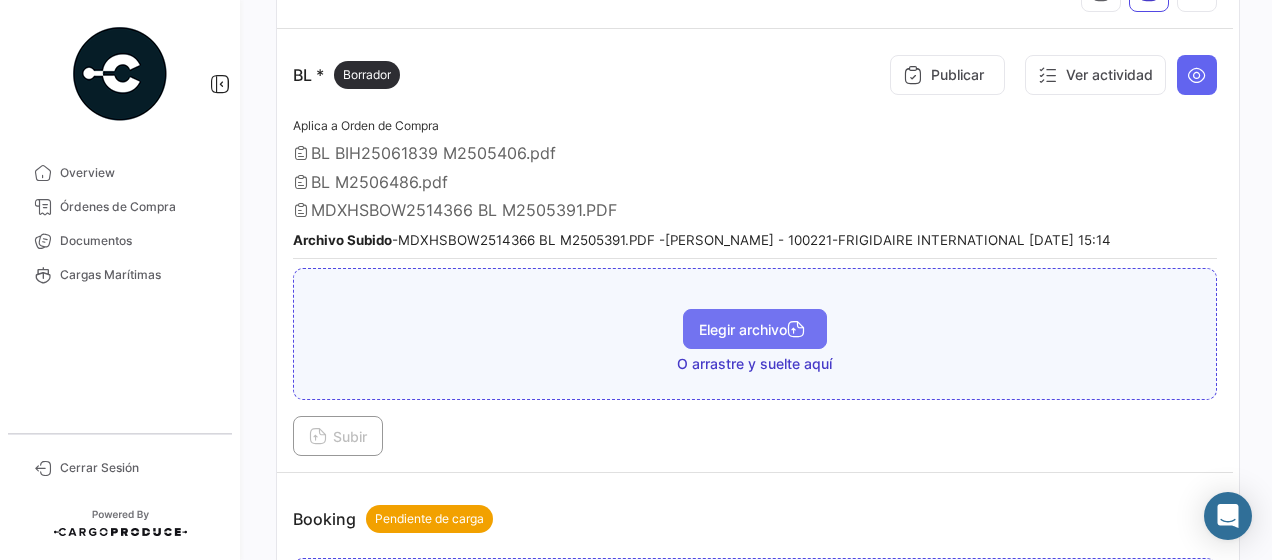 click on "Elegir archivo" at bounding box center (755, 329) 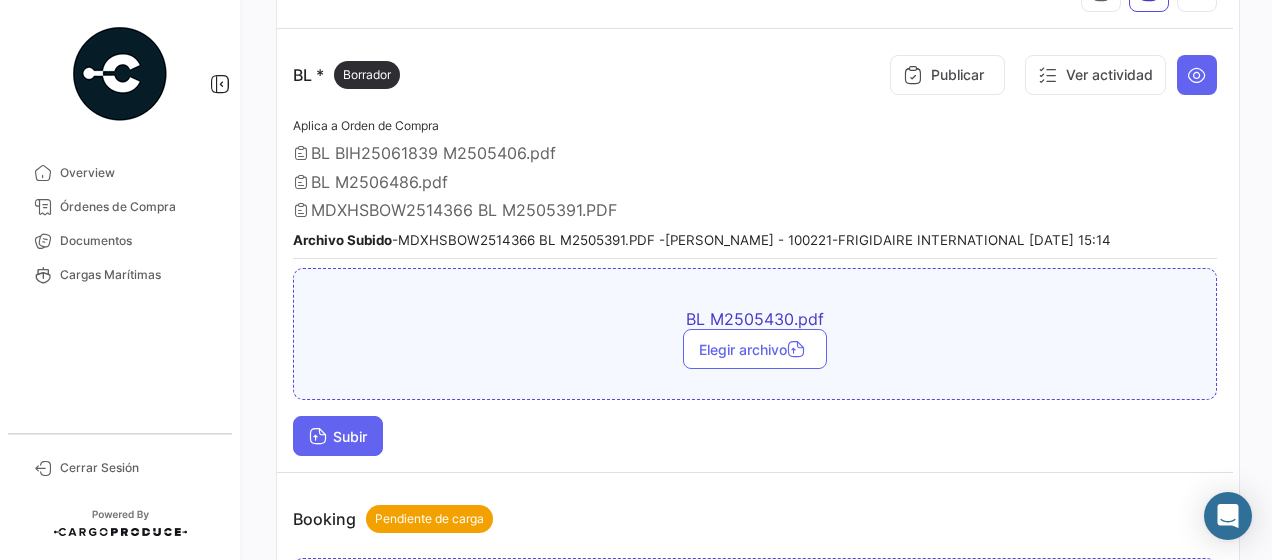 click on "Subir" at bounding box center (338, 436) 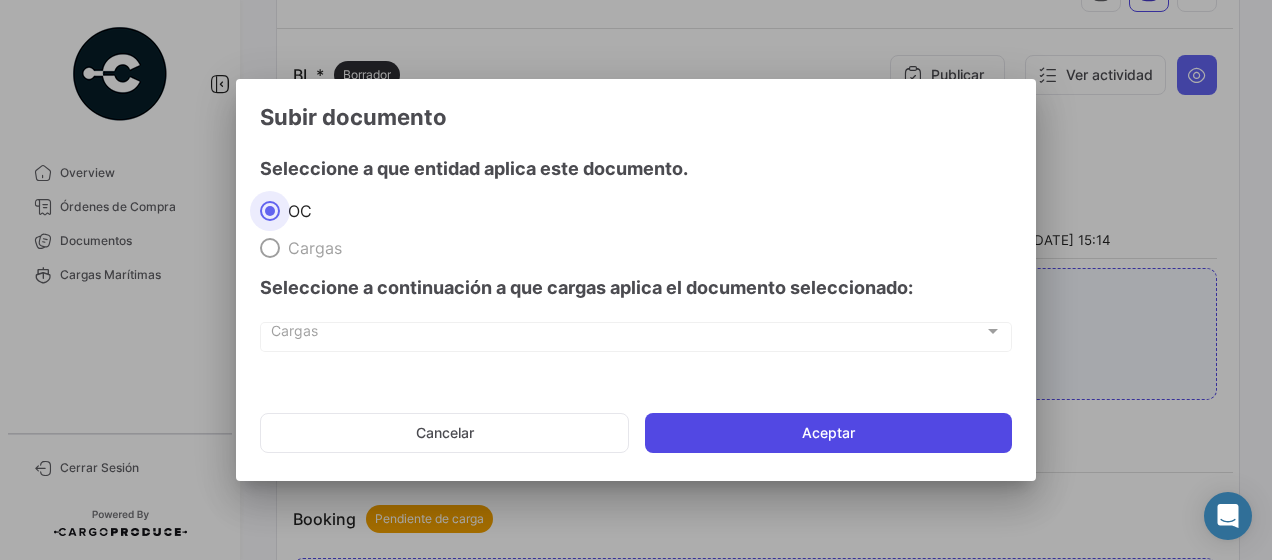 click on "Aceptar" 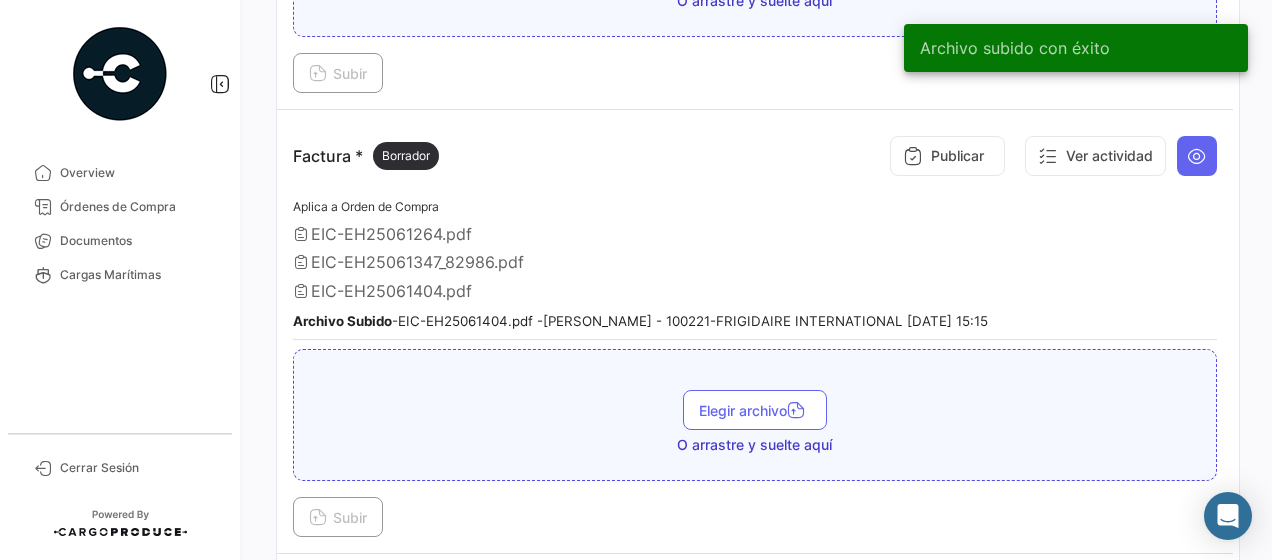 scroll, scrollTop: 1100, scrollLeft: 0, axis: vertical 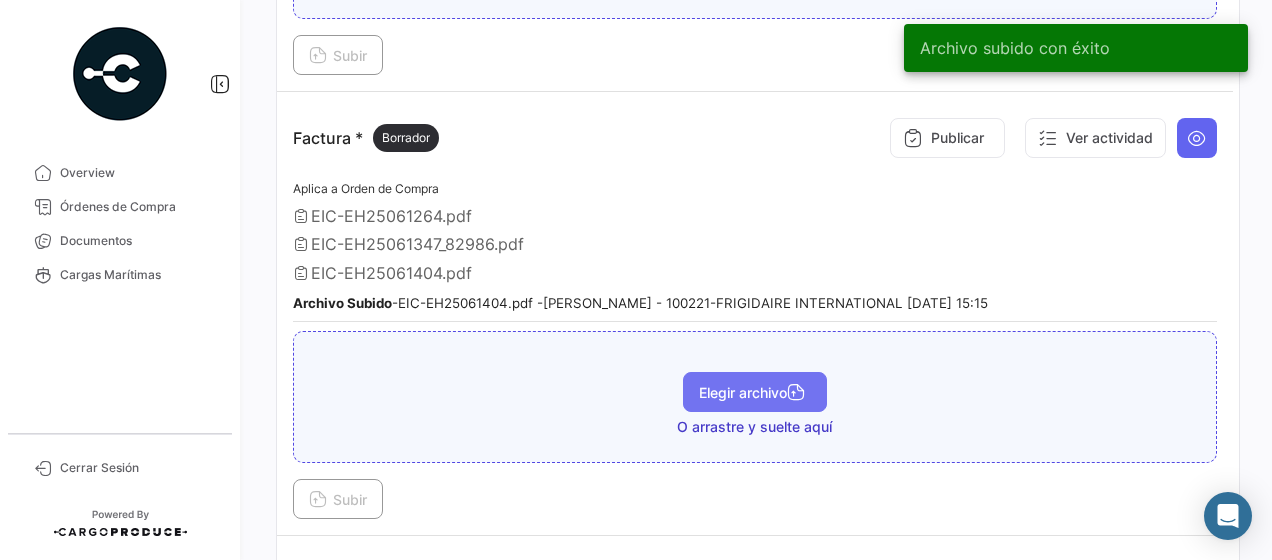 click on "Elegir archivo" at bounding box center (755, 392) 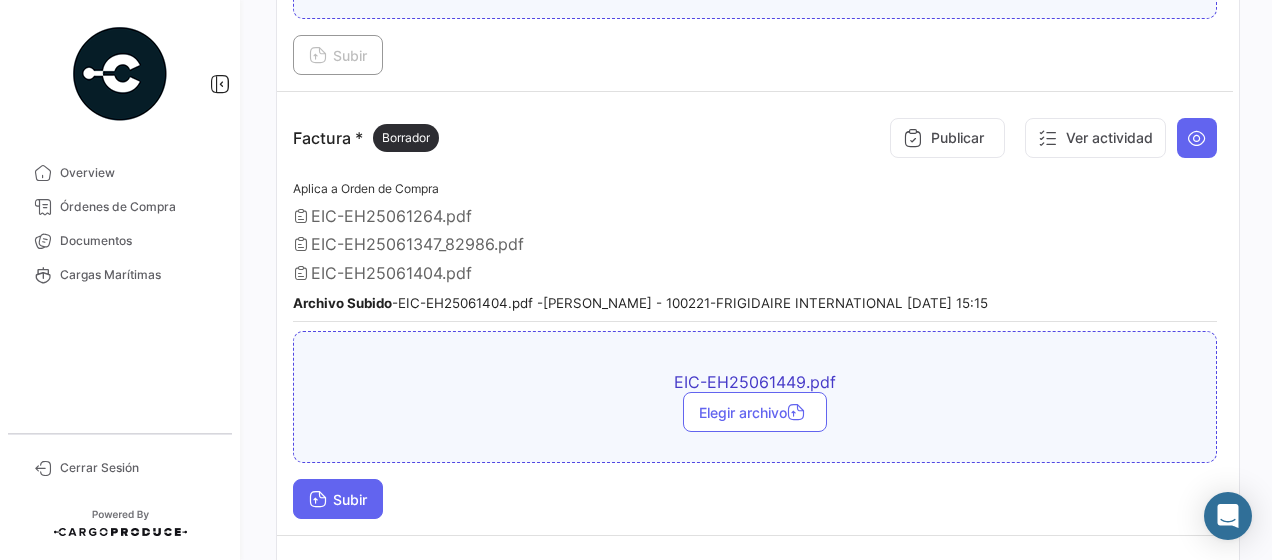 click on "Subir" at bounding box center (338, 499) 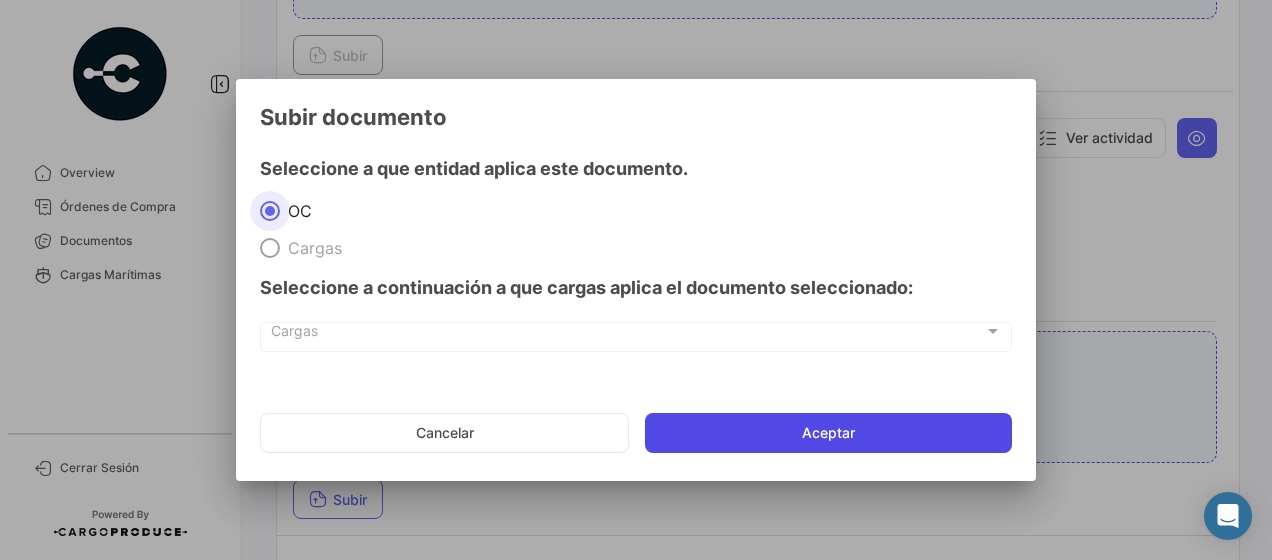 click on "Aceptar" 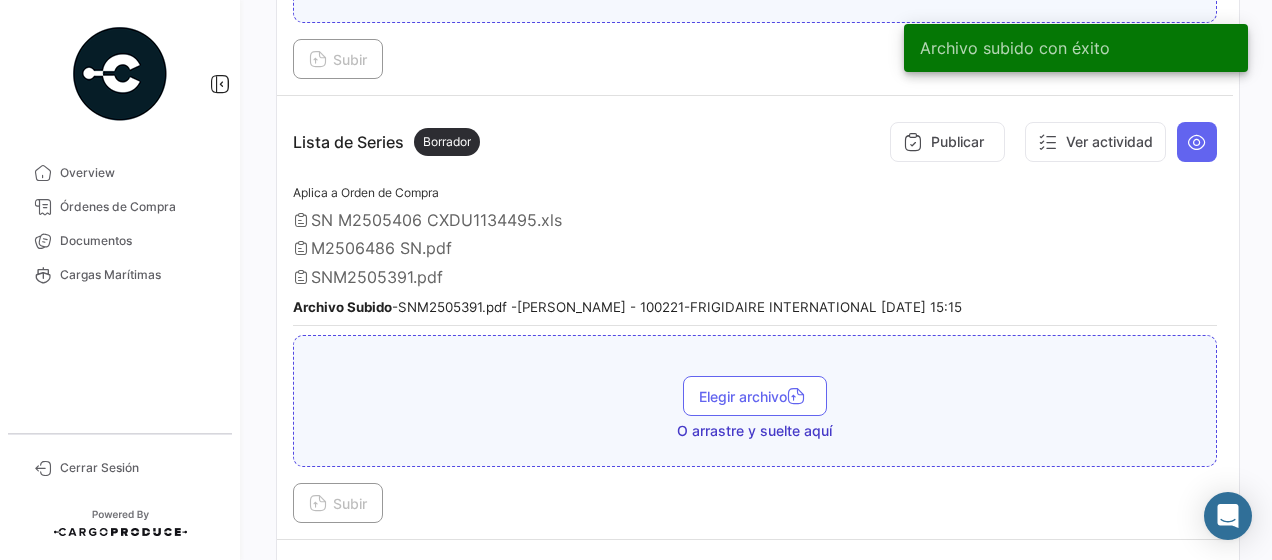 scroll, scrollTop: 1600, scrollLeft: 0, axis: vertical 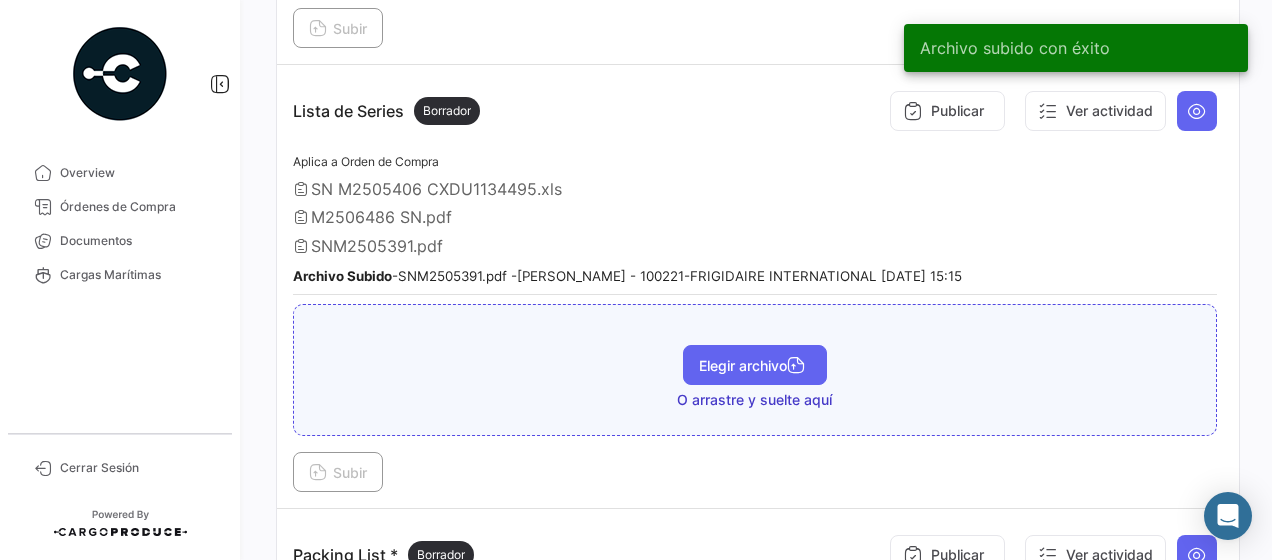click on "Elegir archivo" at bounding box center (755, 365) 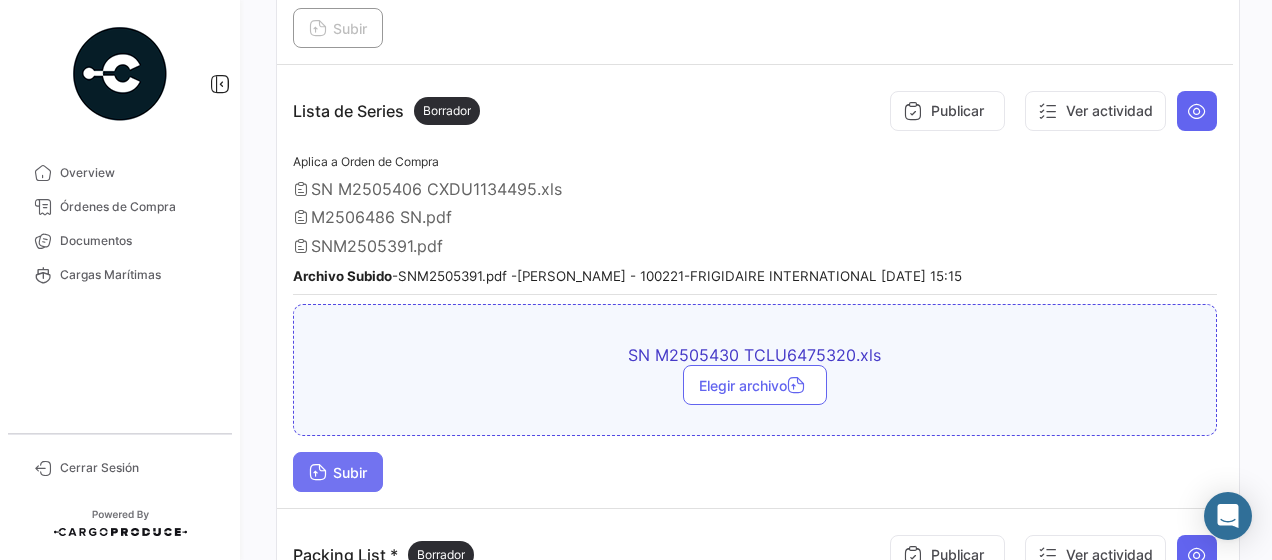 click on "Subir" at bounding box center (338, 472) 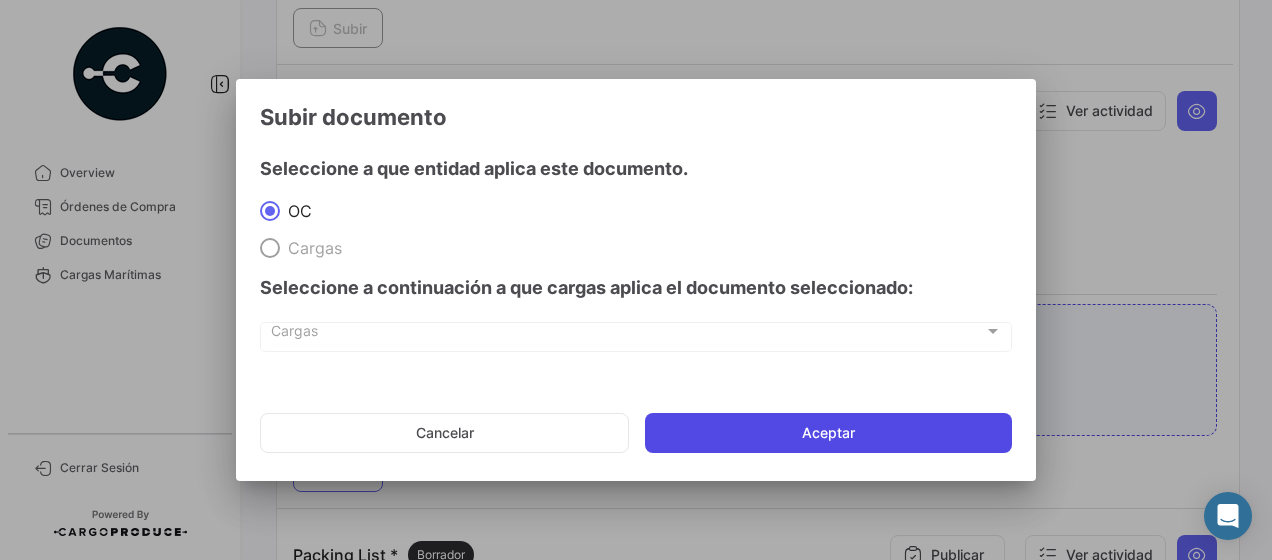 click on "Aceptar" 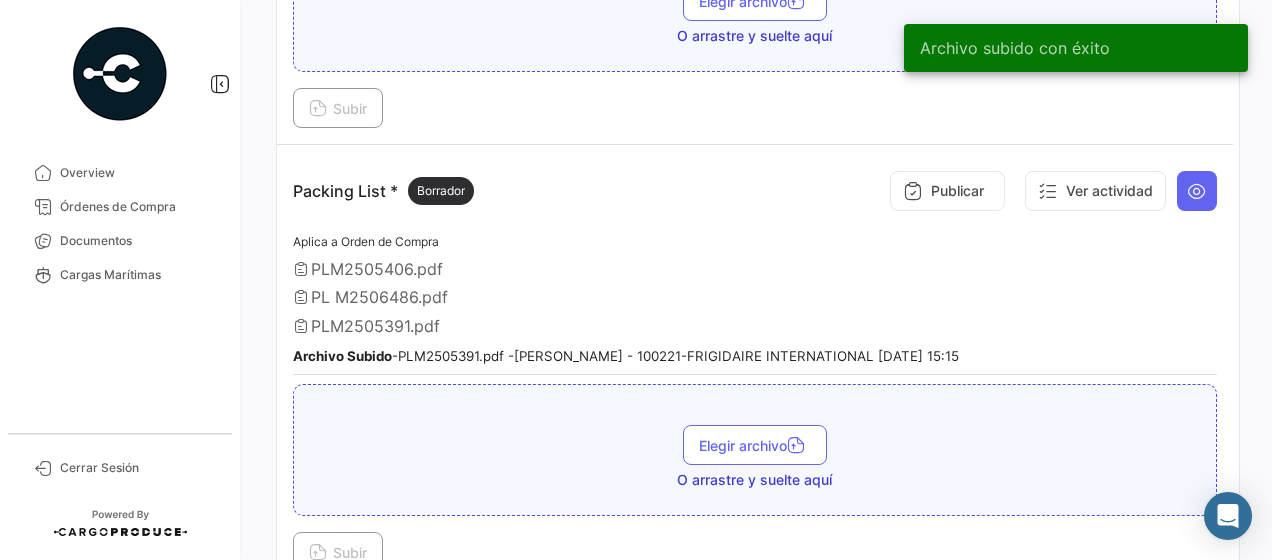 scroll, scrollTop: 2000, scrollLeft: 0, axis: vertical 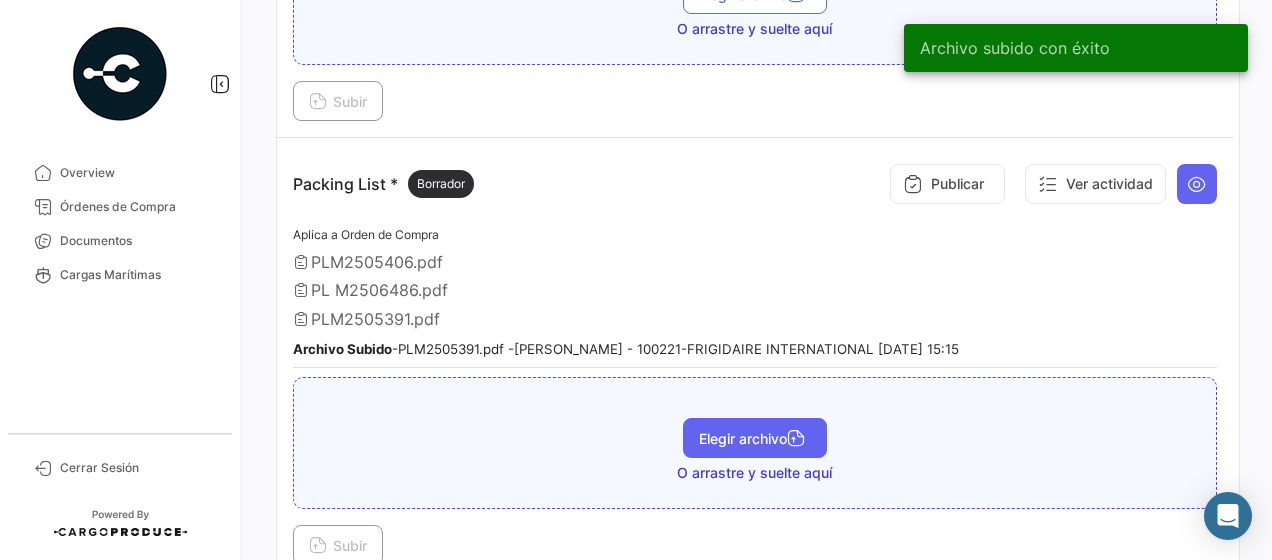 click on "Elegir archivo" at bounding box center (755, 438) 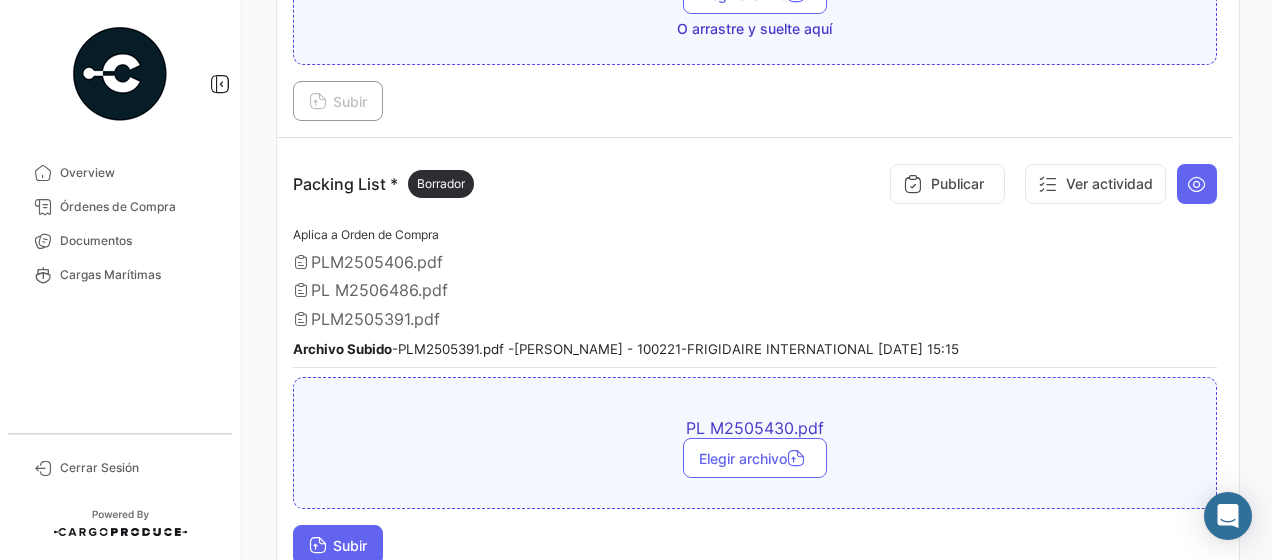 click on "Subir" at bounding box center [338, 545] 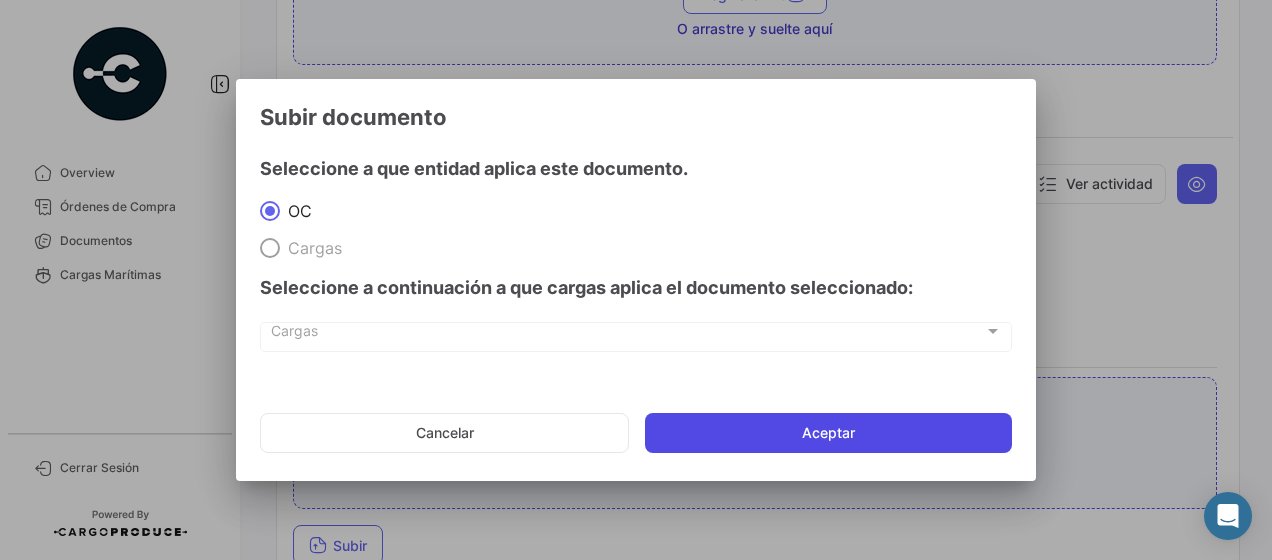 click on "Aceptar" 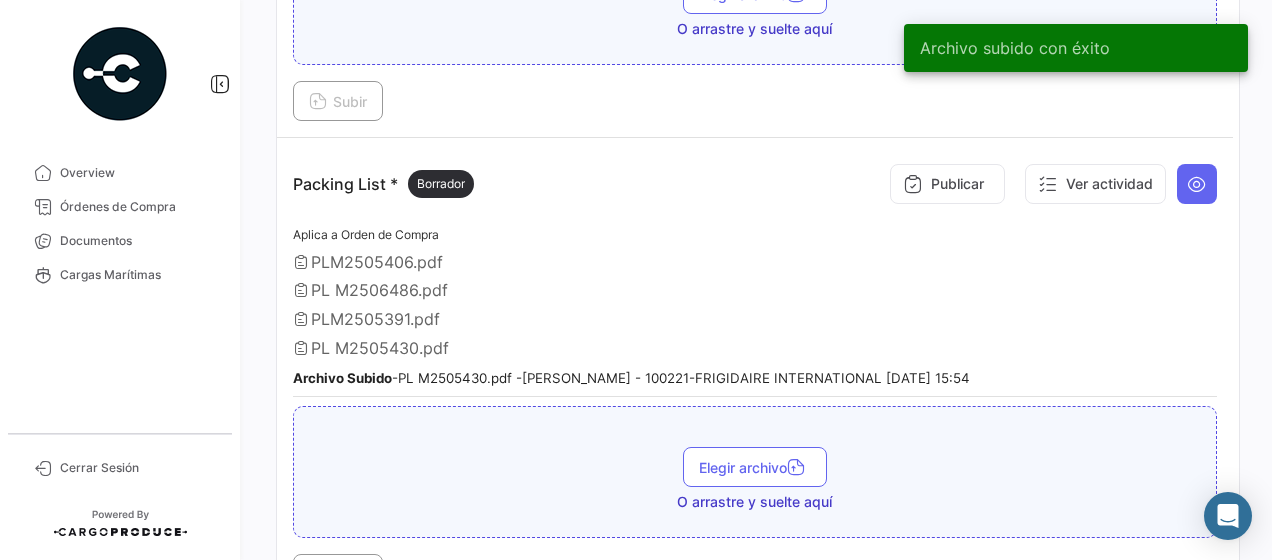 scroll, scrollTop: 2150, scrollLeft: 0, axis: vertical 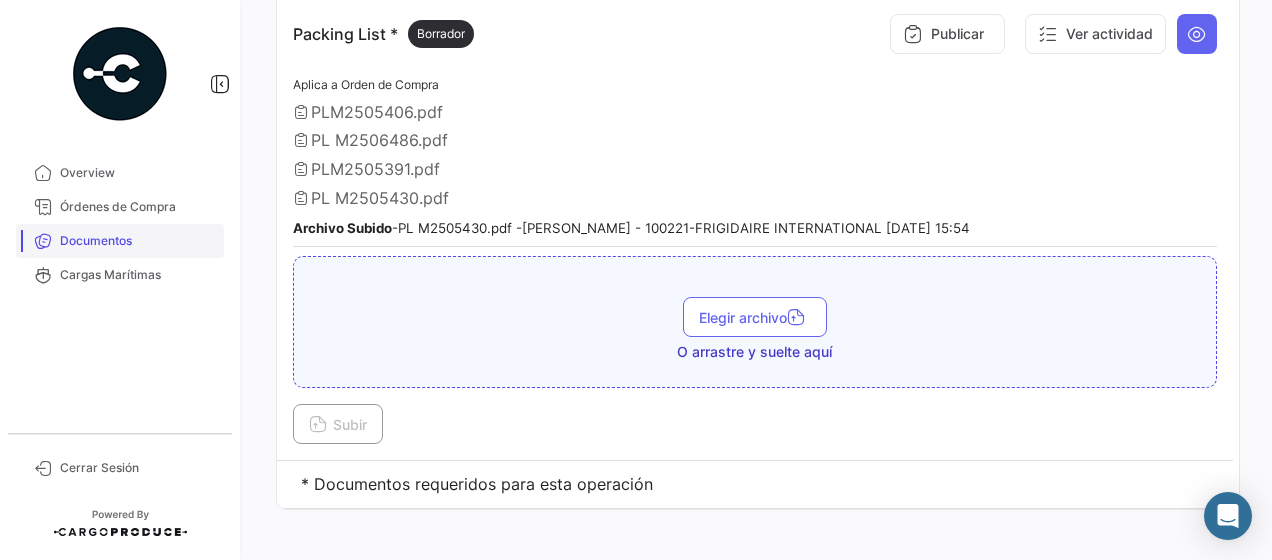 click on "Documentos" at bounding box center (138, 241) 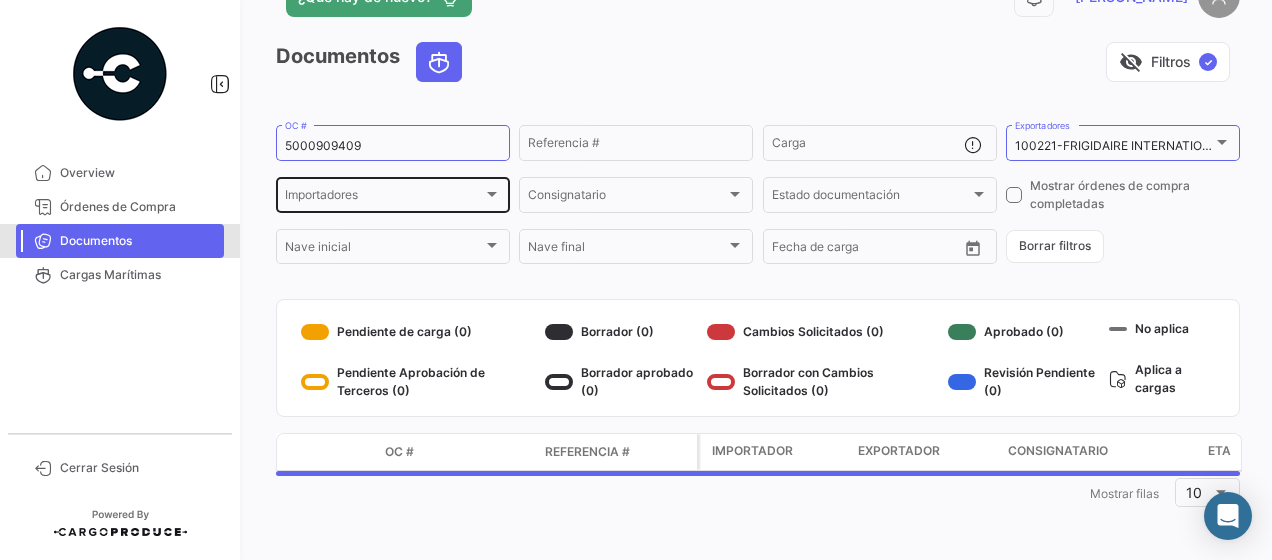 scroll, scrollTop: 0, scrollLeft: 0, axis: both 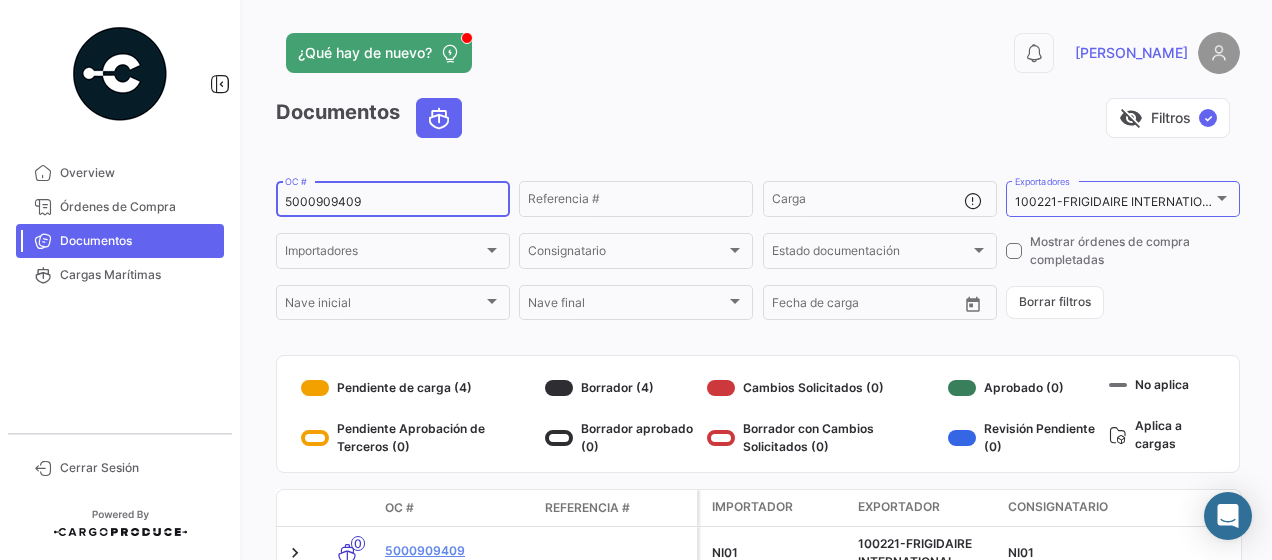 click on "5000909409" at bounding box center (393, 202) 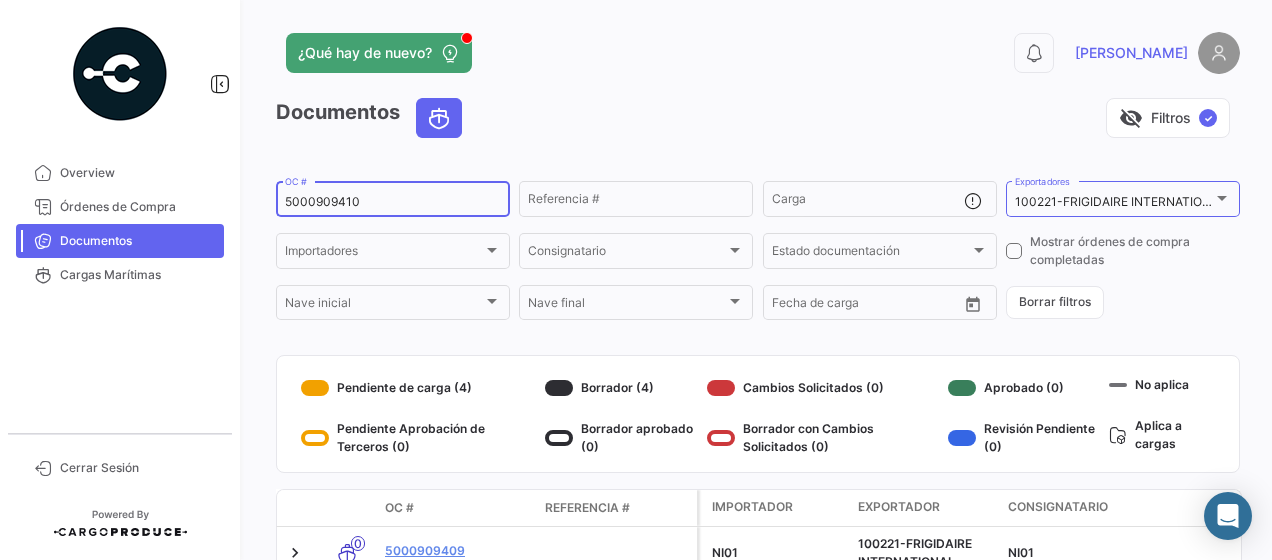 type on "5000909410" 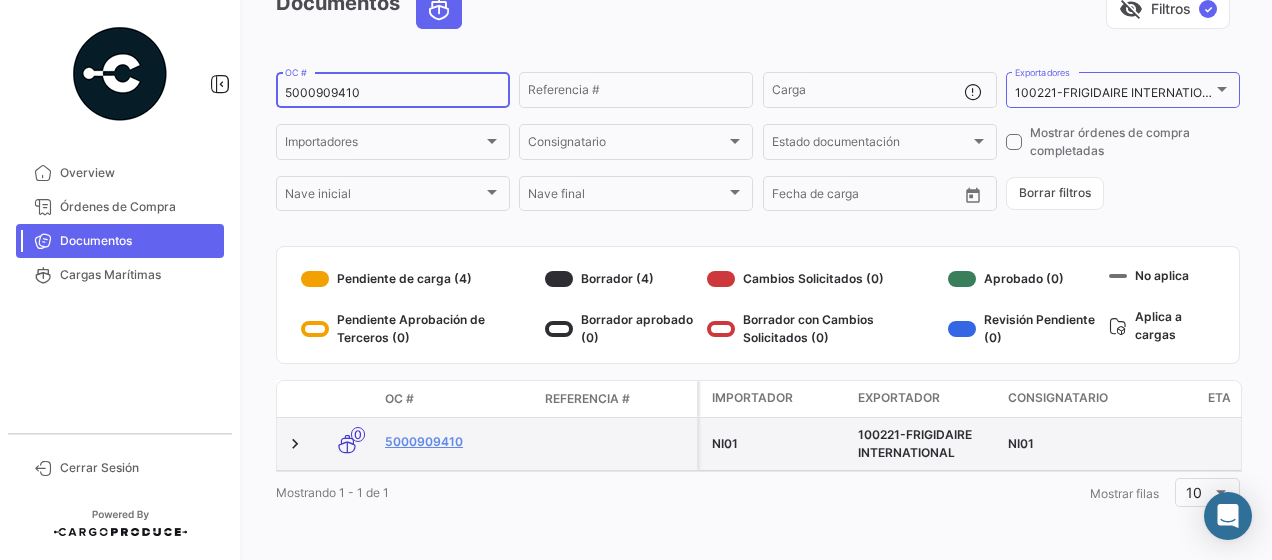 scroll, scrollTop: 124, scrollLeft: 0, axis: vertical 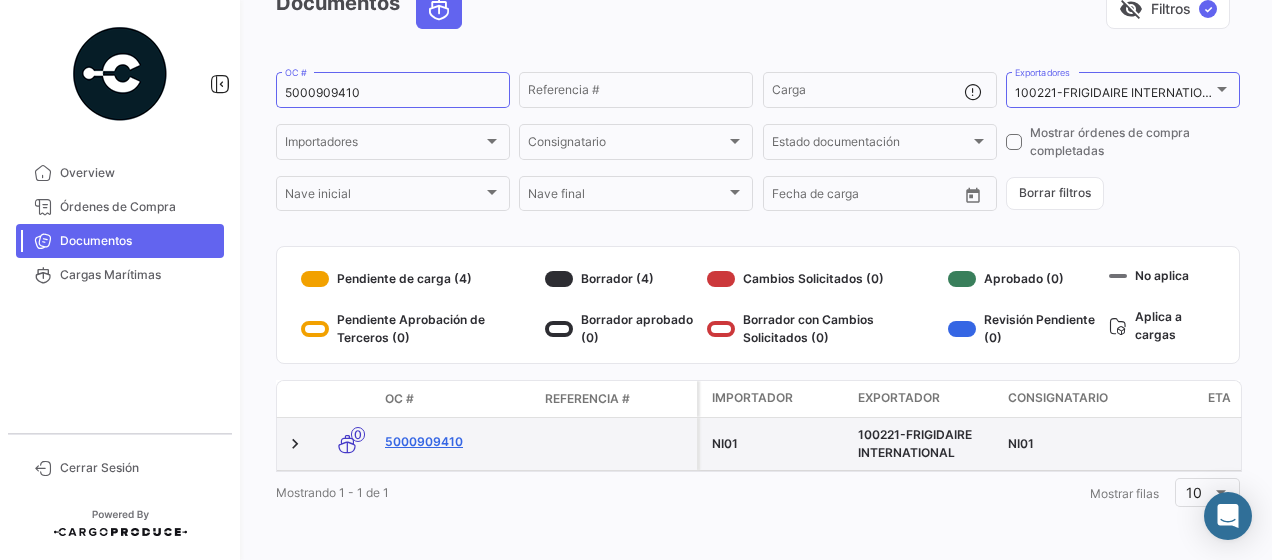 click on "5000909410" 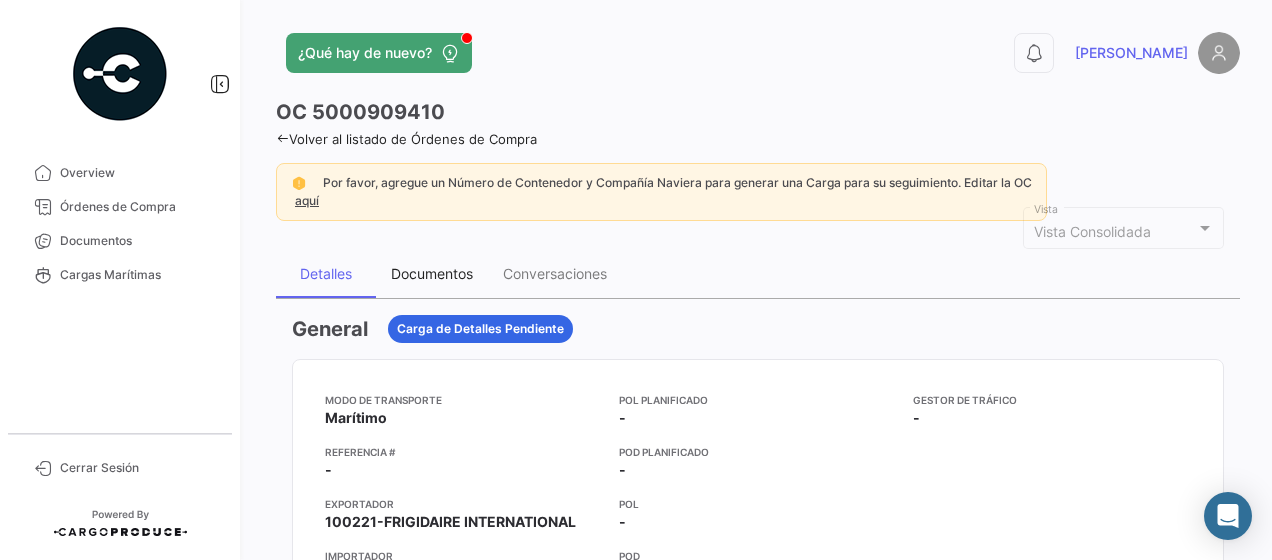 click on "Documentos" at bounding box center [432, 273] 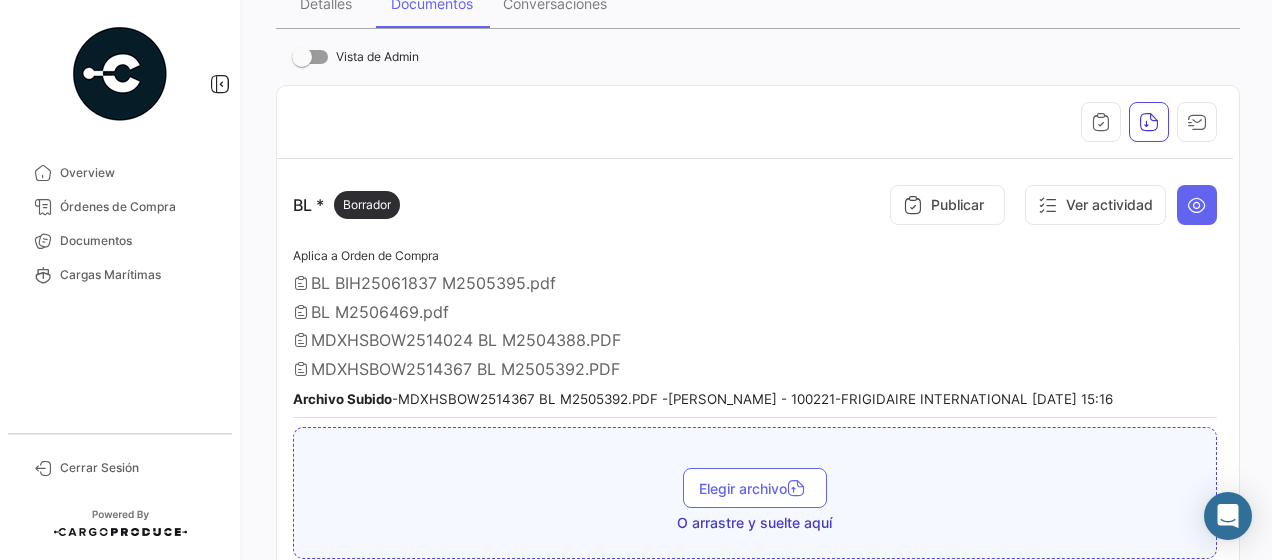 scroll, scrollTop: 300, scrollLeft: 0, axis: vertical 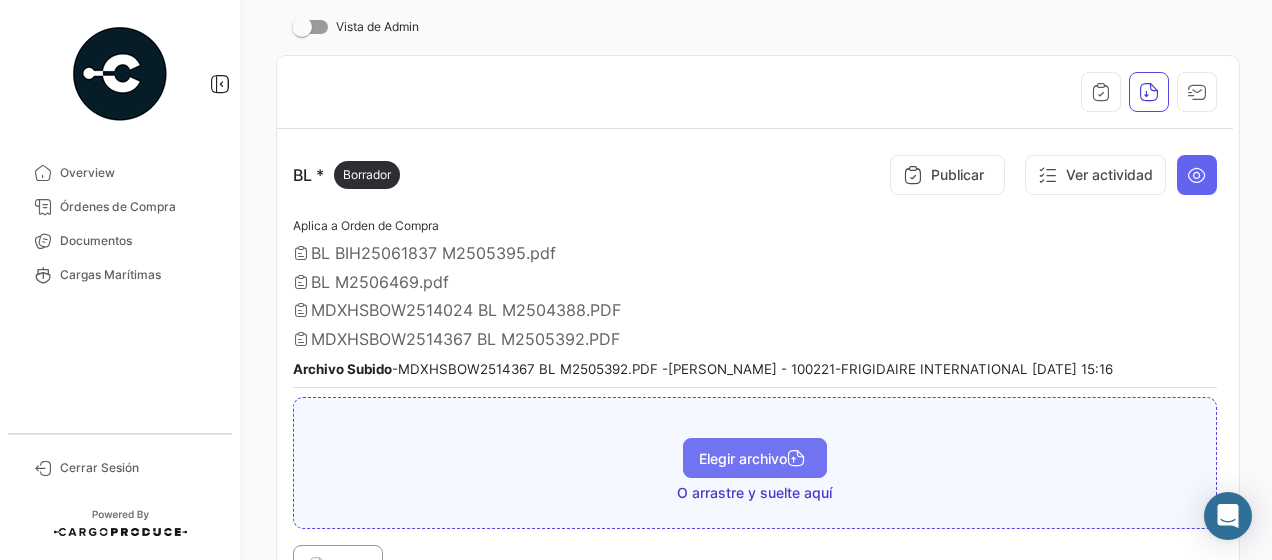 click on "Elegir archivo" at bounding box center (755, 458) 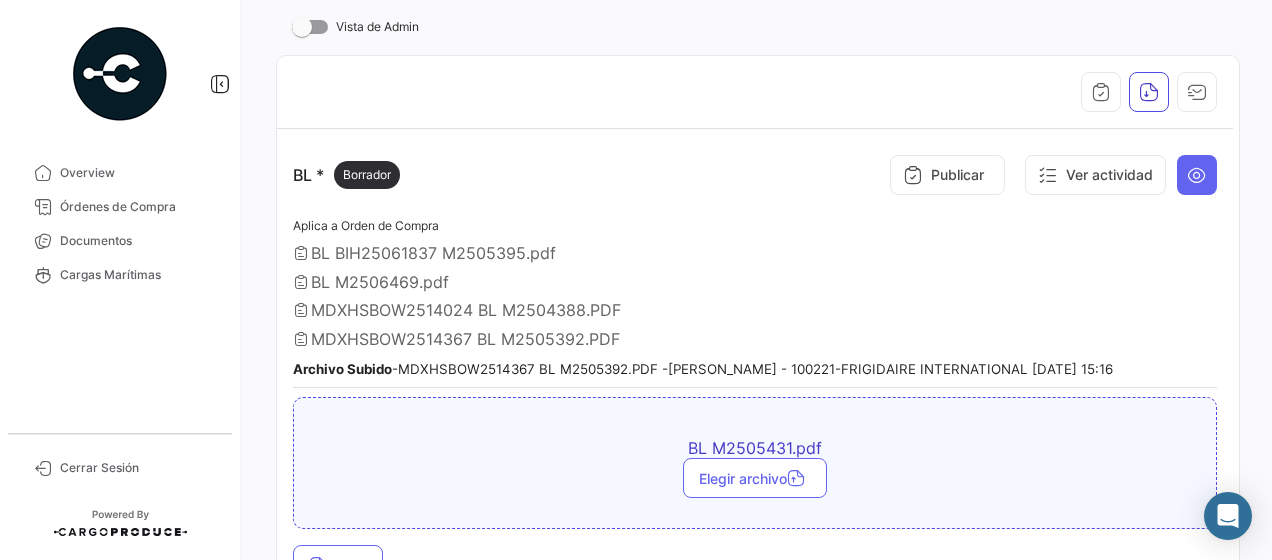 scroll, scrollTop: 400, scrollLeft: 0, axis: vertical 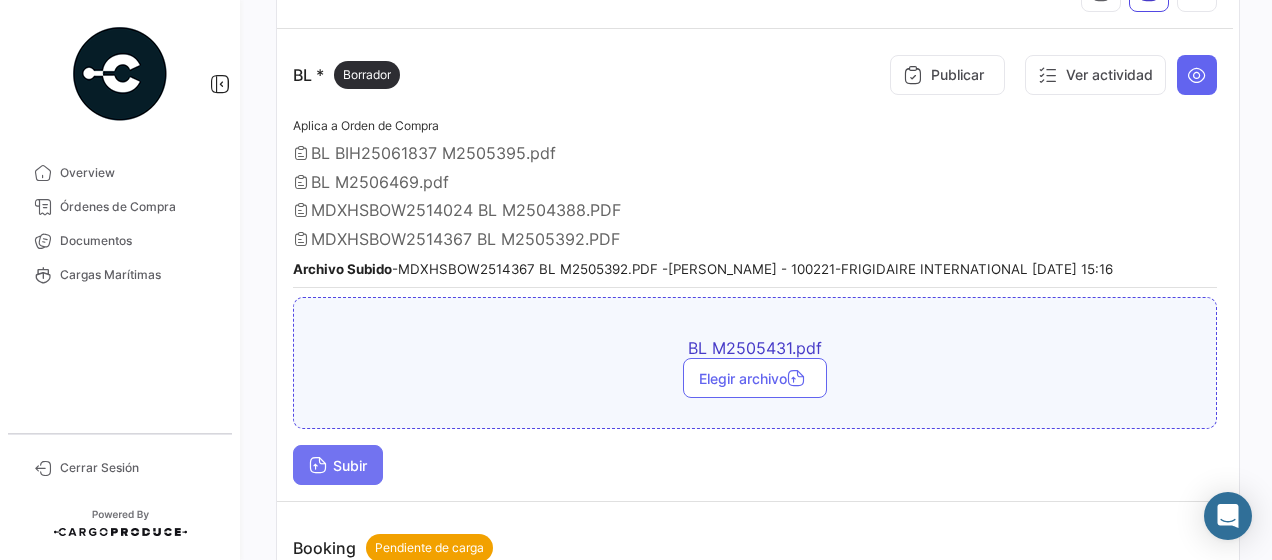 click on "Subir" at bounding box center (338, 465) 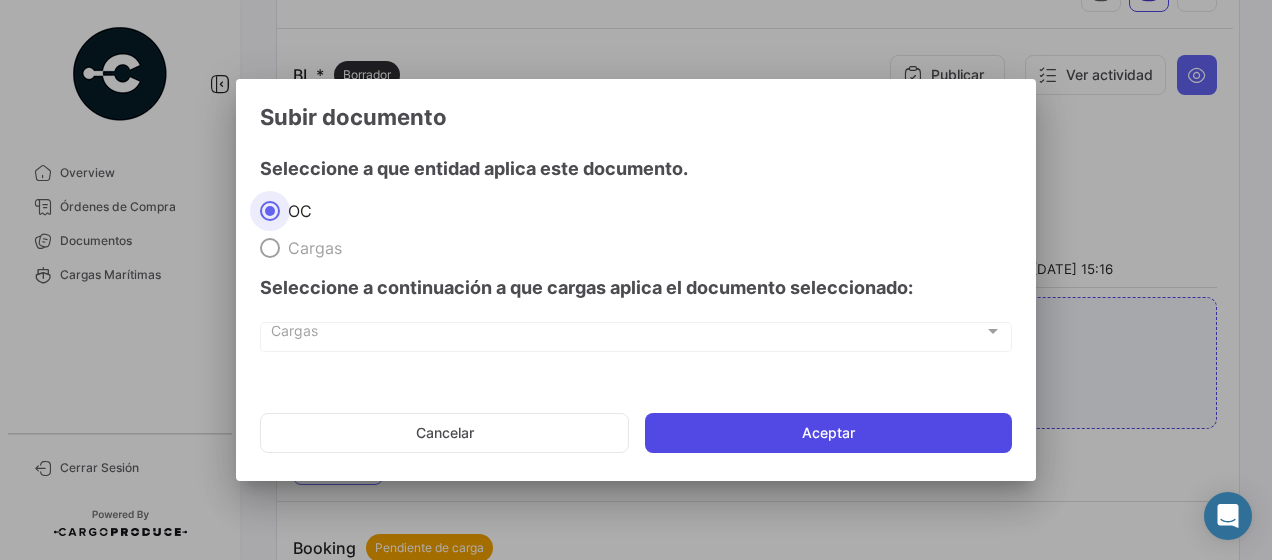 click on "Aceptar" 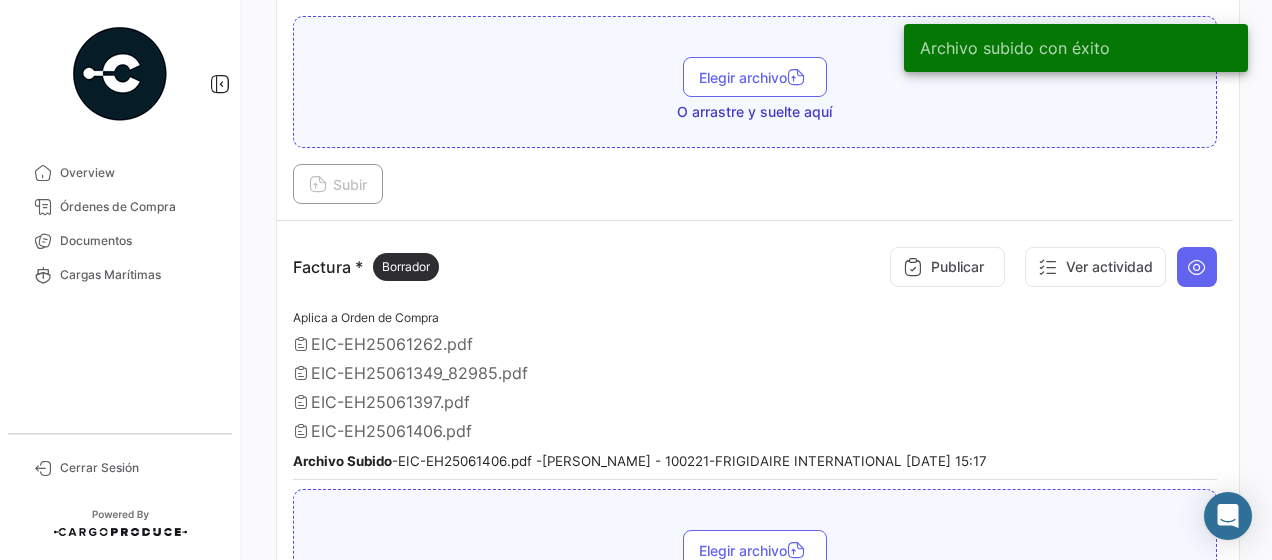 scroll, scrollTop: 1100, scrollLeft: 0, axis: vertical 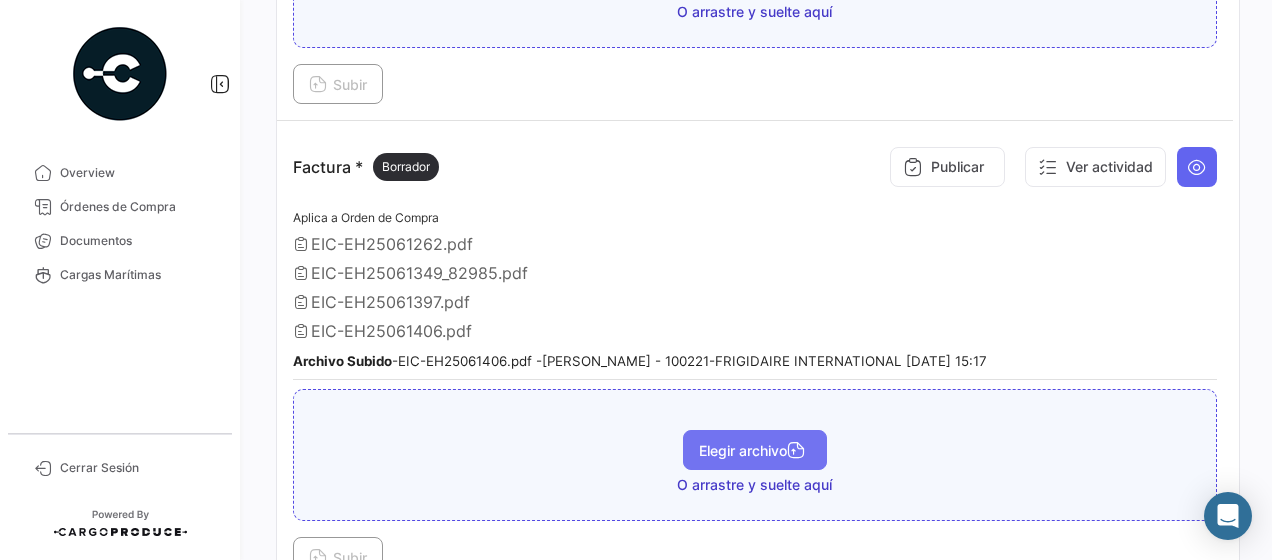 click on "Elegir archivo" at bounding box center [755, 450] 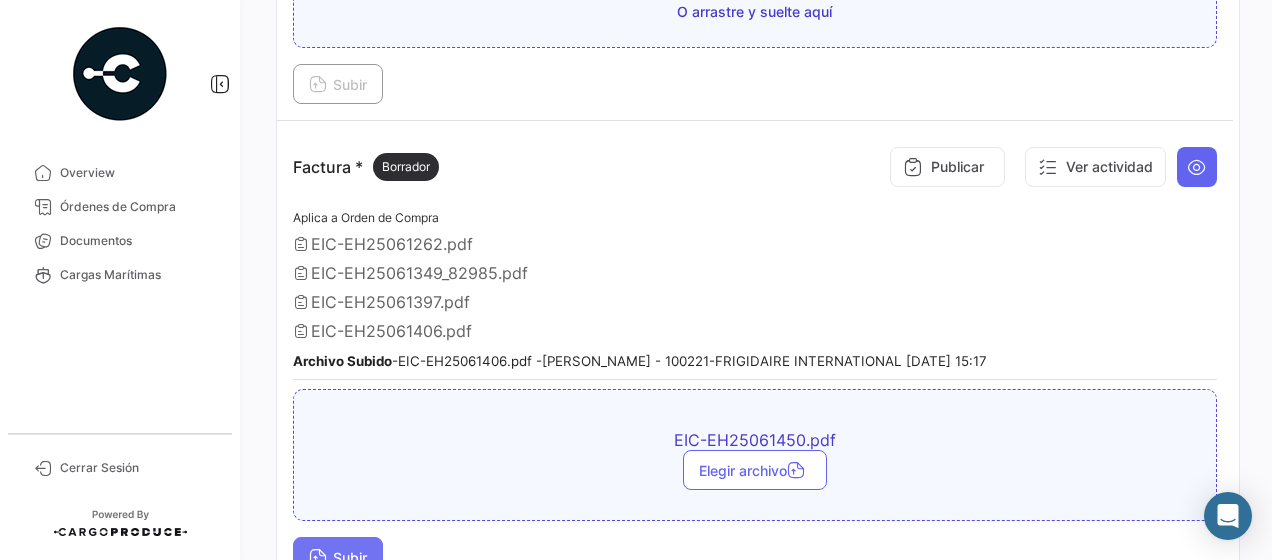 click on "Subir" at bounding box center (338, 557) 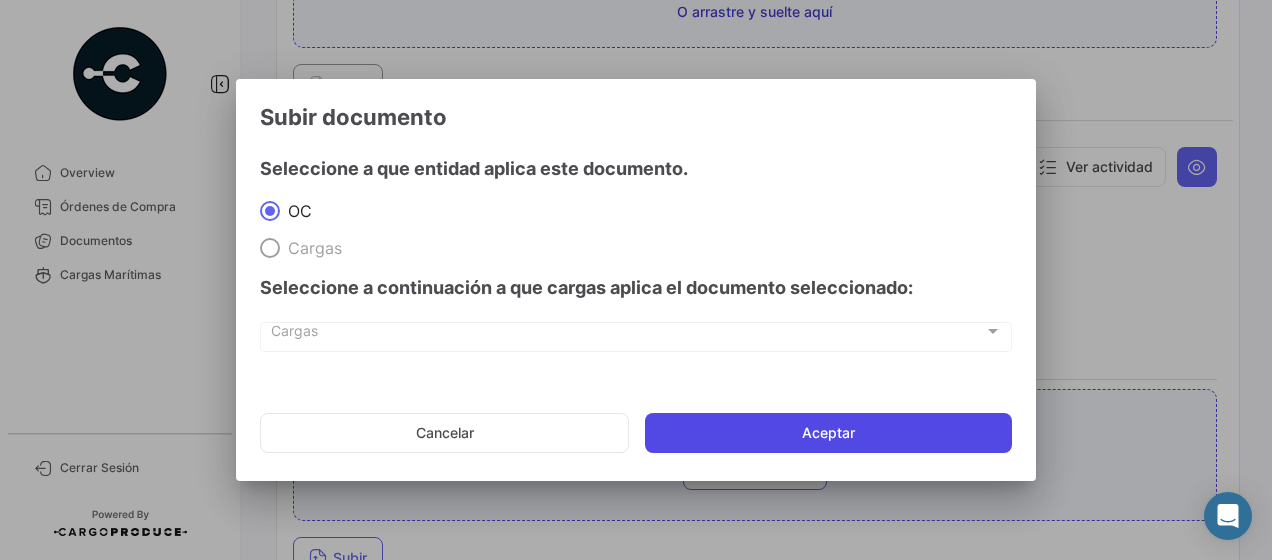 click on "Aceptar" 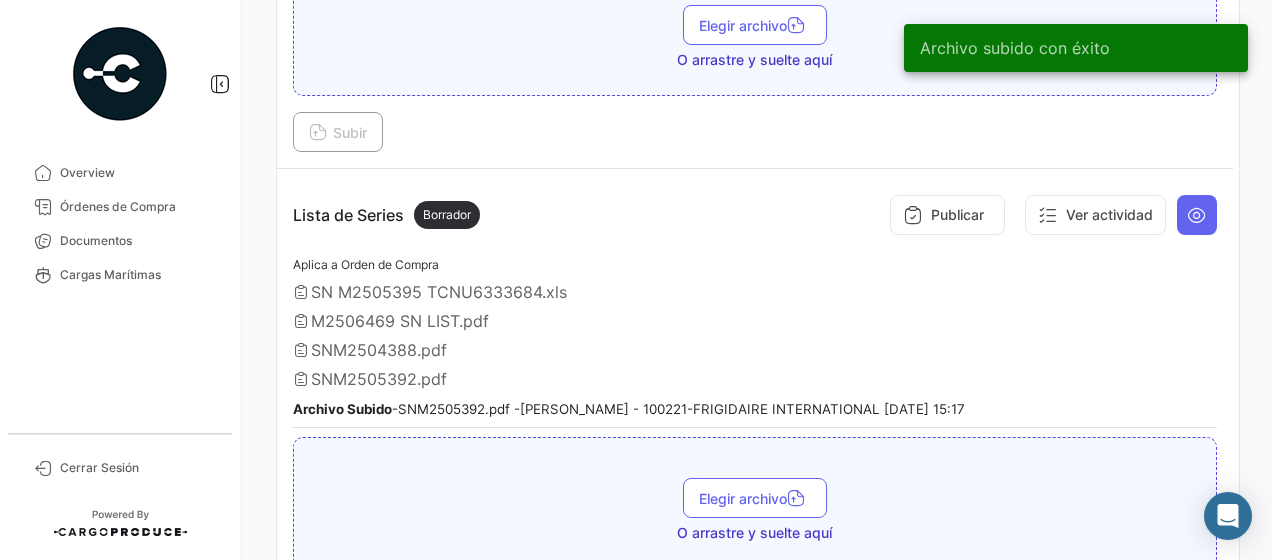 scroll, scrollTop: 1600, scrollLeft: 0, axis: vertical 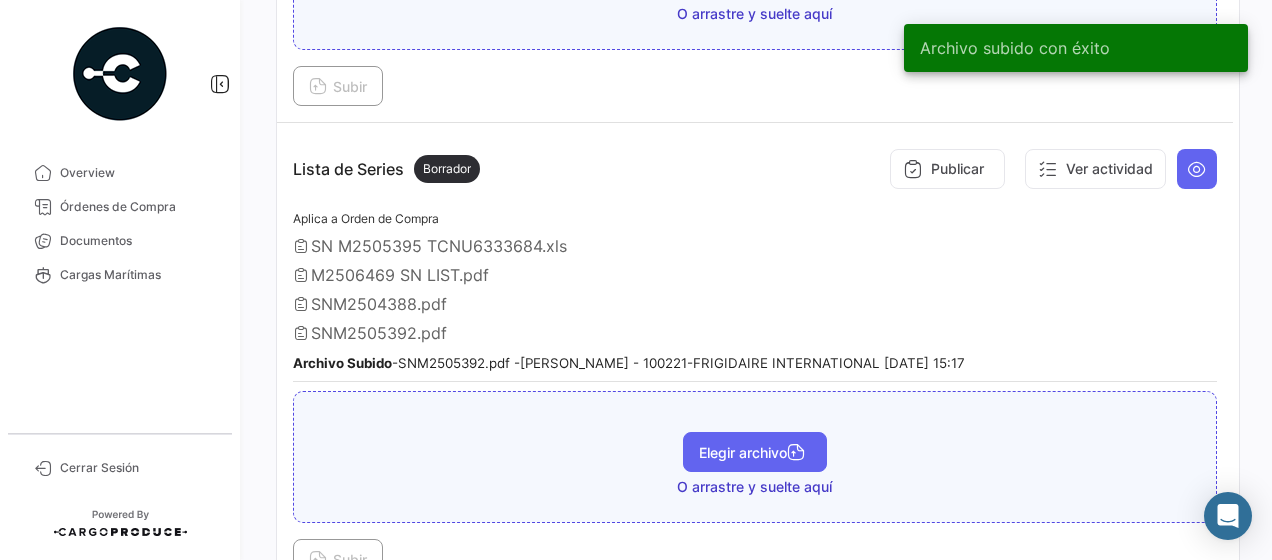 click on "Elegir archivo" at bounding box center [755, 452] 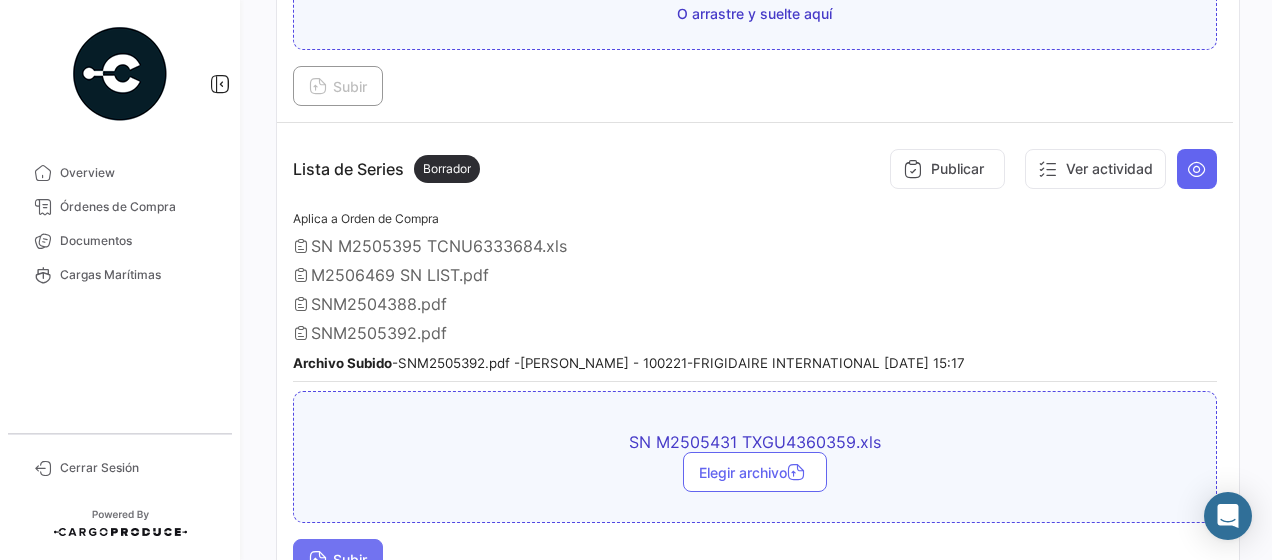 click on "Subir" at bounding box center (338, 559) 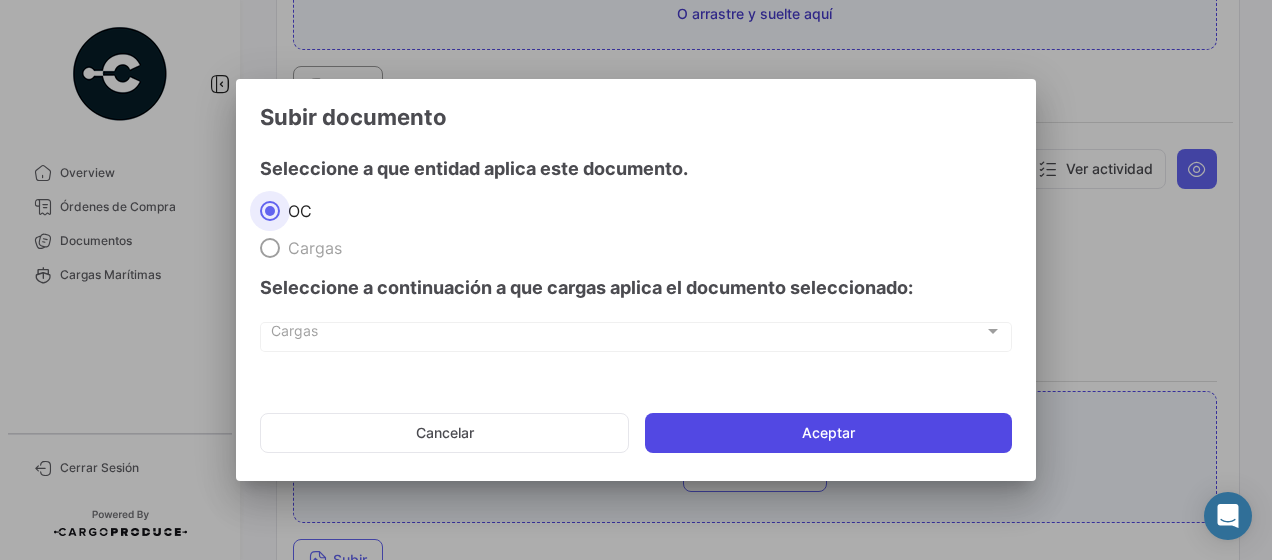 drag, startPoint x: 704, startPoint y: 434, endPoint x: 726, endPoint y: 441, distance: 23.086792 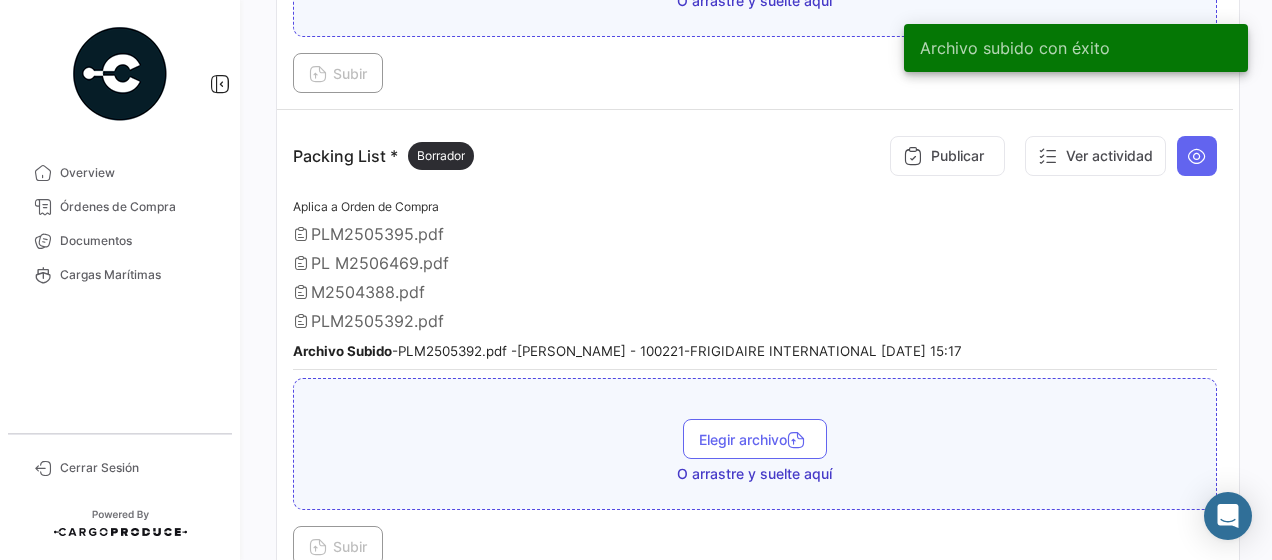 scroll, scrollTop: 2200, scrollLeft: 0, axis: vertical 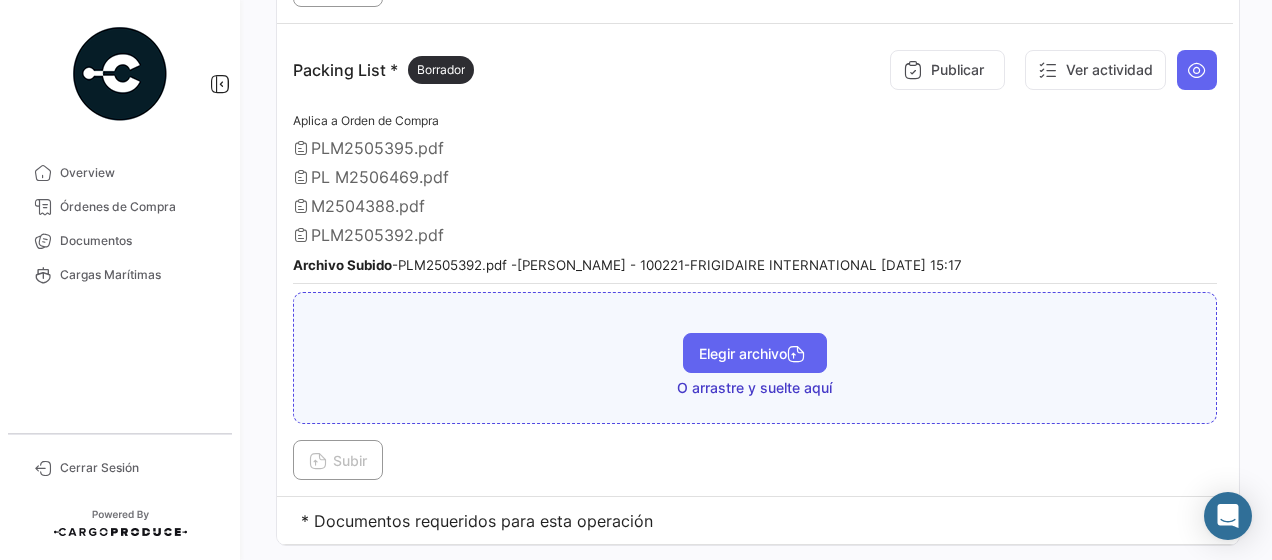 click on "Elegir archivo" at bounding box center [755, 353] 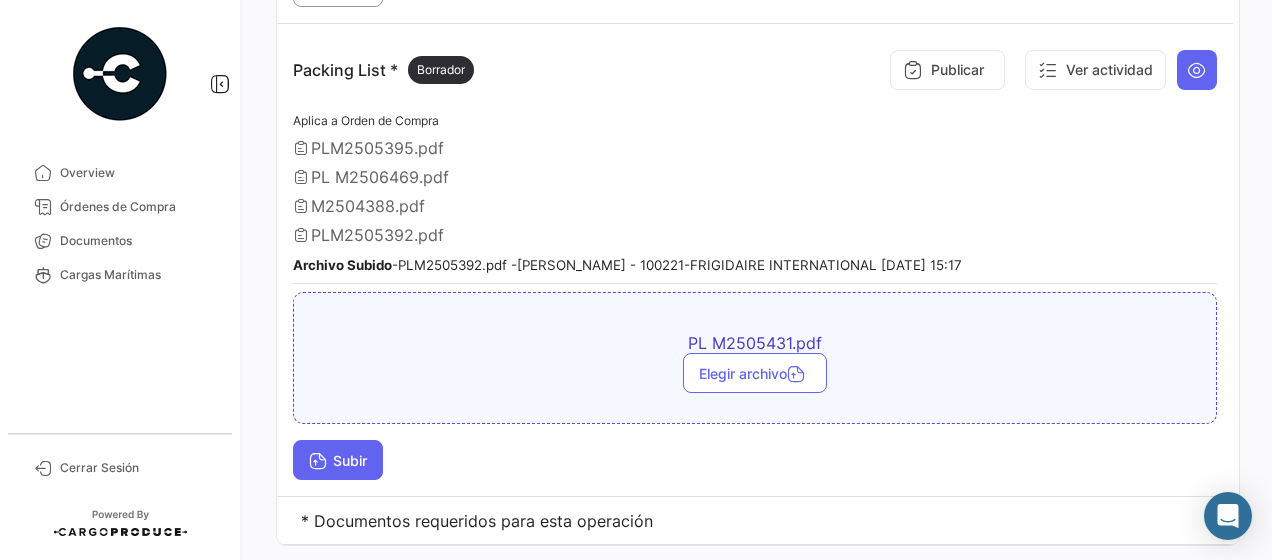 click on "Subir" at bounding box center [338, 460] 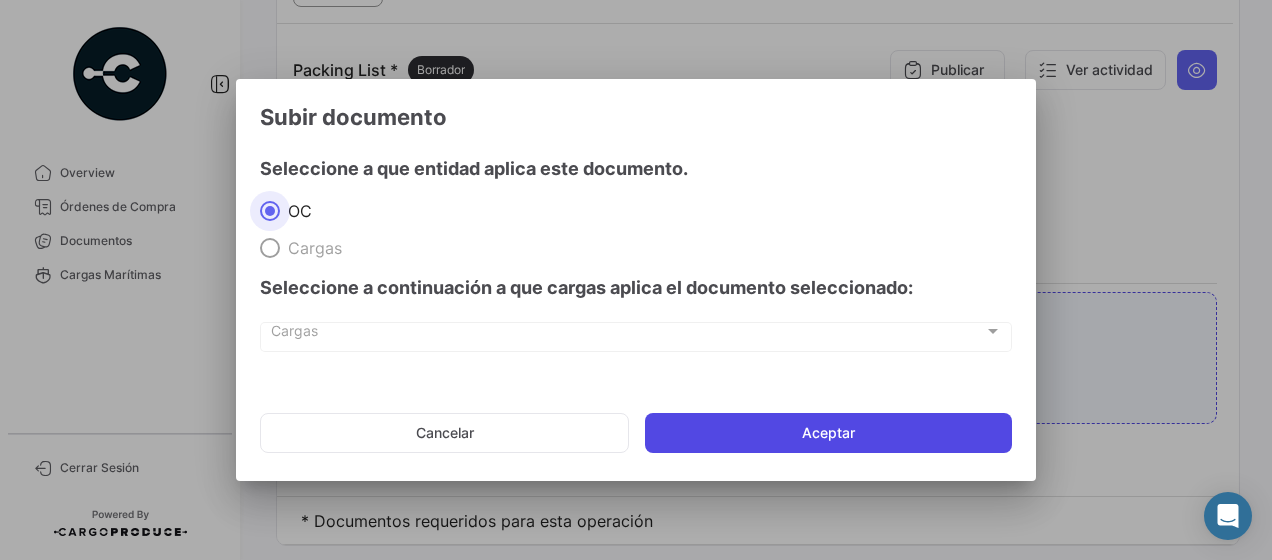 click on "Aceptar" 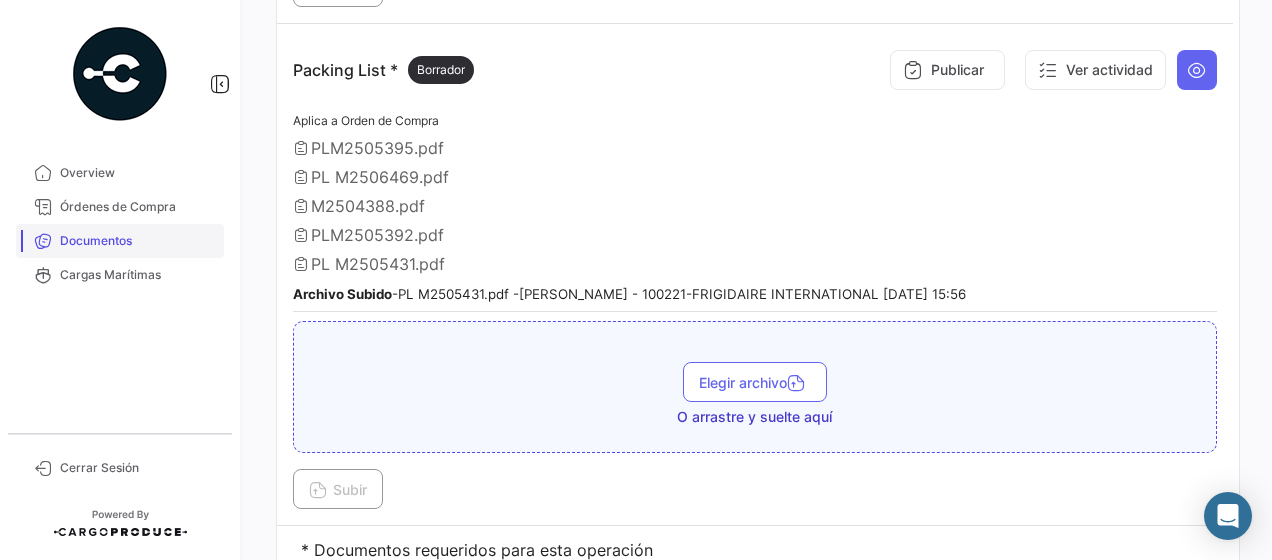 click on "Documentos" at bounding box center (138, 241) 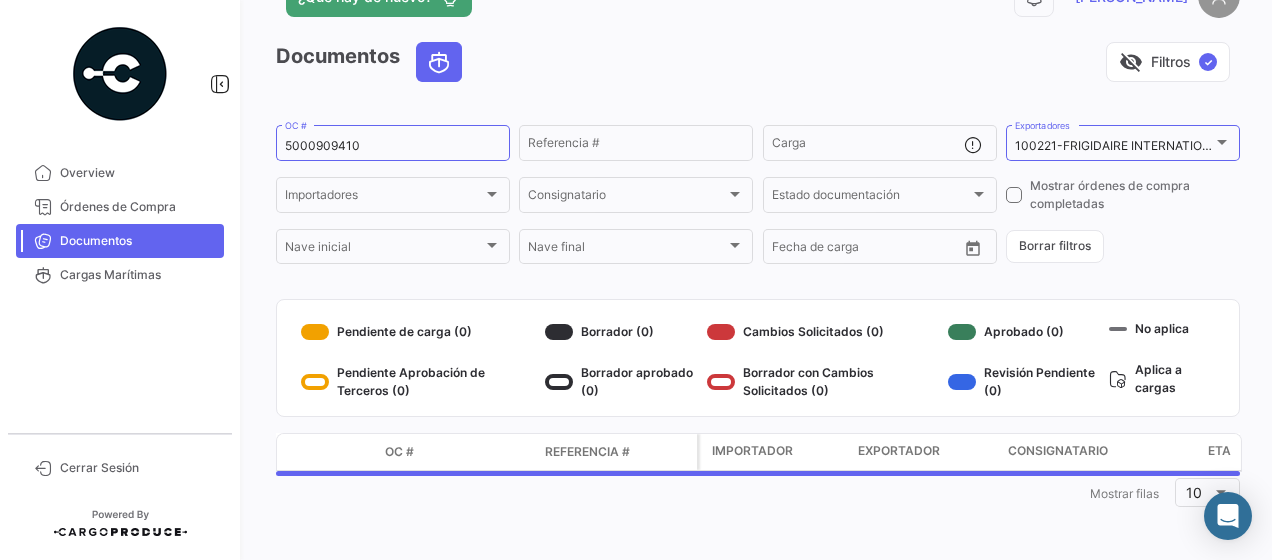 scroll, scrollTop: 0, scrollLeft: 0, axis: both 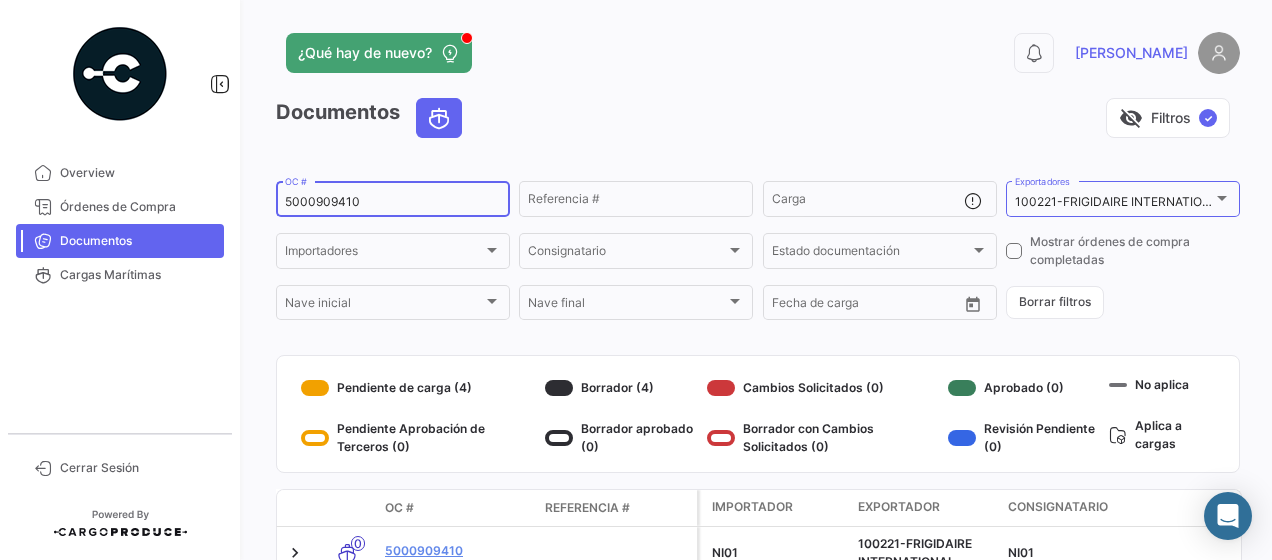 click on "5000909410" at bounding box center (393, 202) 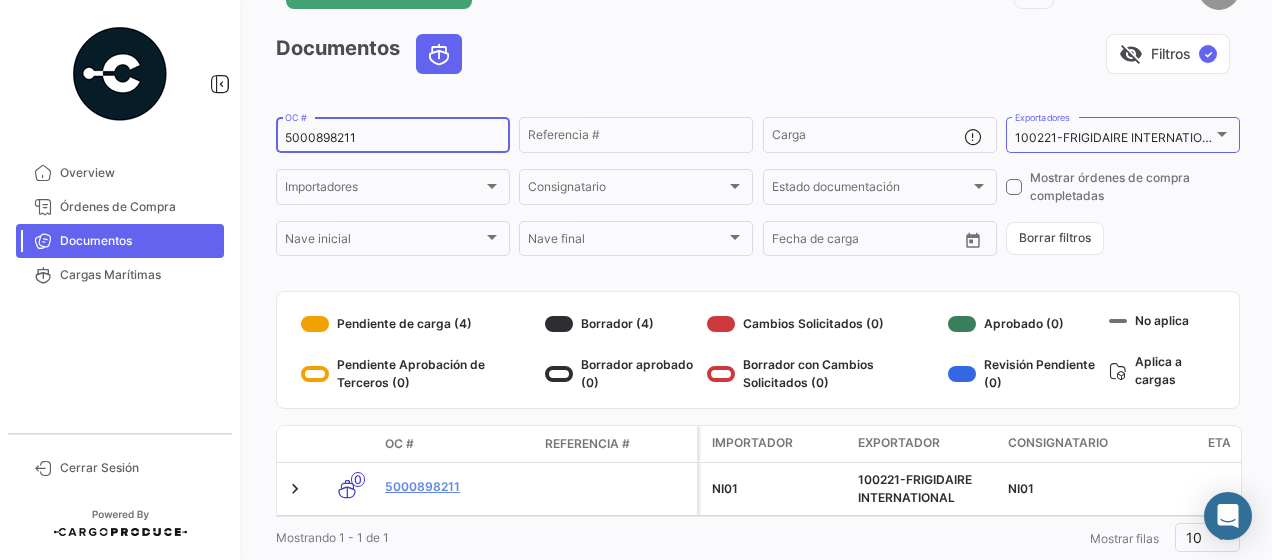 scroll, scrollTop: 124, scrollLeft: 0, axis: vertical 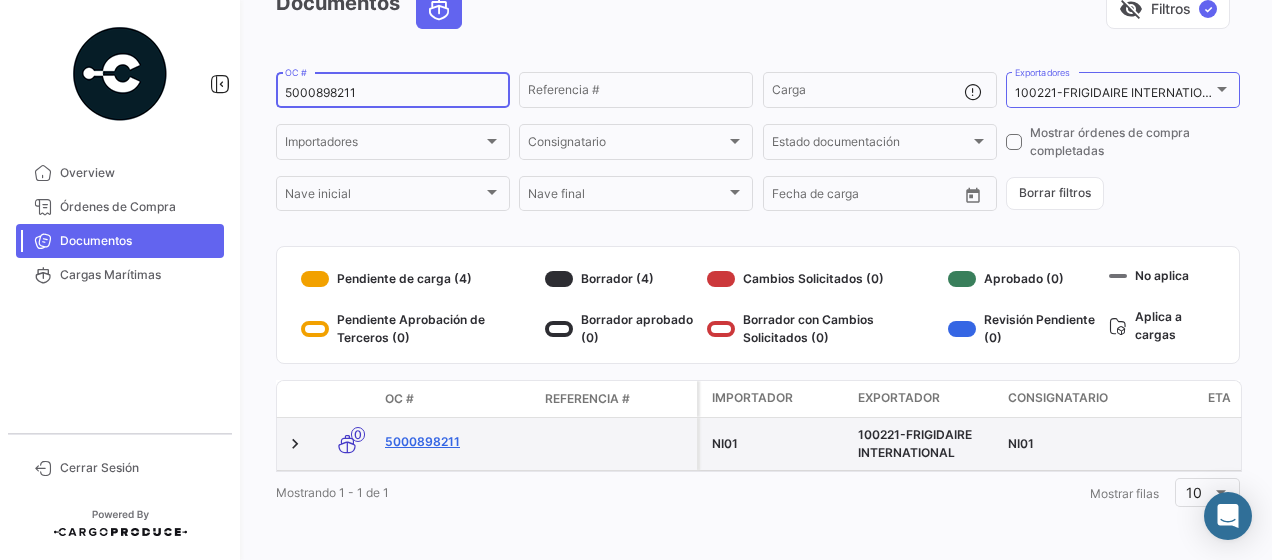 type on "5000898211" 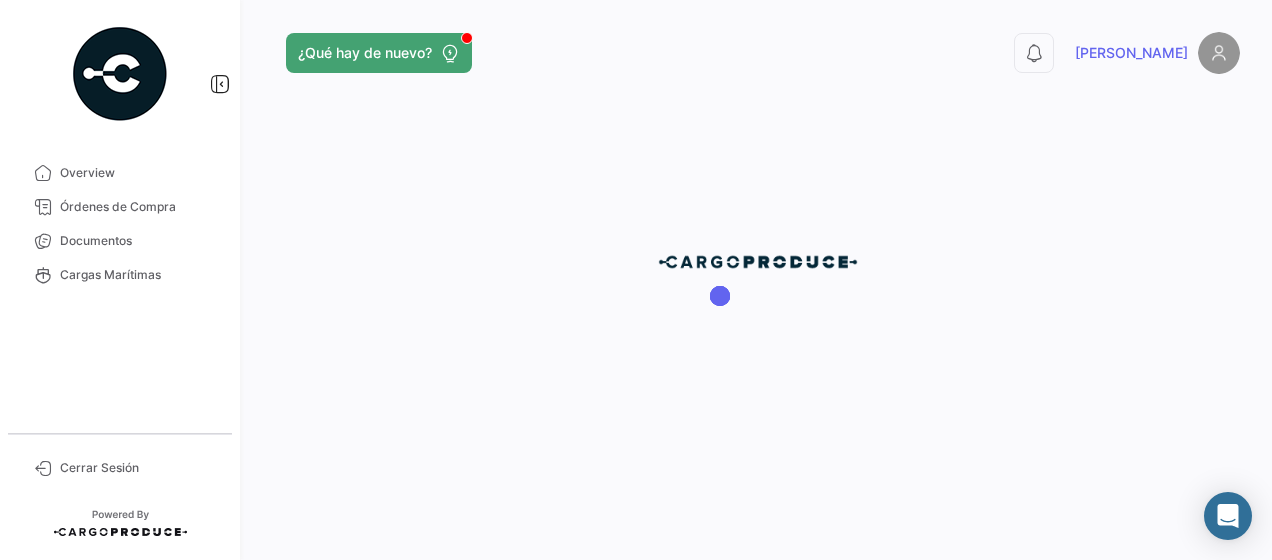 scroll, scrollTop: 0, scrollLeft: 0, axis: both 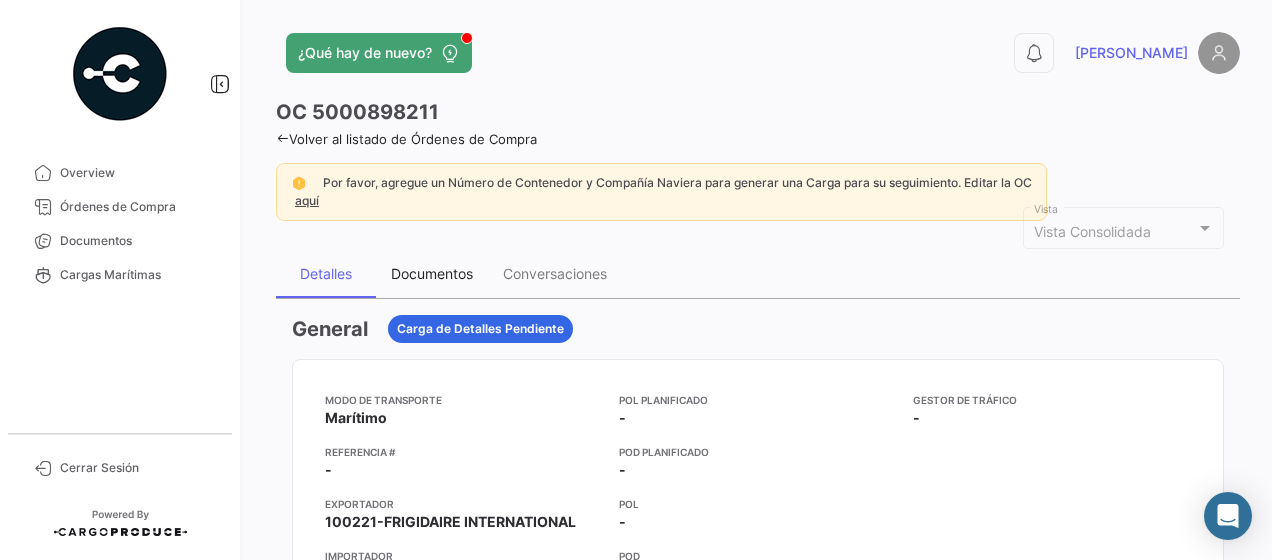 click on "Documentos" at bounding box center (432, 273) 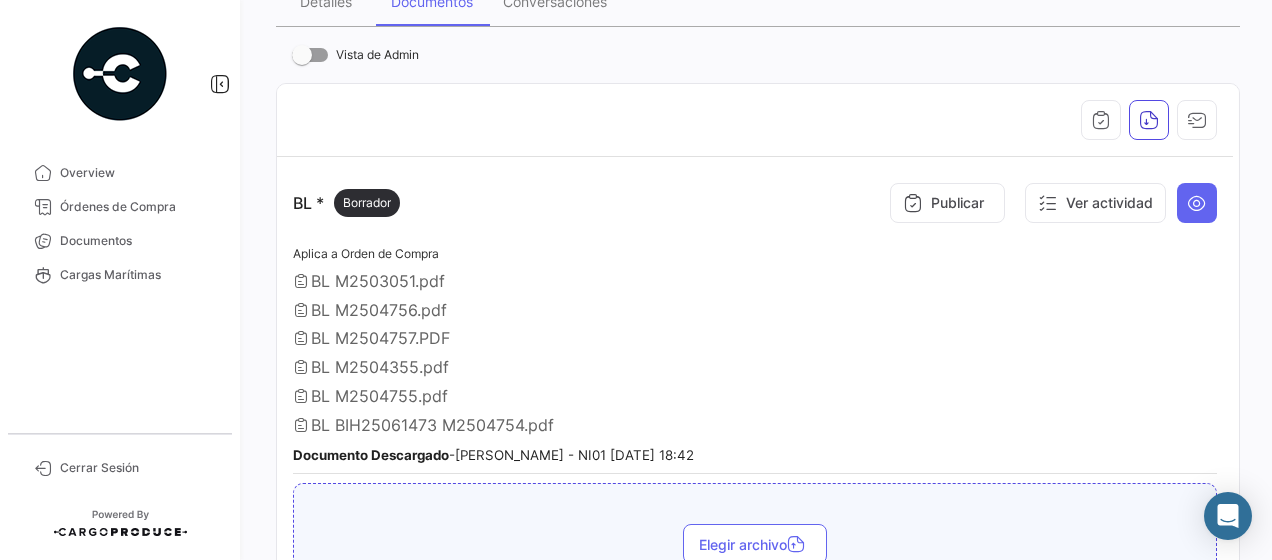 scroll, scrollTop: 400, scrollLeft: 0, axis: vertical 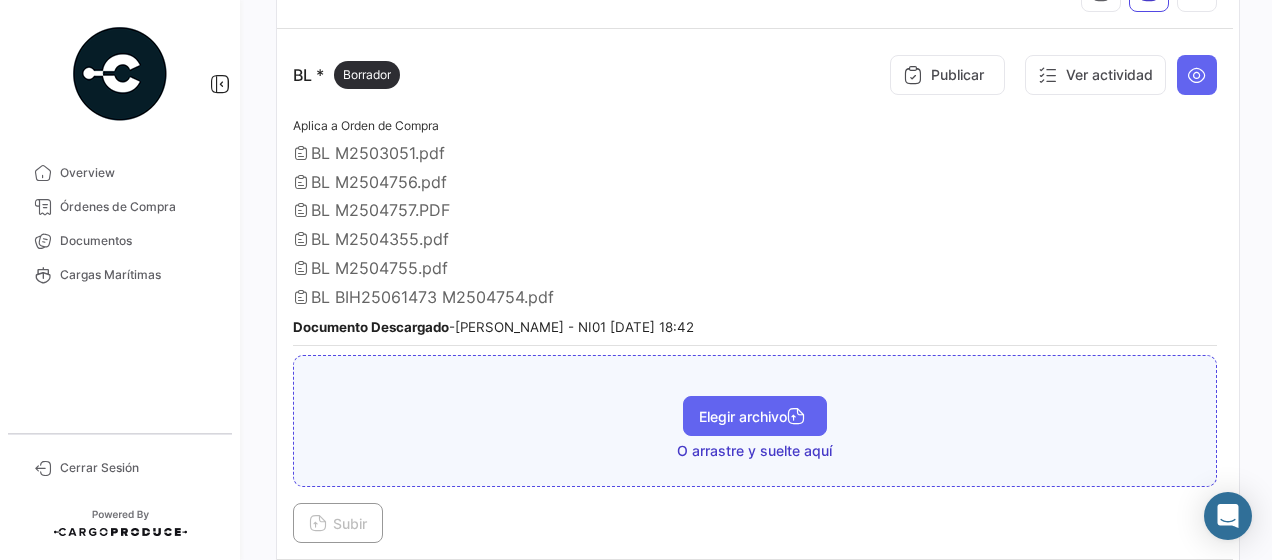 click on "Elegir archivo" at bounding box center (755, 416) 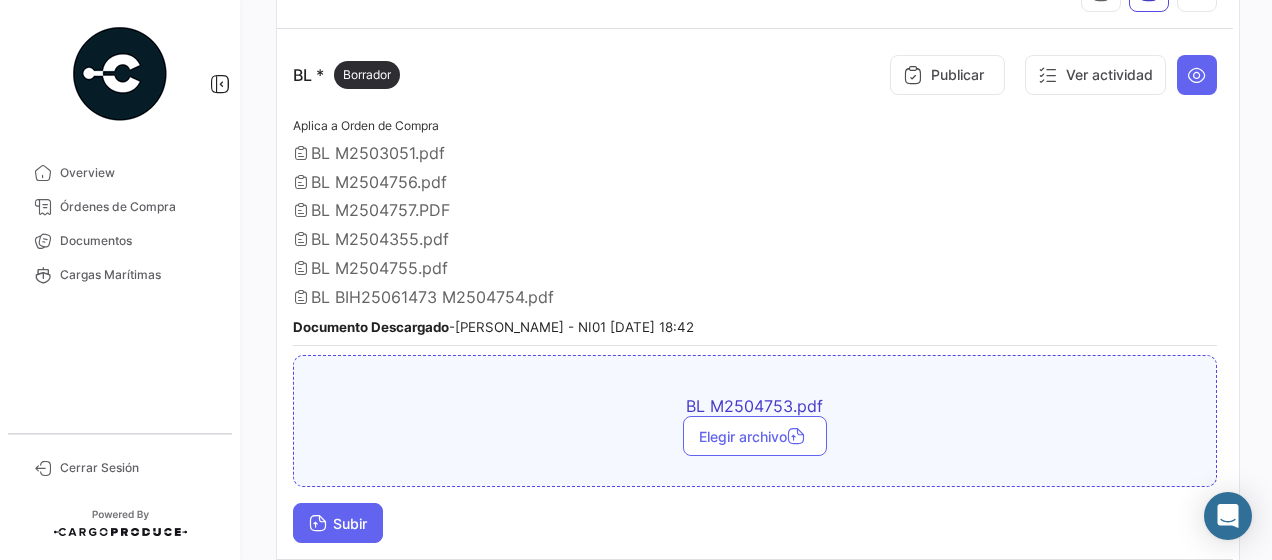 click on "Subir" at bounding box center (338, 523) 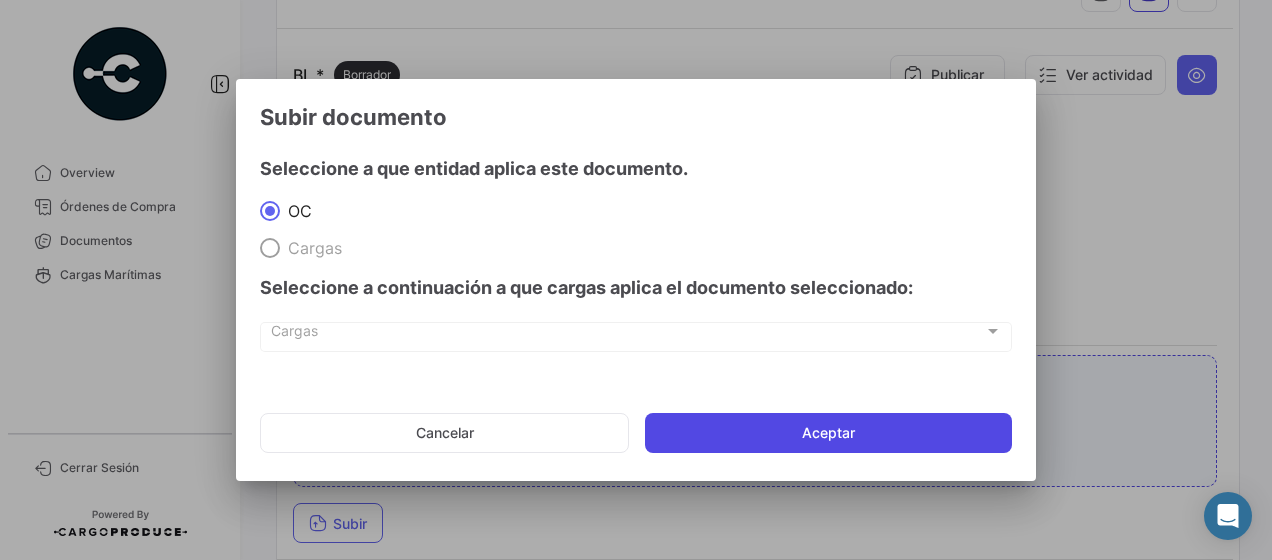 click on "Aceptar" 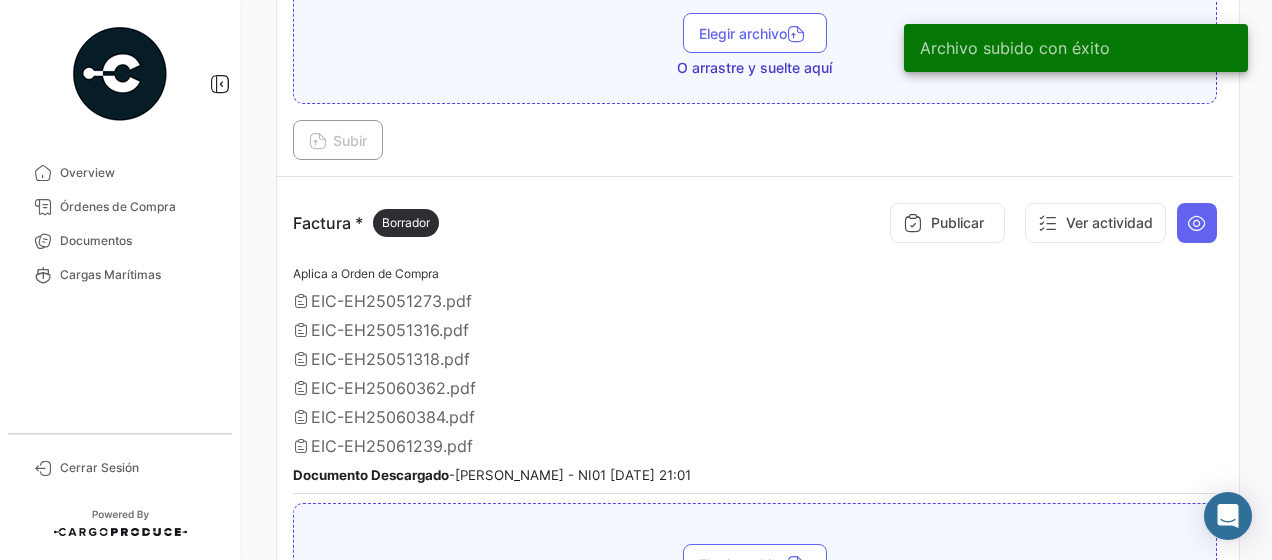 scroll, scrollTop: 1200, scrollLeft: 0, axis: vertical 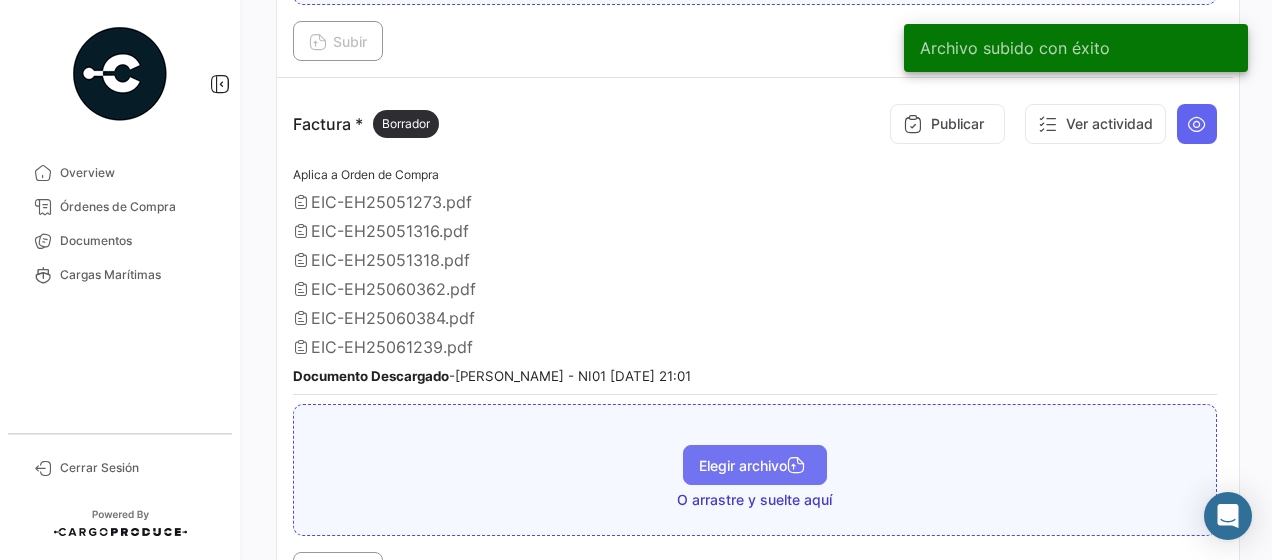 click on "Elegir archivo" at bounding box center (755, 465) 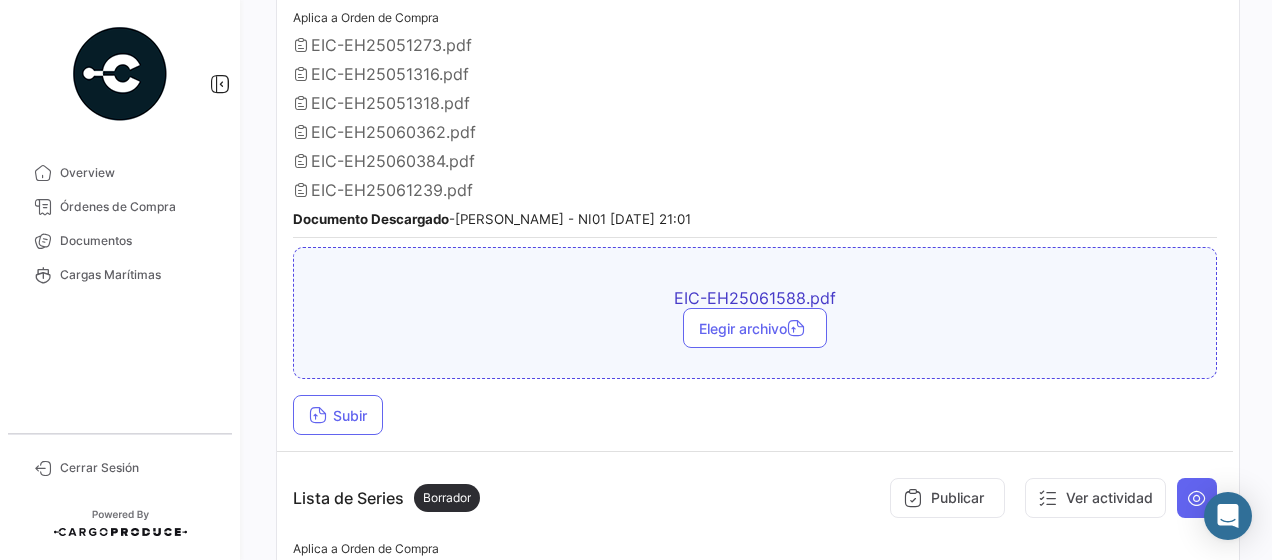 scroll, scrollTop: 1400, scrollLeft: 0, axis: vertical 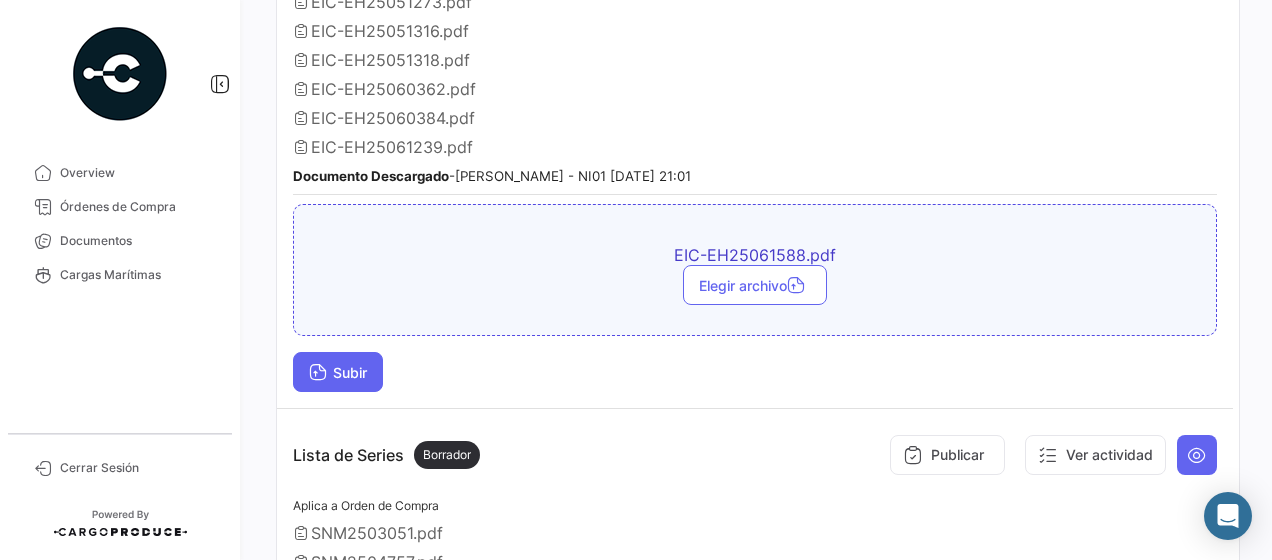 click on "Subir" at bounding box center (338, 372) 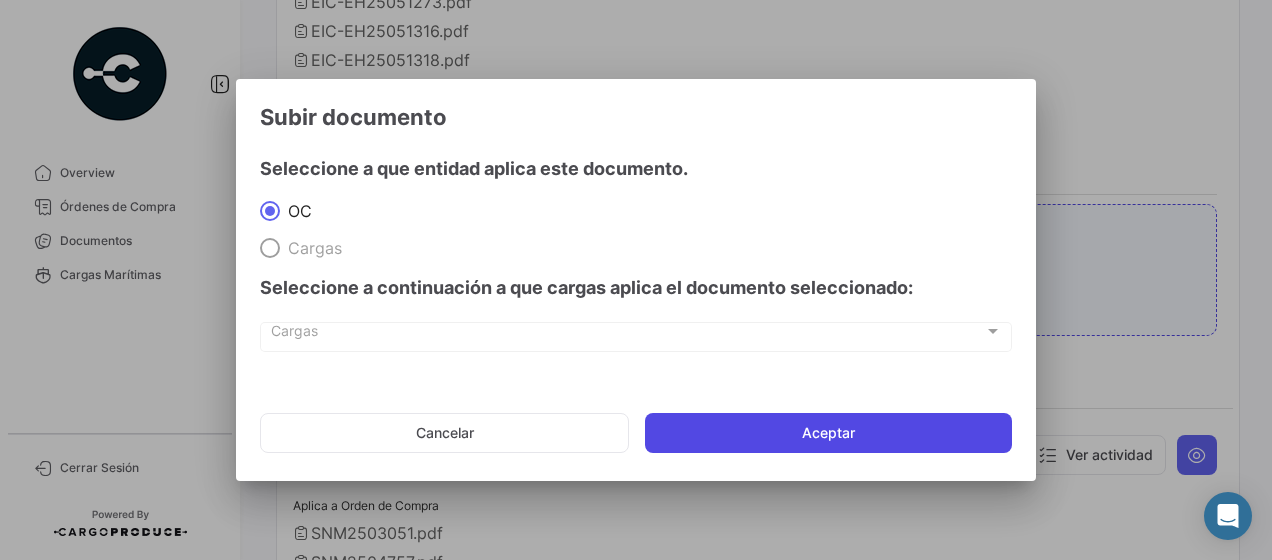 click on "Aceptar" 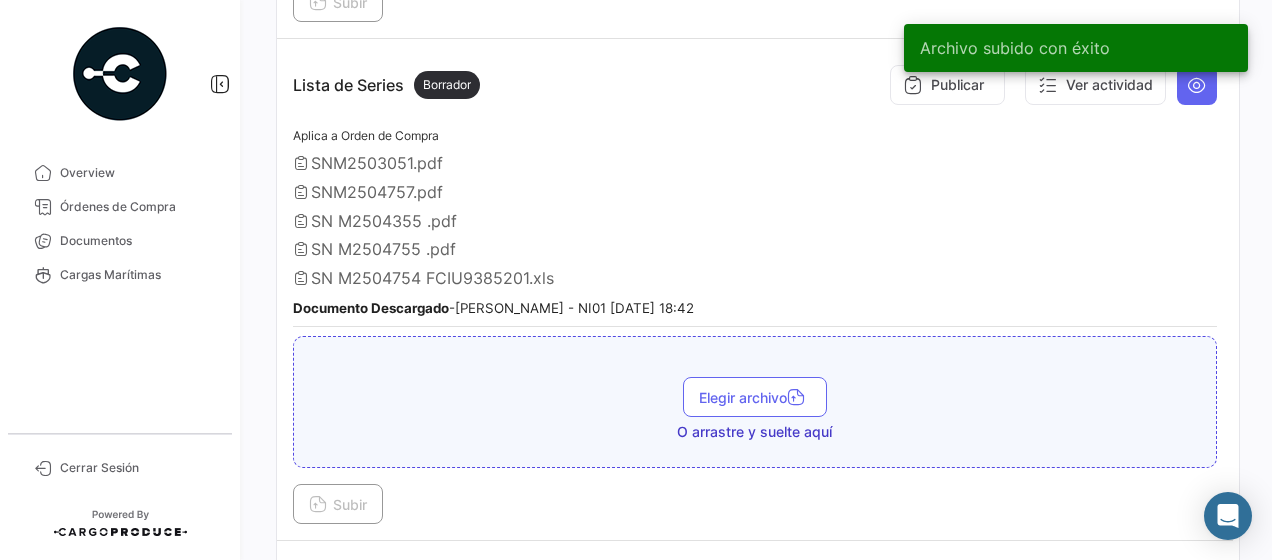scroll, scrollTop: 1800, scrollLeft: 0, axis: vertical 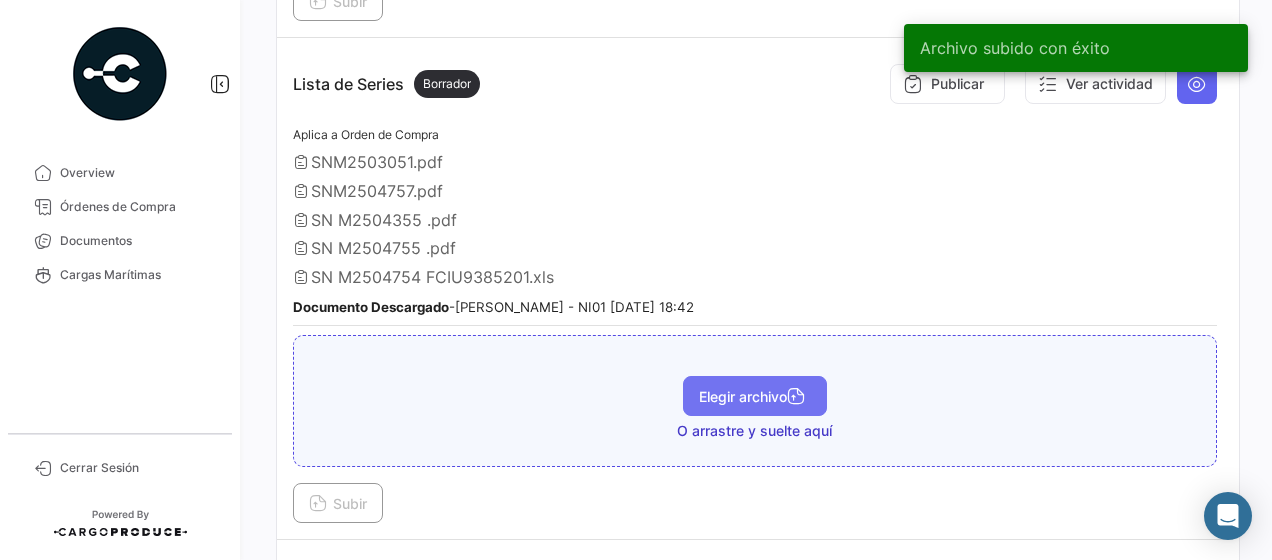 click on "Elegir archivo" at bounding box center [755, 396] 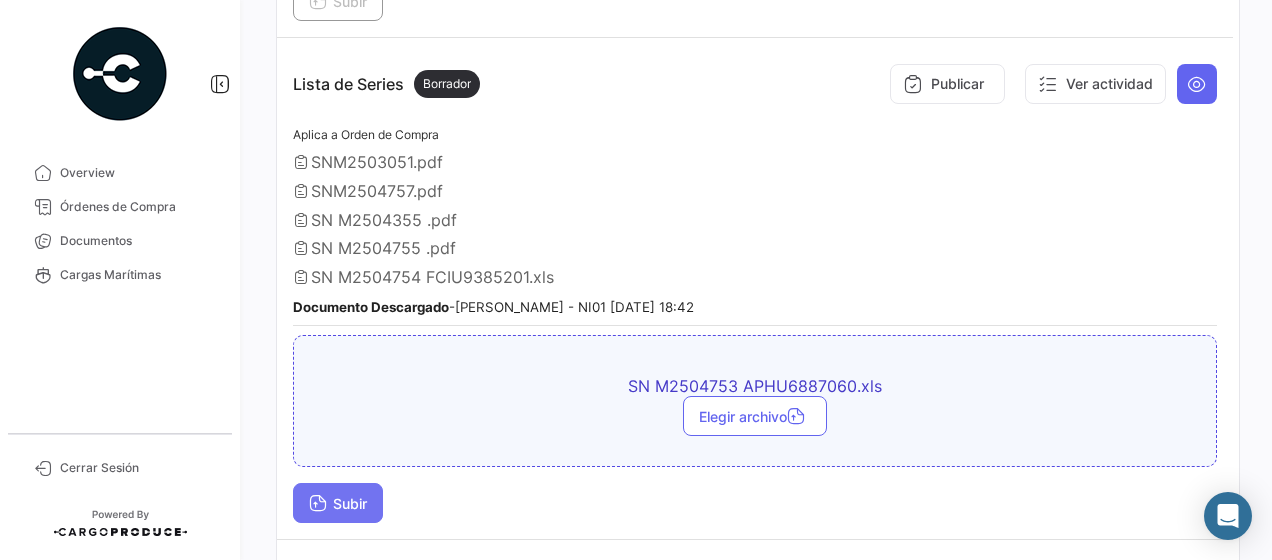 click on "Subir" at bounding box center (338, 503) 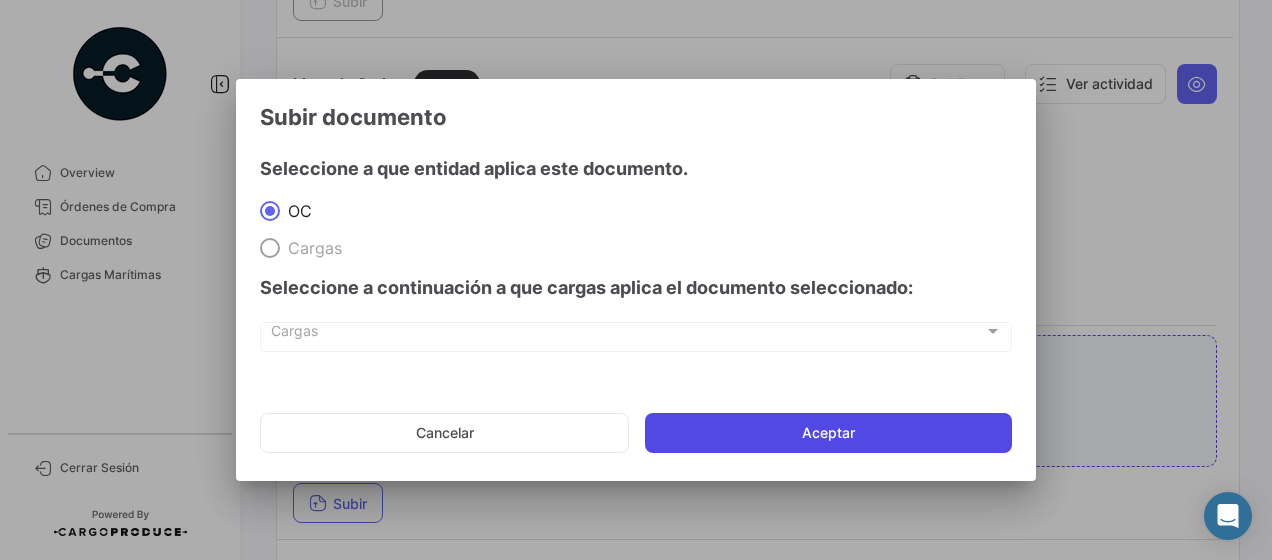 click on "Aceptar" 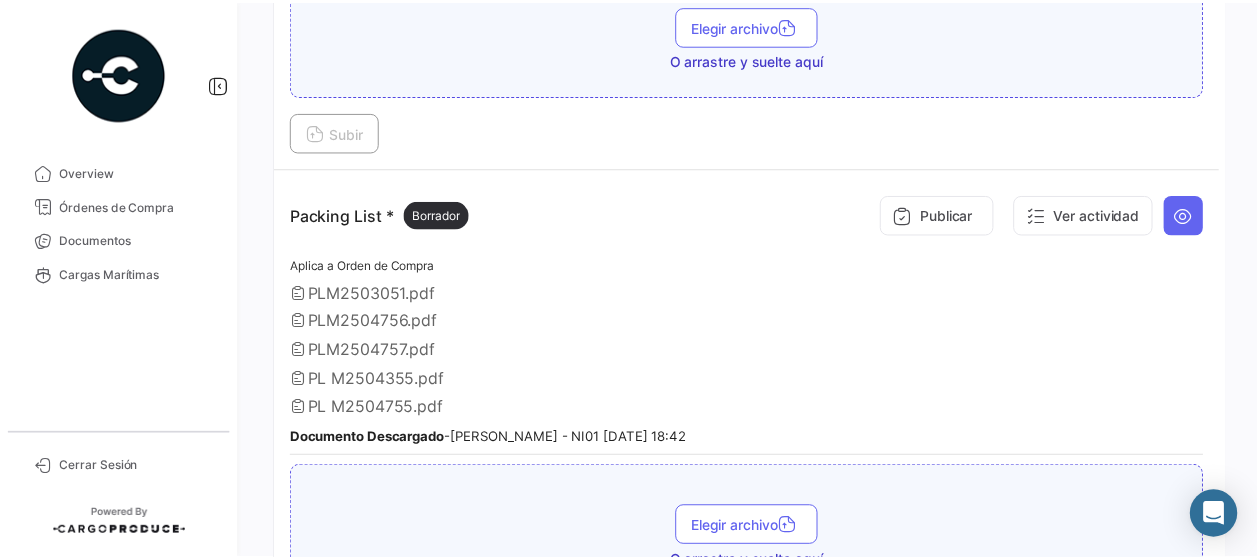 scroll, scrollTop: 2300, scrollLeft: 0, axis: vertical 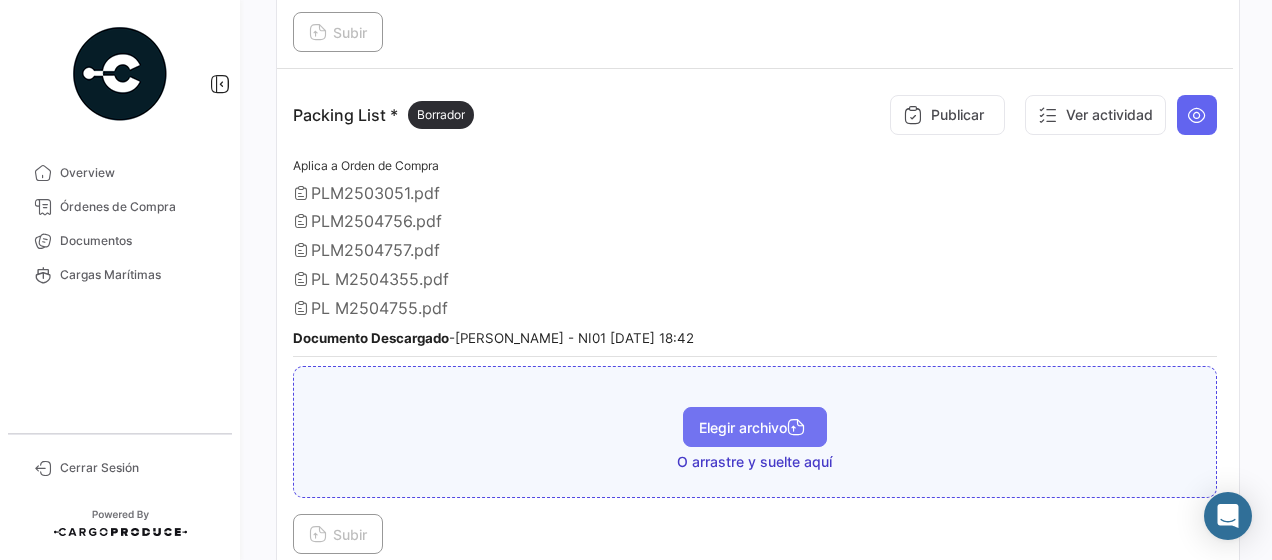 click on "Elegir archivo" at bounding box center [755, 427] 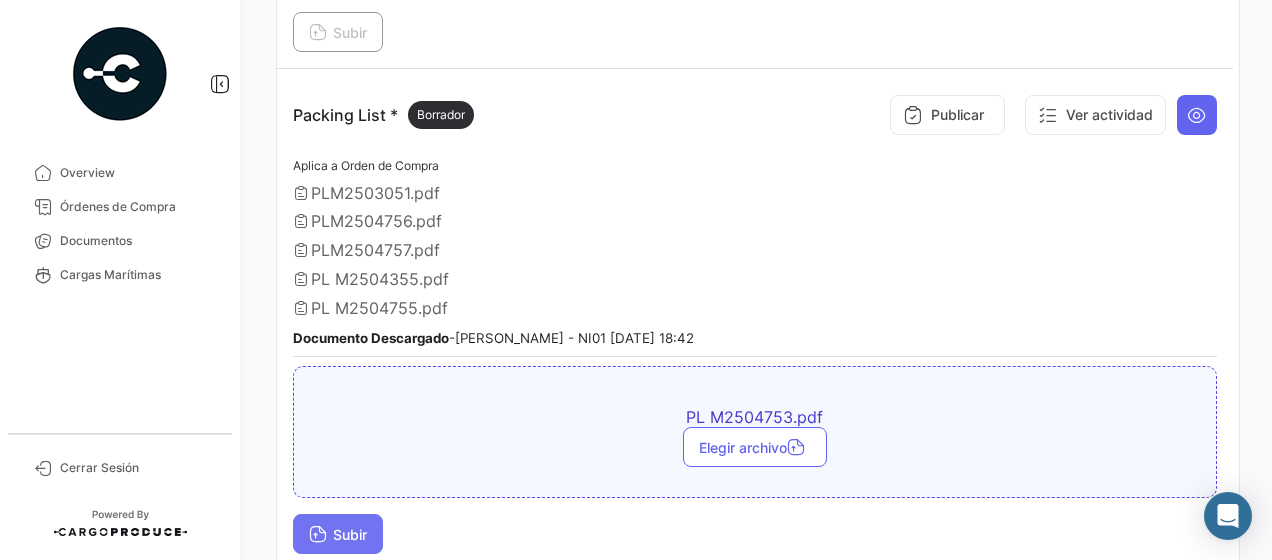 click on "Subir" at bounding box center [338, 534] 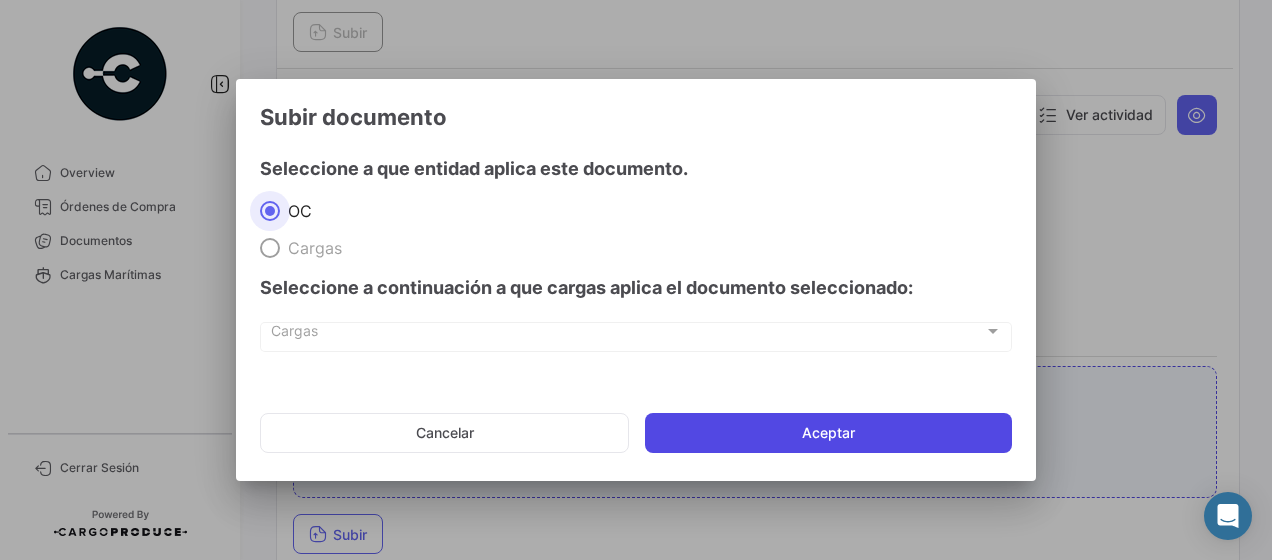 click on "Aceptar" 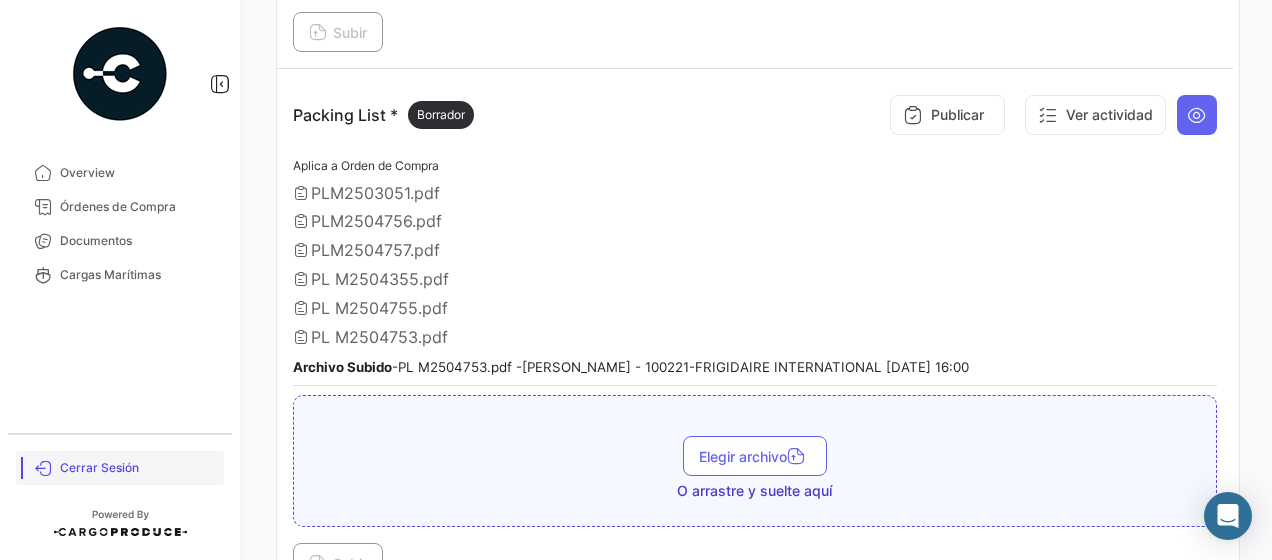 click on "Cerrar Sesión" at bounding box center [138, 468] 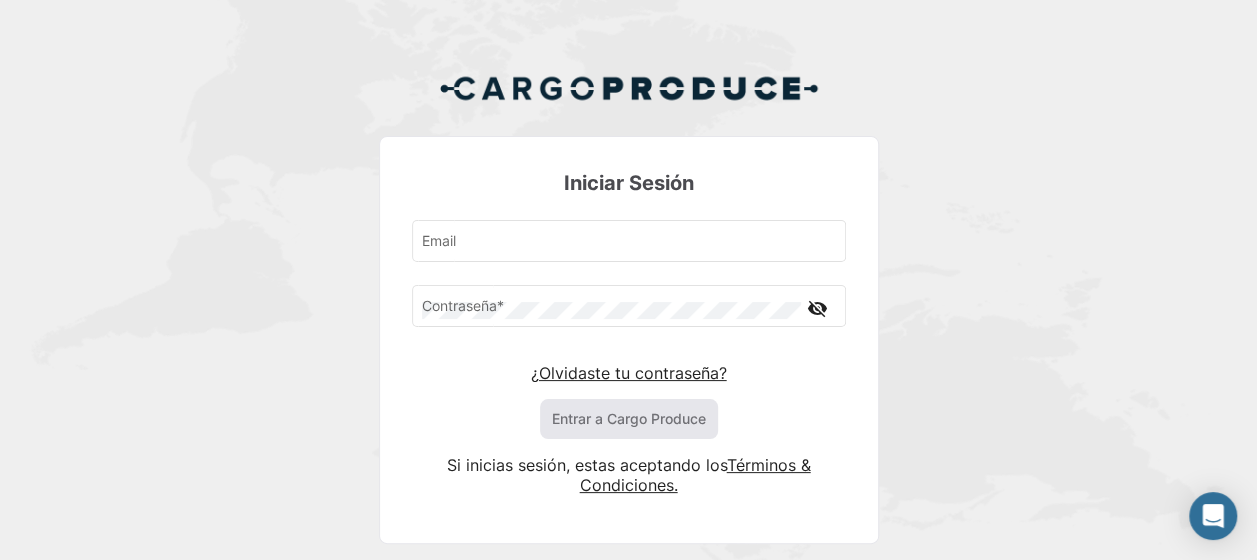 type on "[PERSON_NAME][EMAIL_ADDRESS][PERSON_NAME][DOMAIN_NAME]" 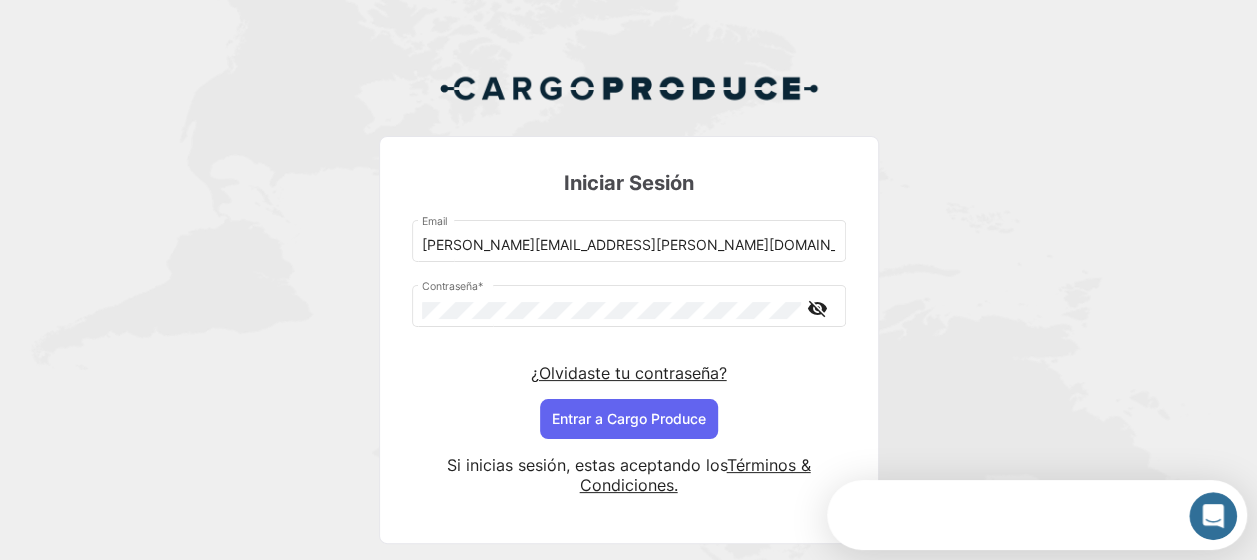 scroll, scrollTop: 0, scrollLeft: 0, axis: both 